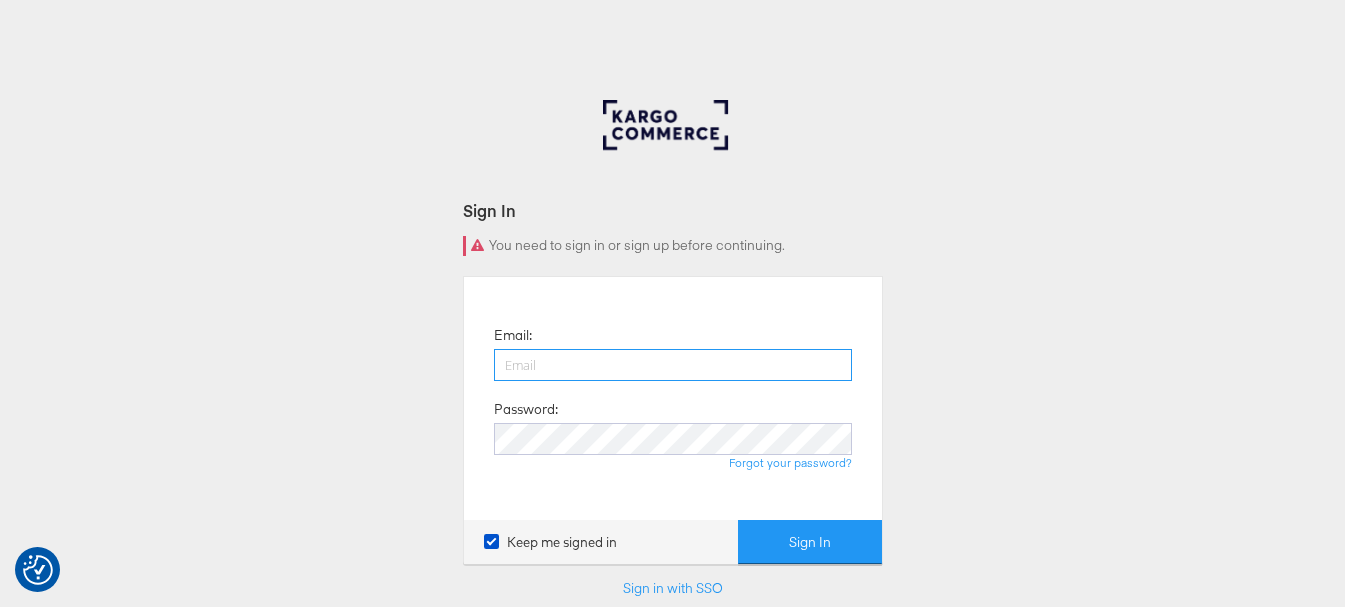 scroll, scrollTop: 0, scrollLeft: 0, axis: both 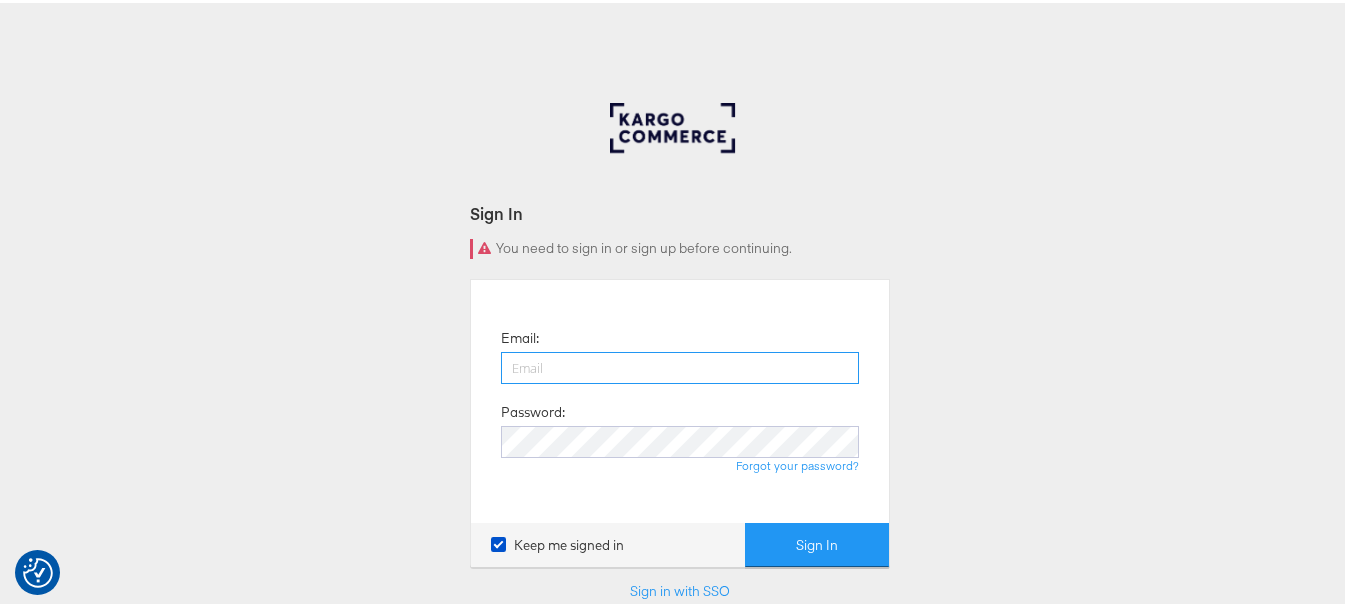 click at bounding box center (680, 365) 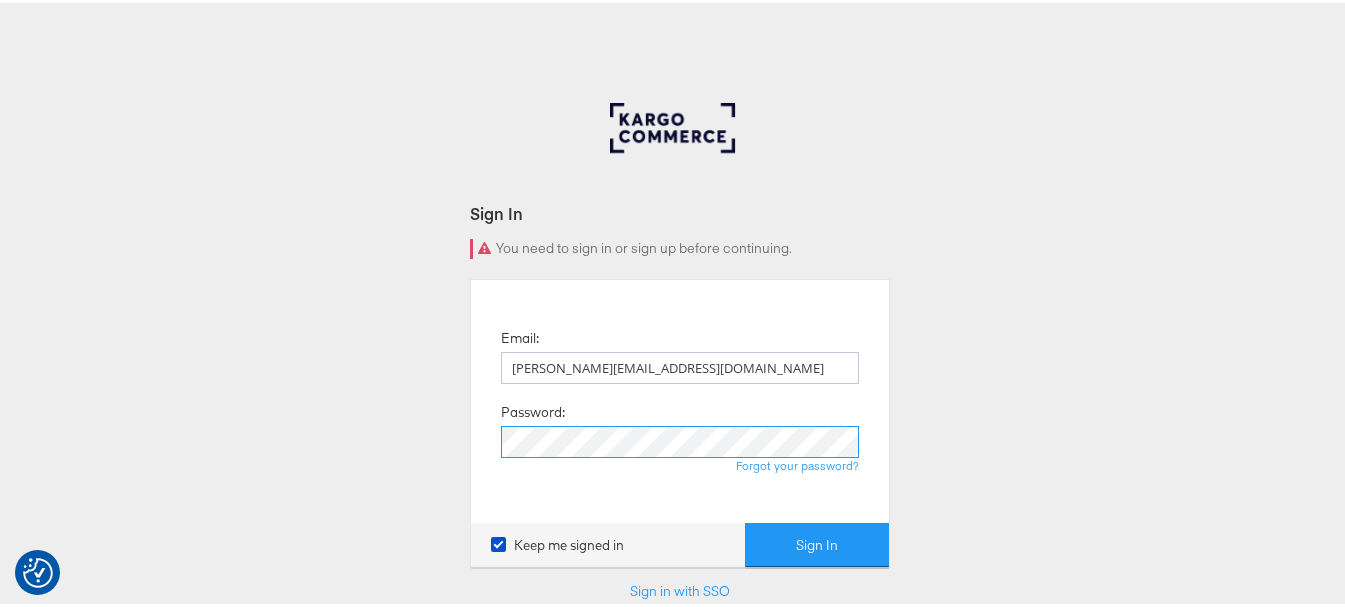 click on "Sign In" at bounding box center [817, 542] 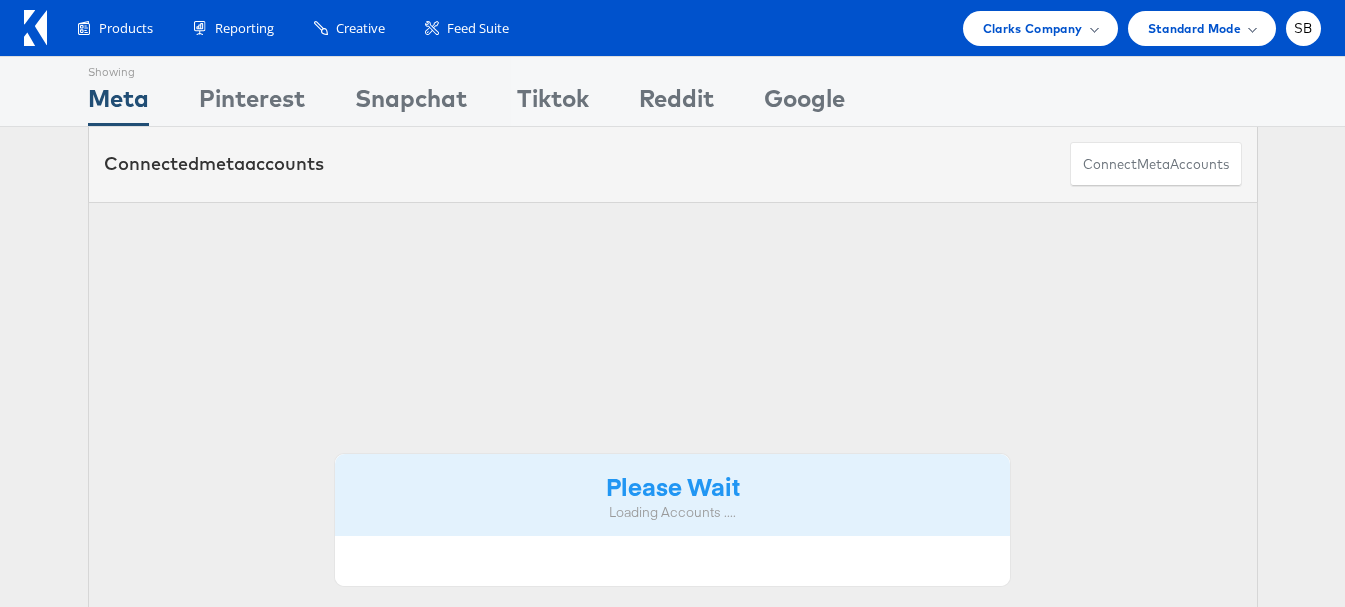 scroll, scrollTop: 0, scrollLeft: 0, axis: both 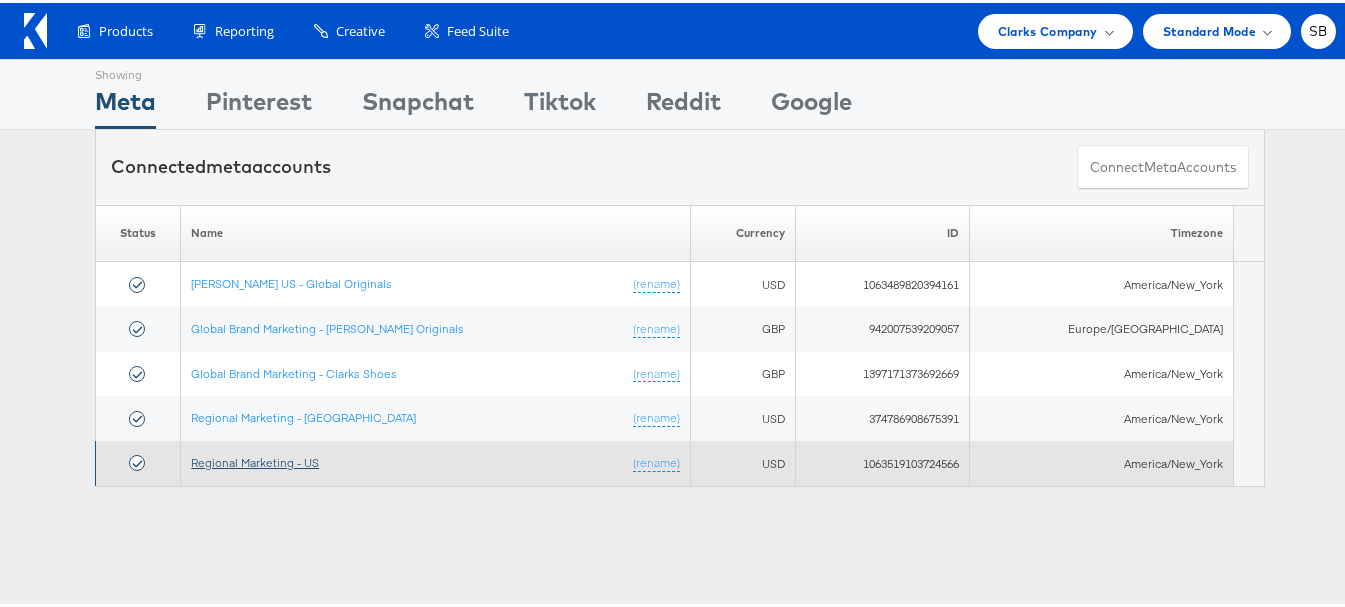 click on "Regional Marketing - US" at bounding box center (255, 459) 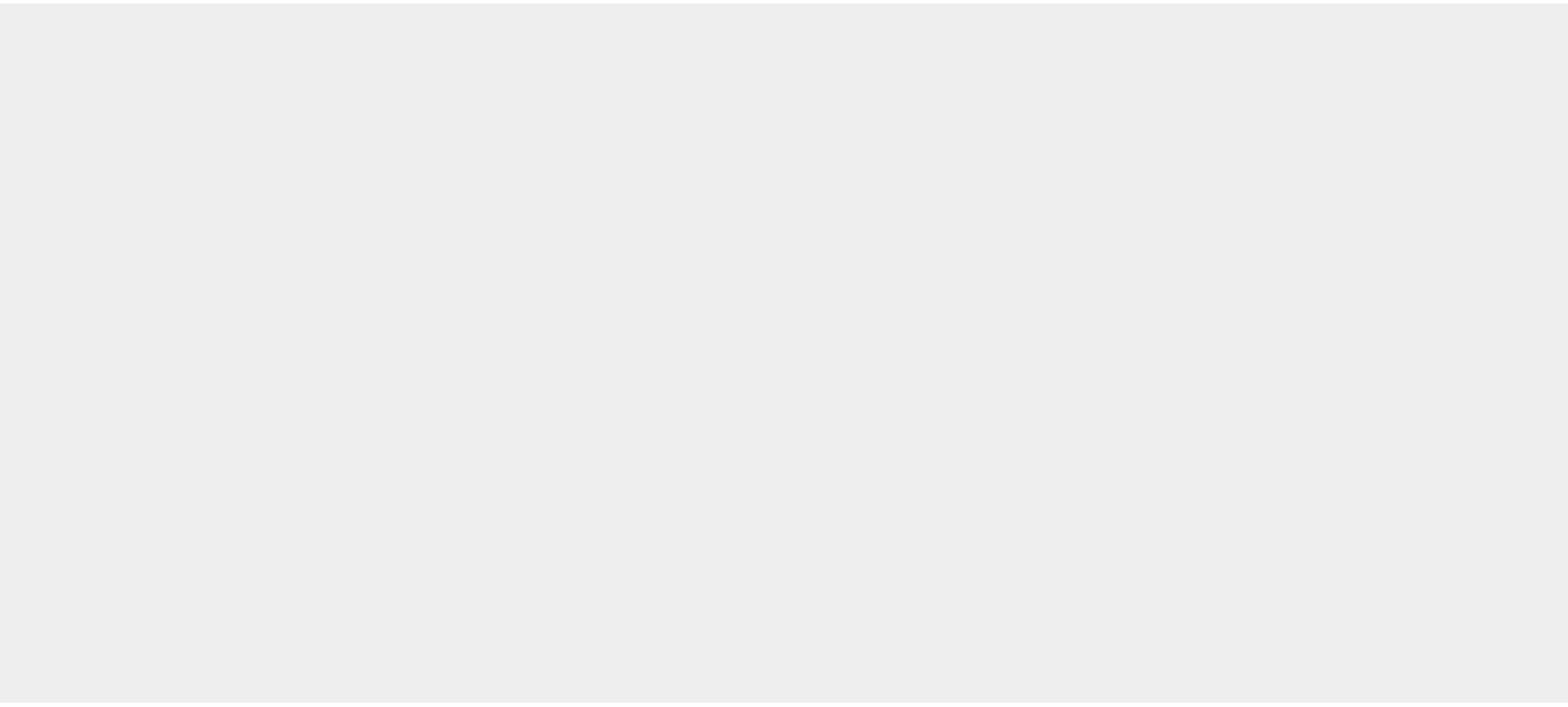 scroll, scrollTop: 0, scrollLeft: 0, axis: both 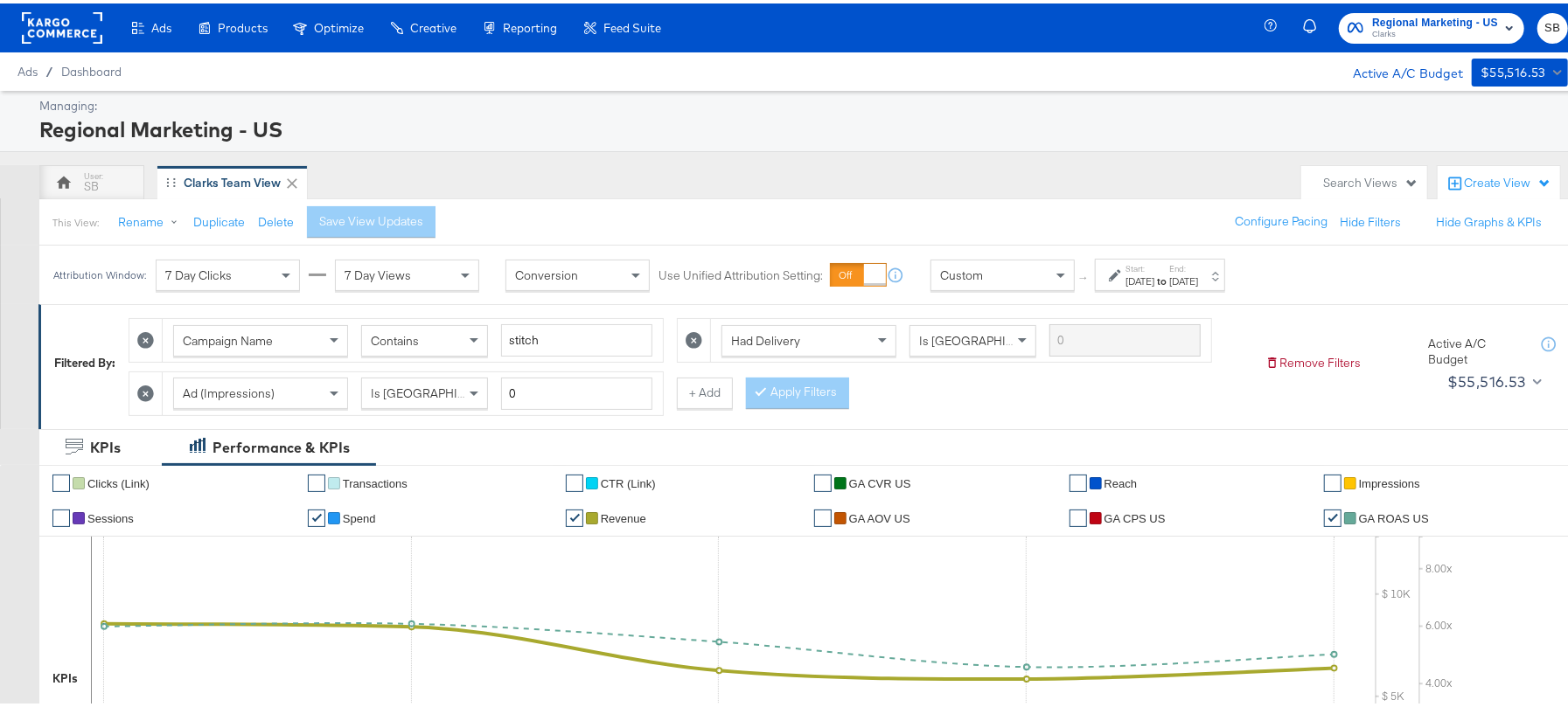 click on "Jul 1st 2025" at bounding box center (1183, 278) 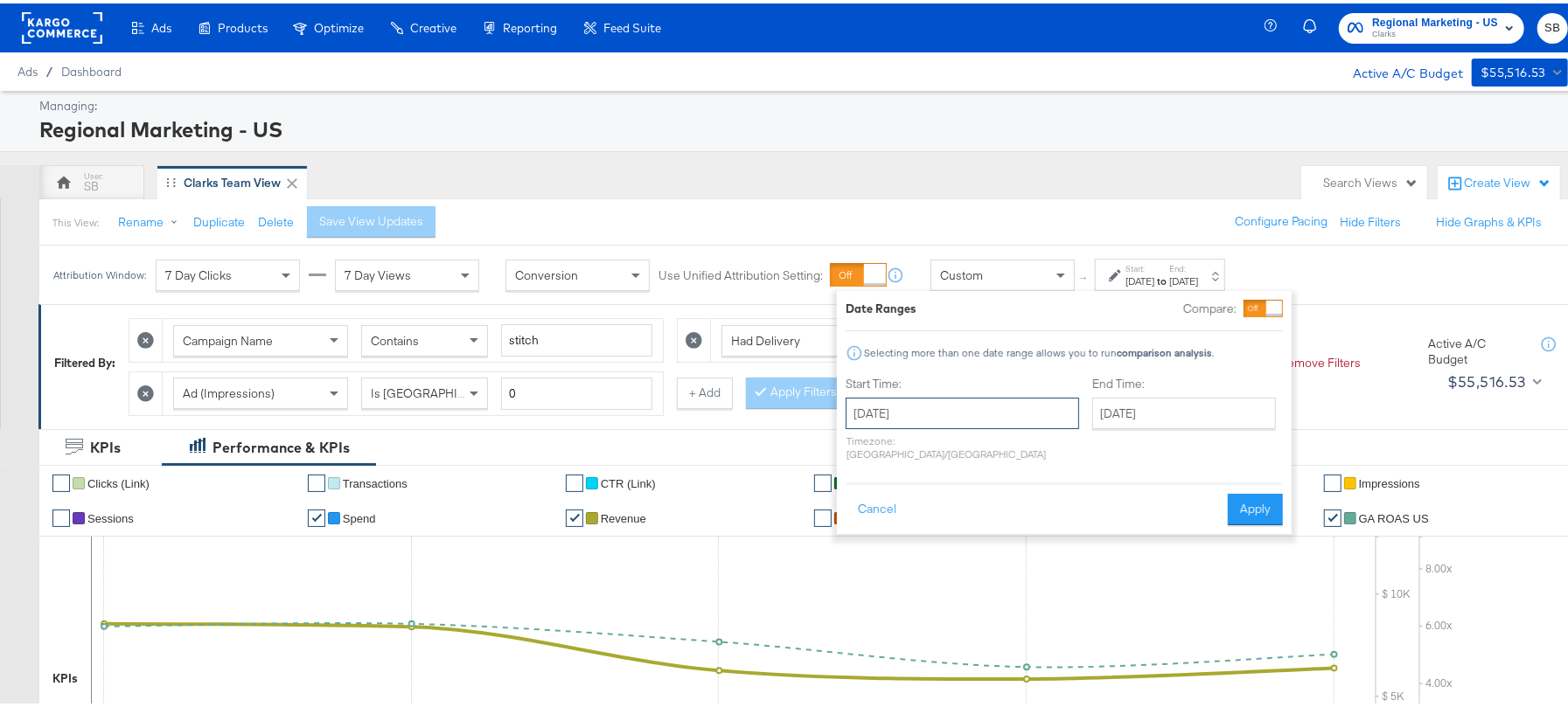 click on "June 27th 2025" at bounding box center (962, 410) 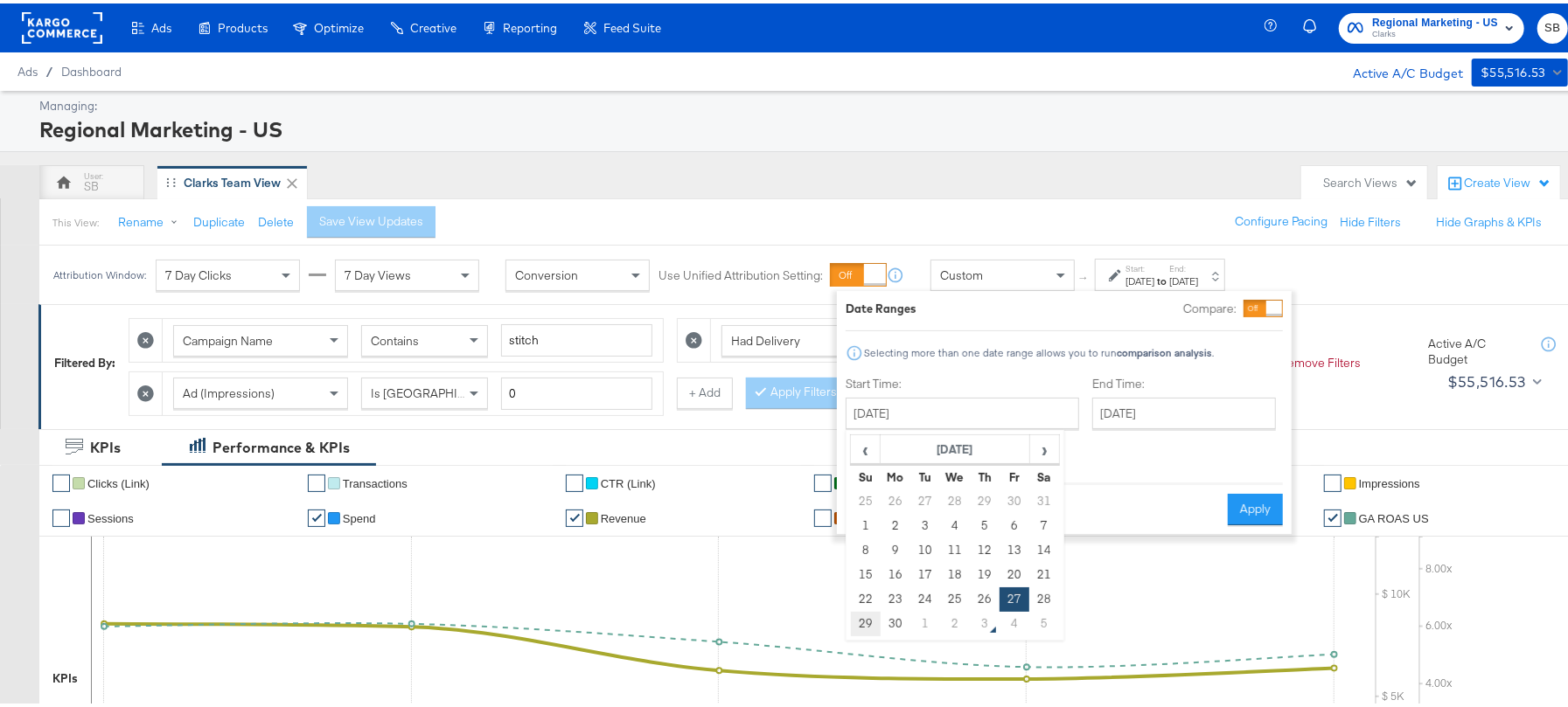 click on "29" at bounding box center [866, 620] 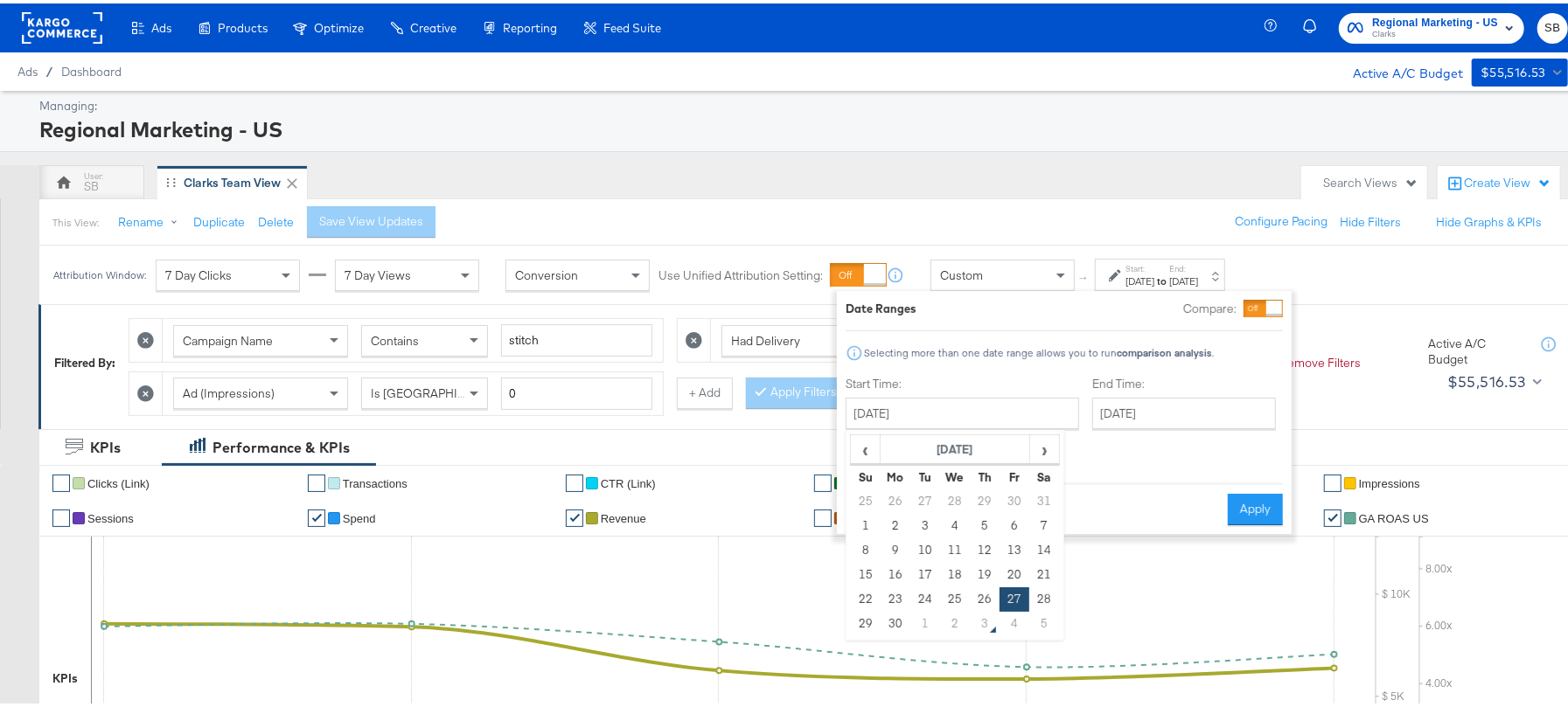 type on "June 29th 2025" 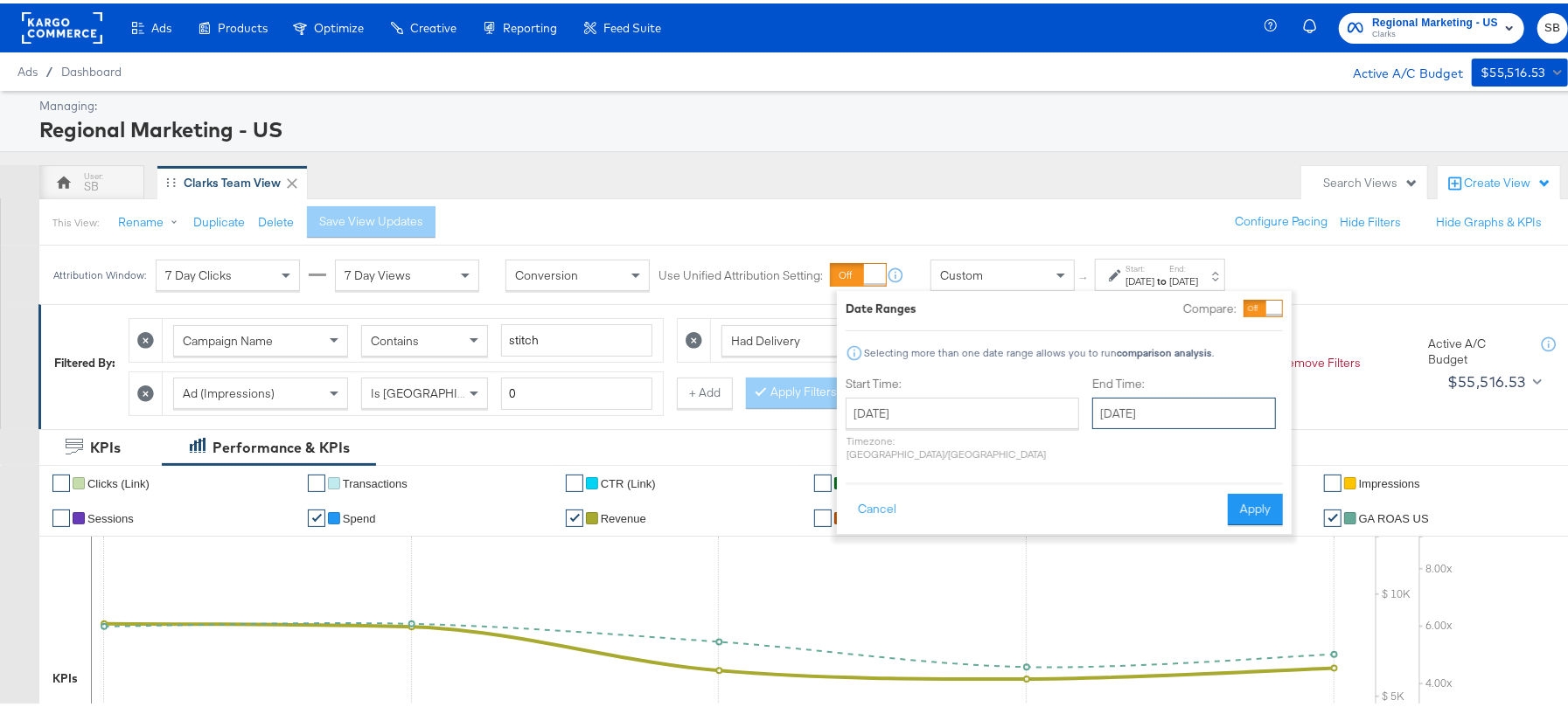 click on "July 1st 2025" at bounding box center (1184, 410) 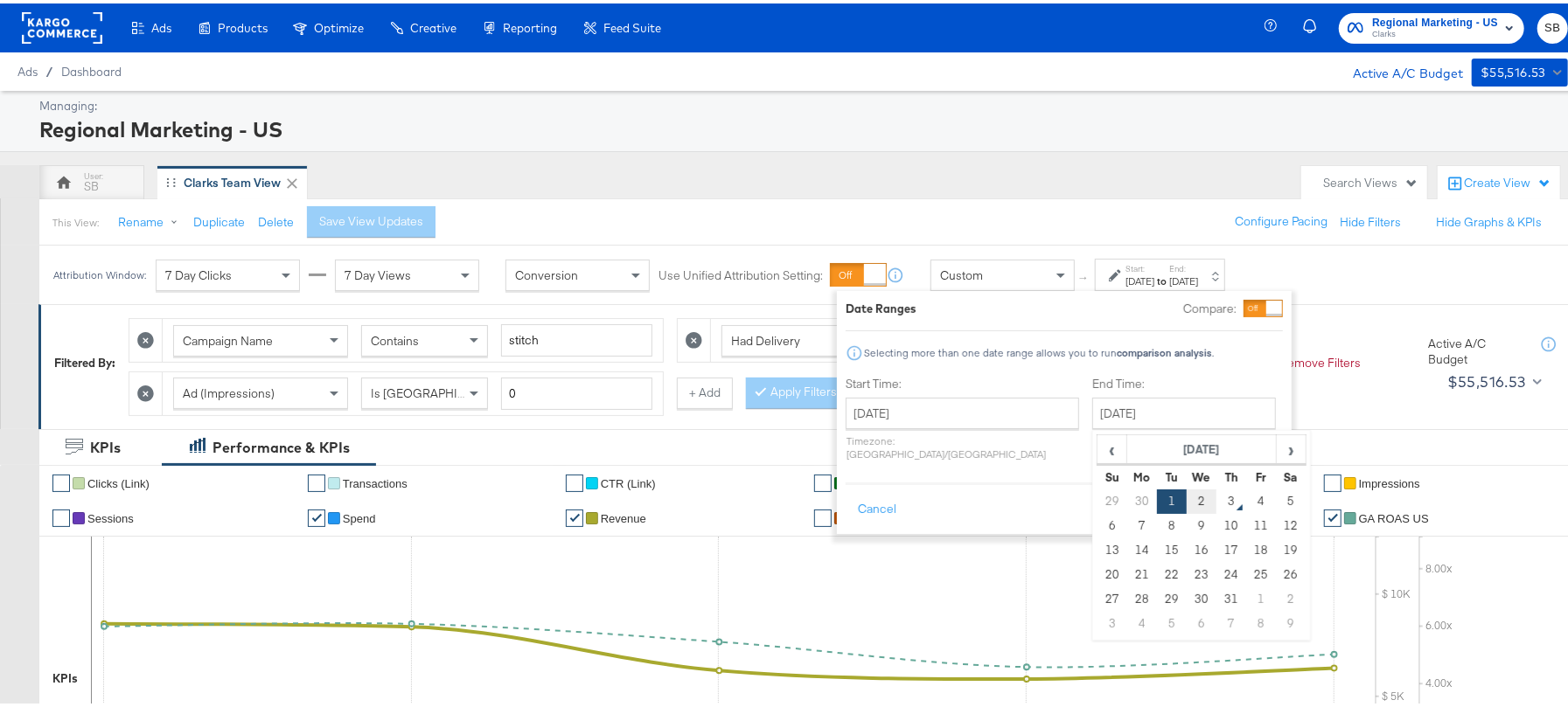 click on "2" at bounding box center (1202, 498) 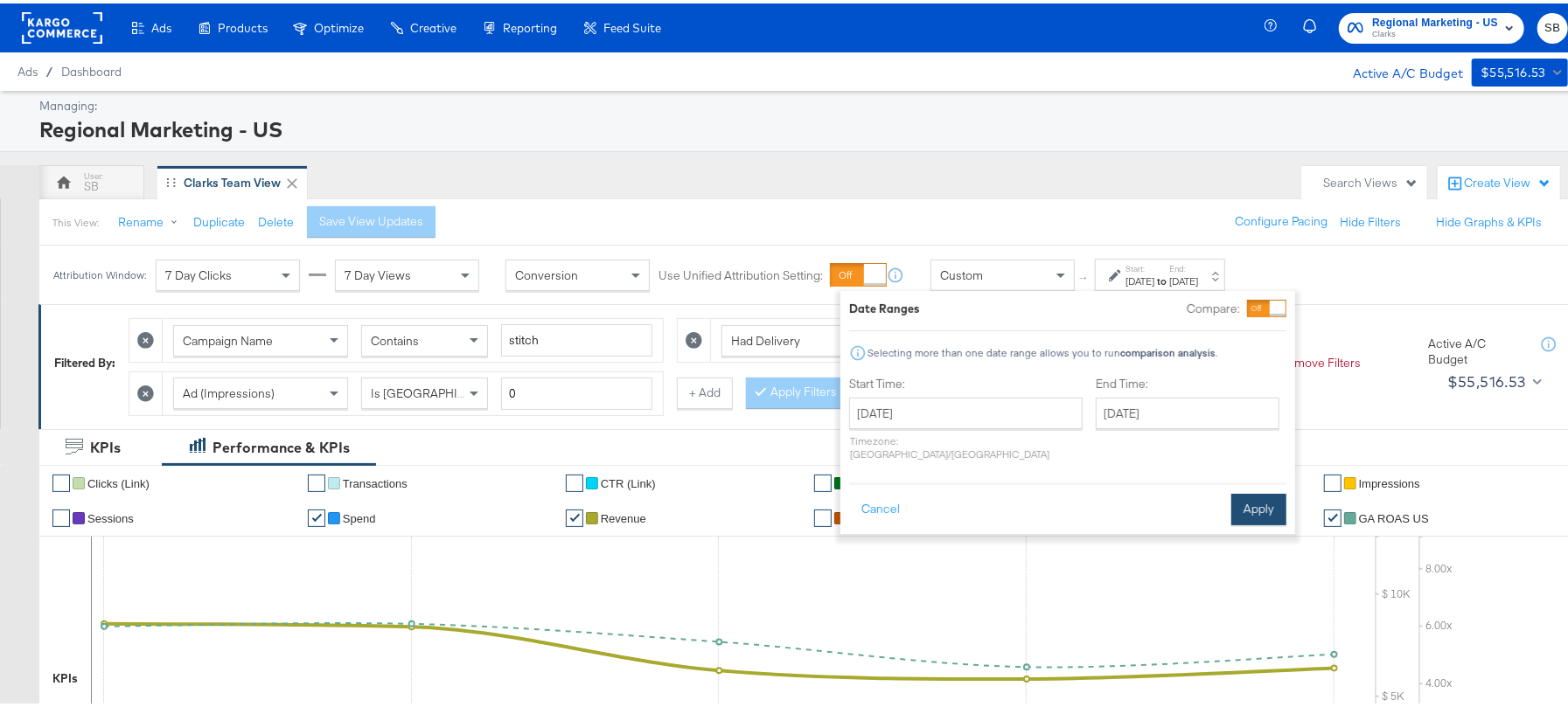 click on "Apply" at bounding box center (1258, 506) 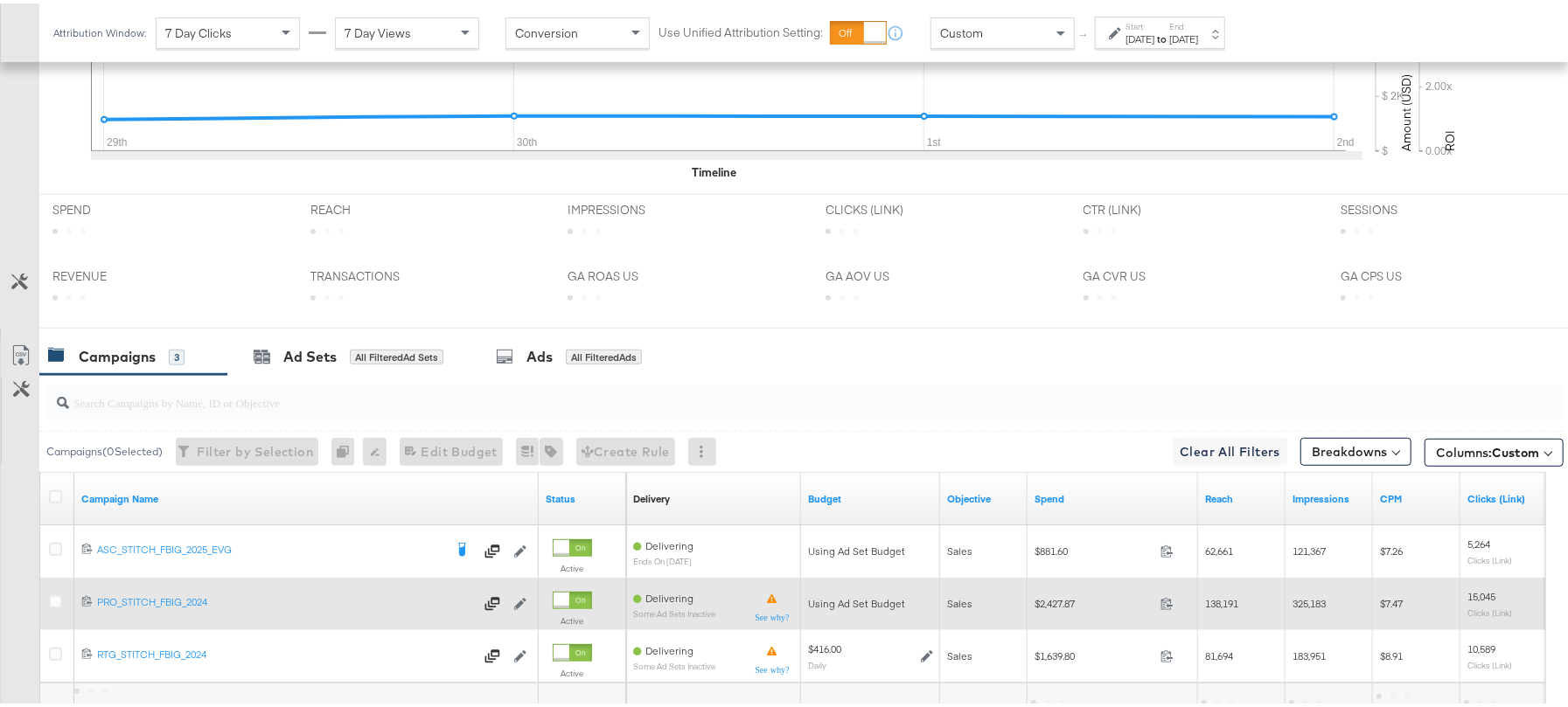 scroll, scrollTop: 699, scrollLeft: 0, axis: vertical 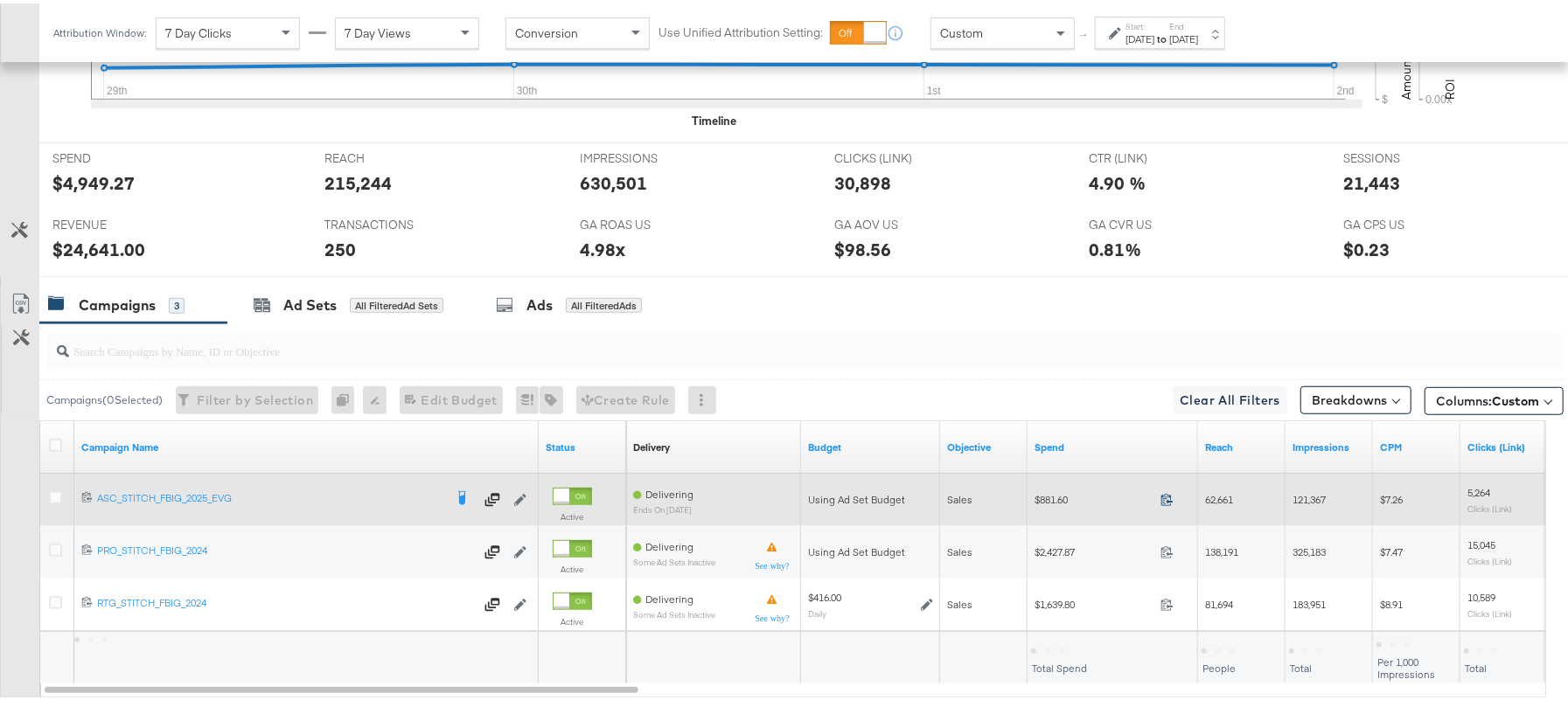 click 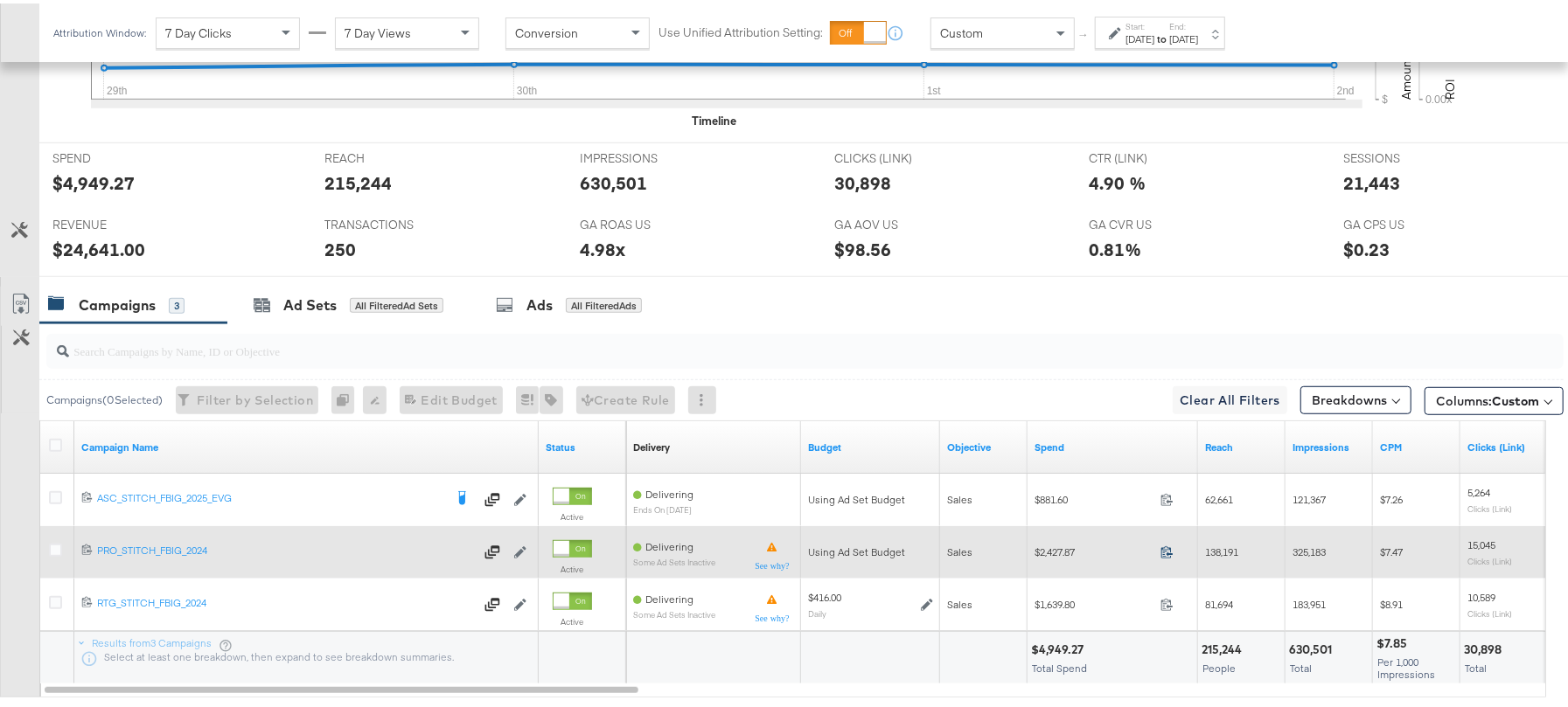 click 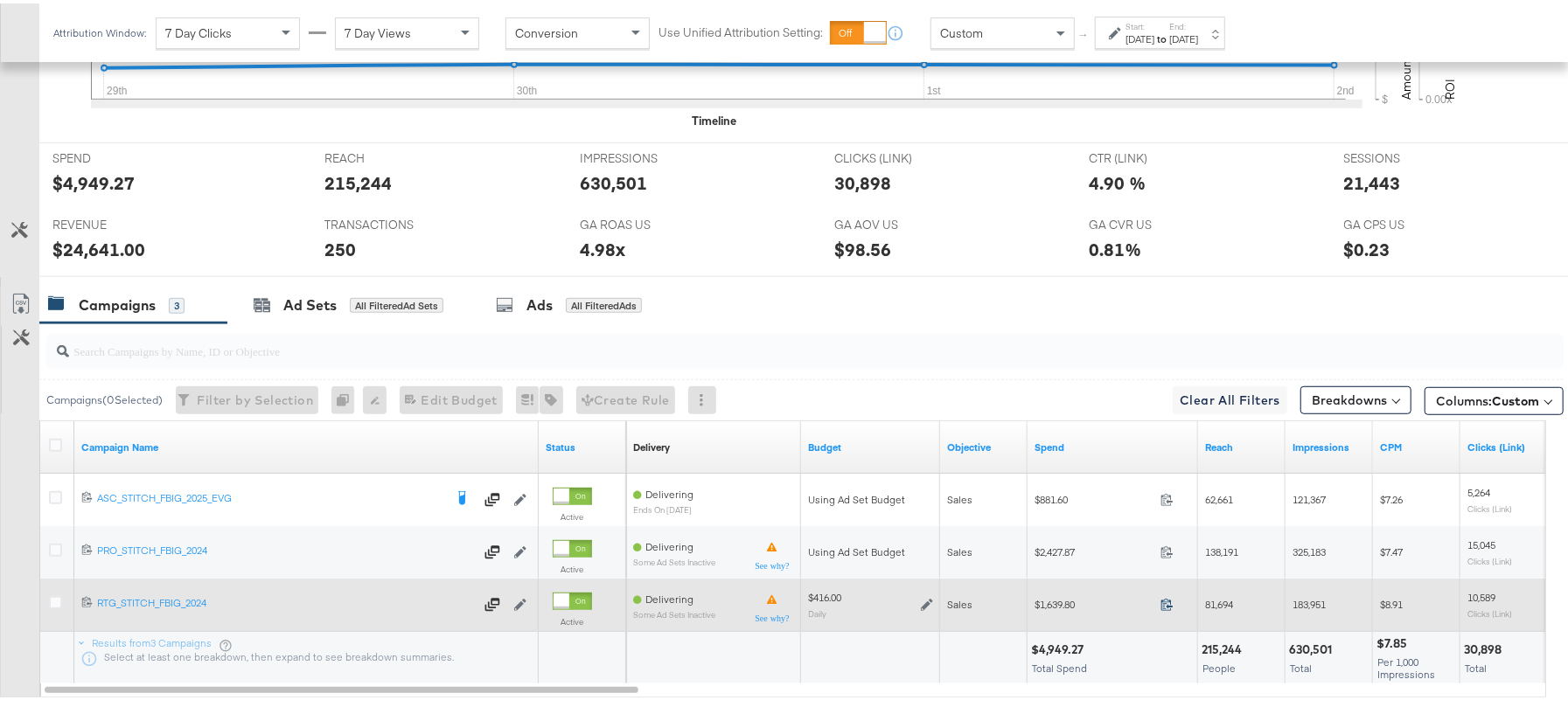 click 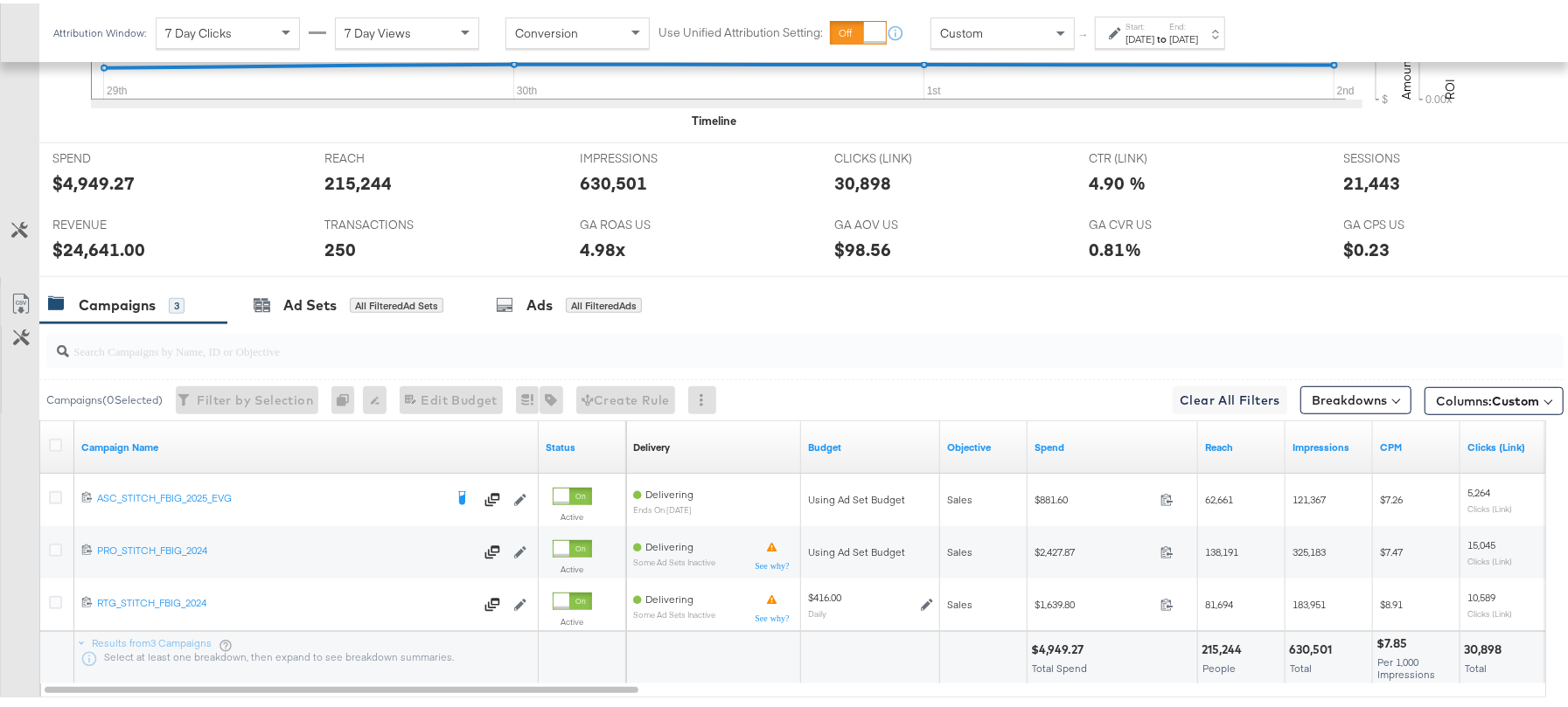 click on "$24,641.00" at bounding box center [99, 246] 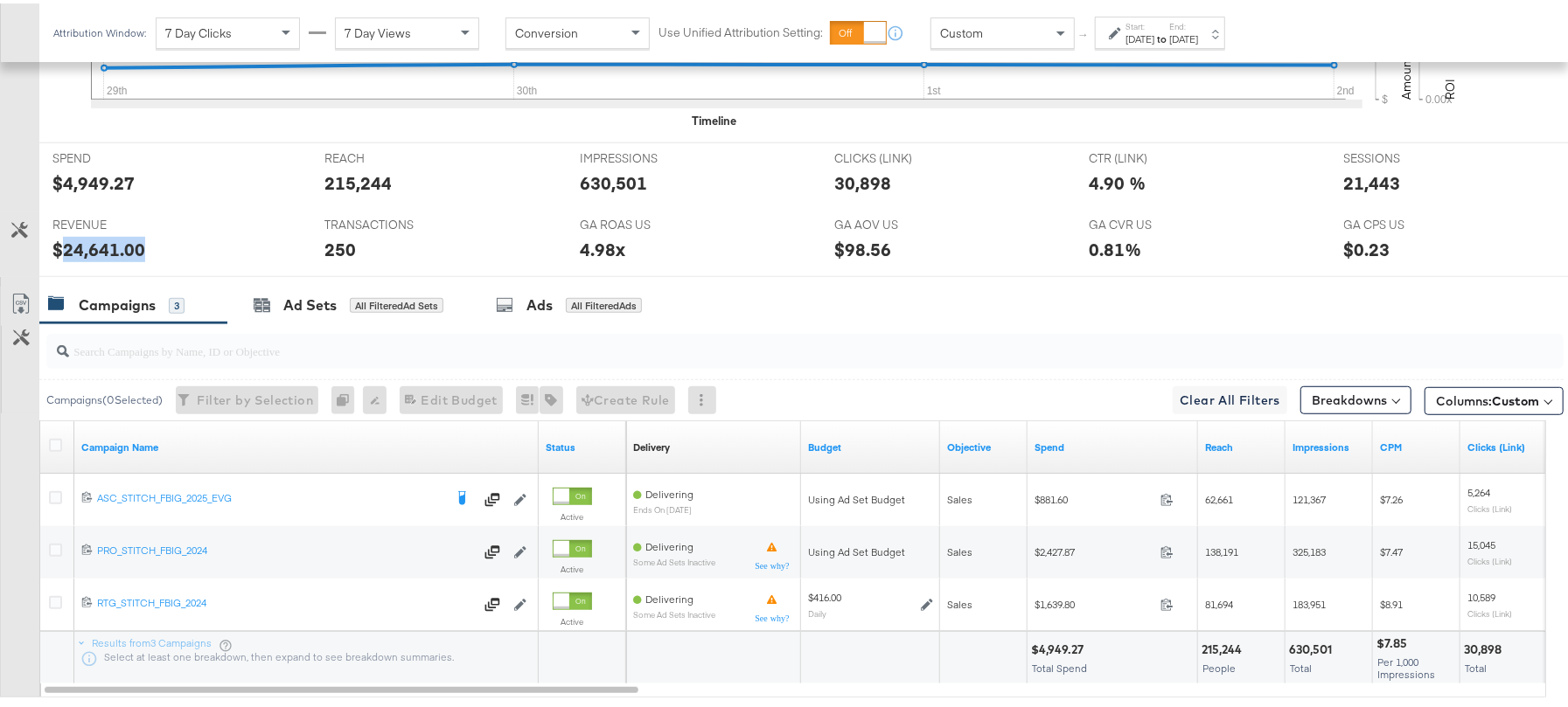 click on "$24,641.00" at bounding box center (99, 246) 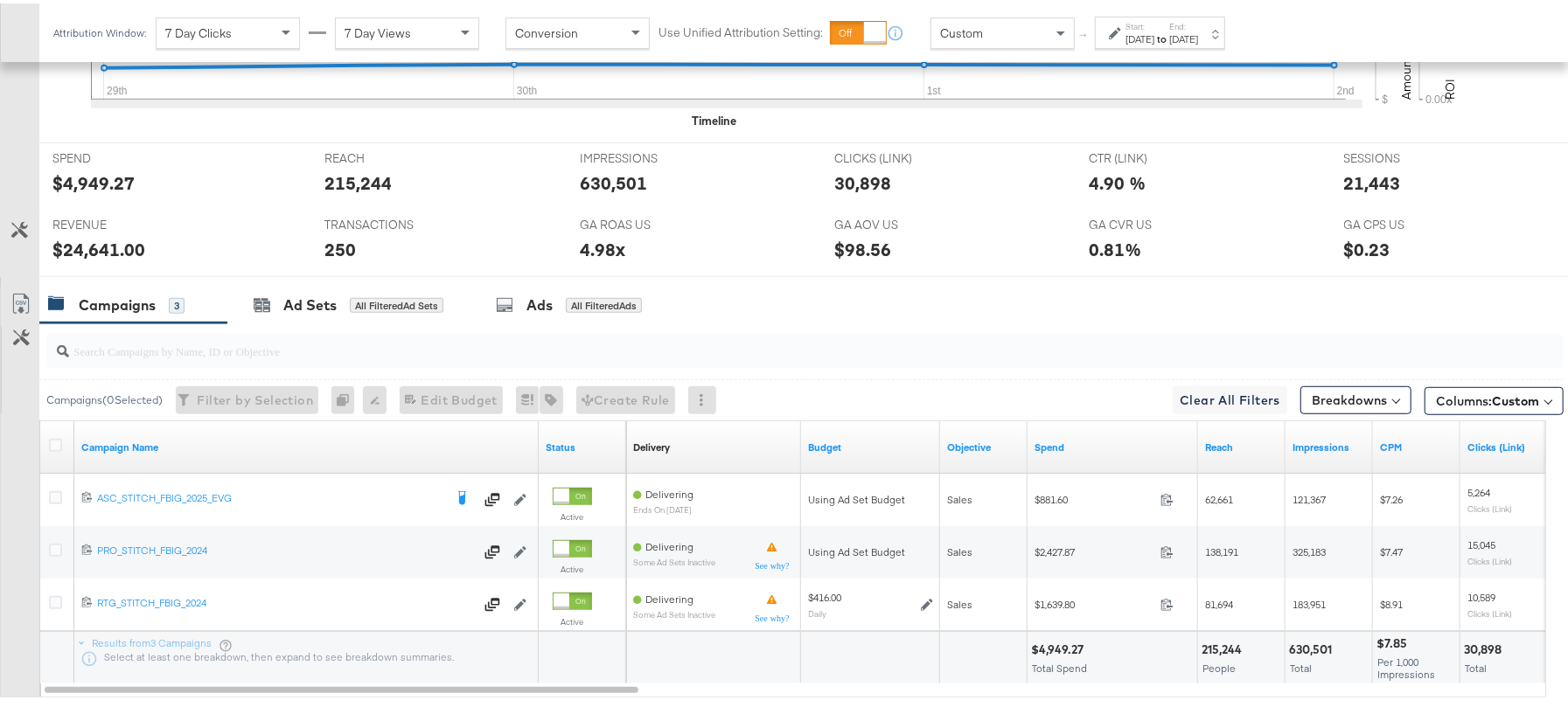 click on "4.98x" at bounding box center [603, 246] 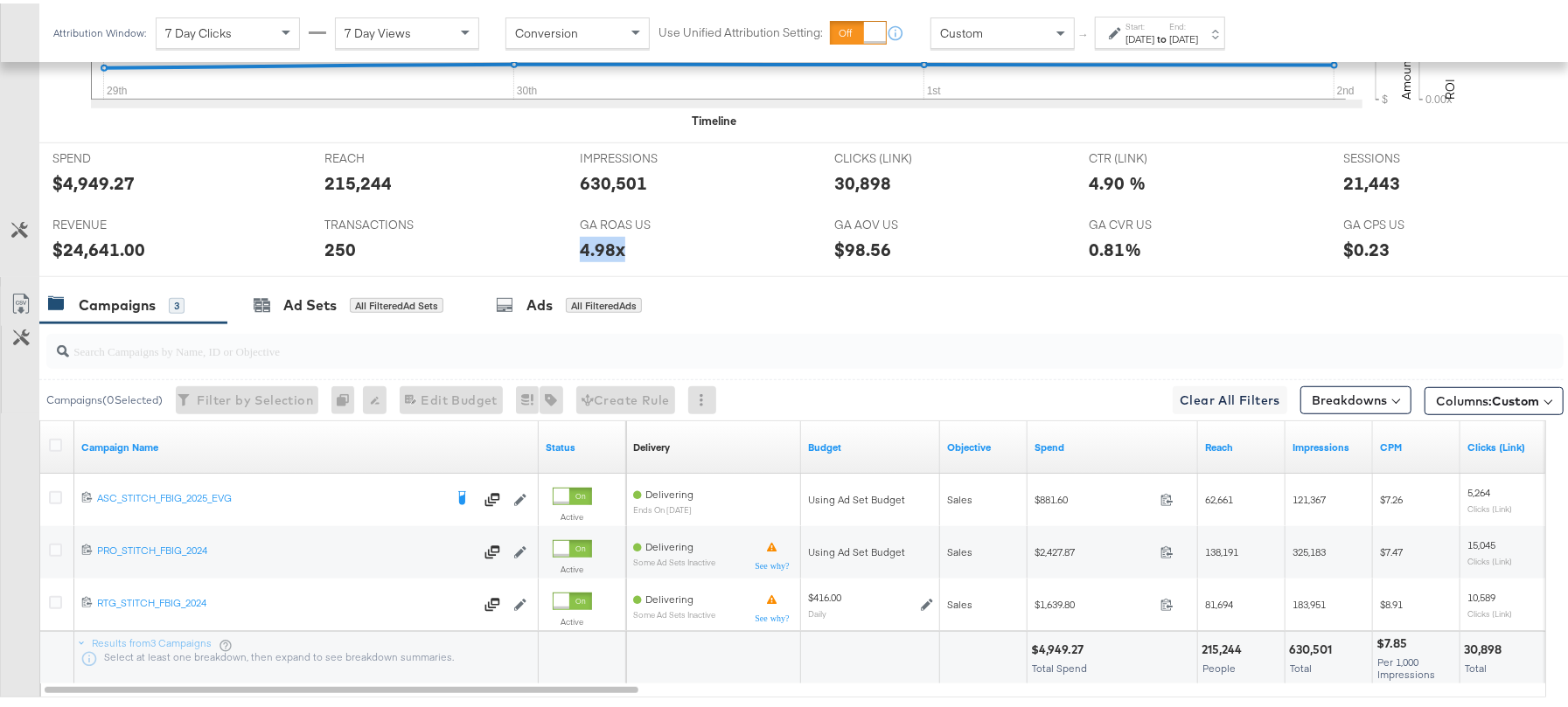 click on "4.98x" at bounding box center (603, 246) 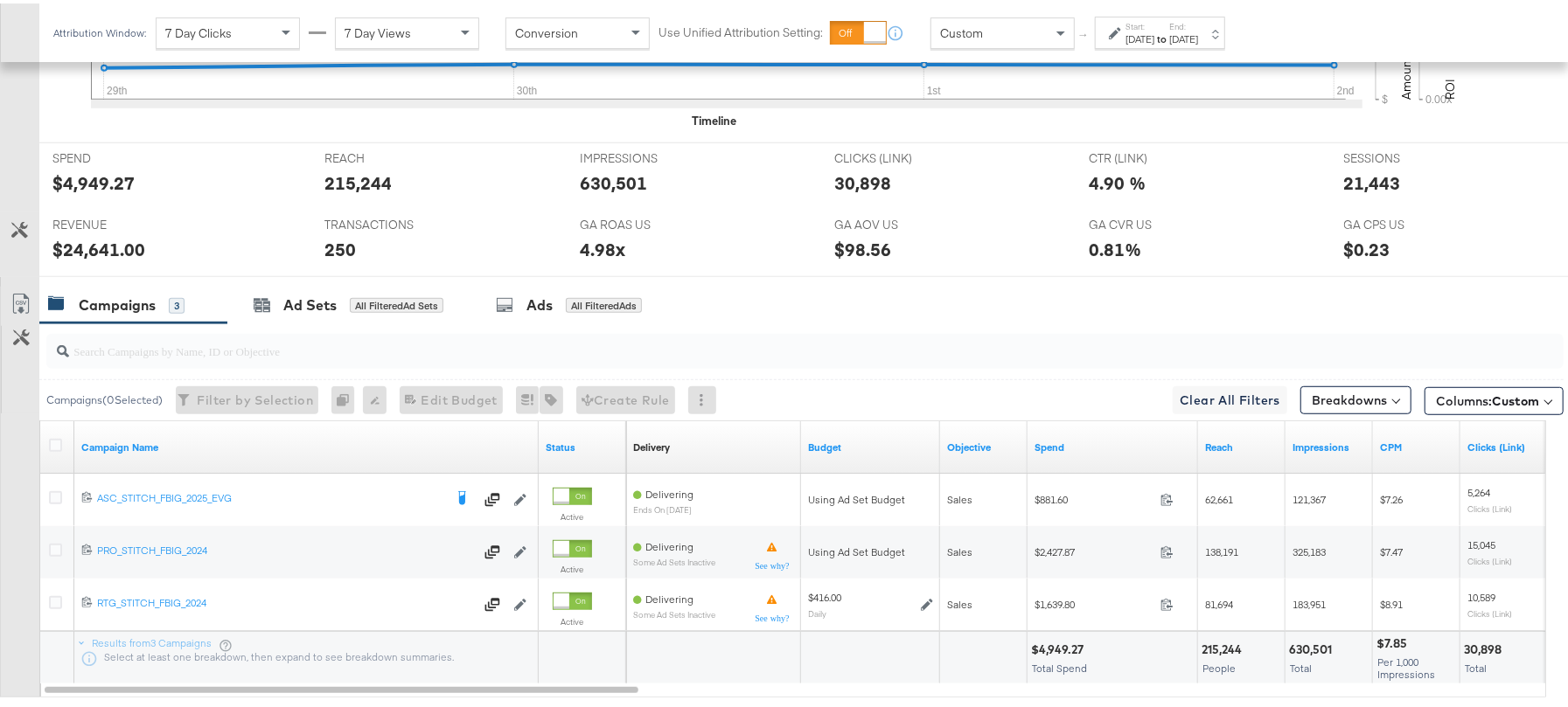 click on "21,443" at bounding box center (1372, 179) 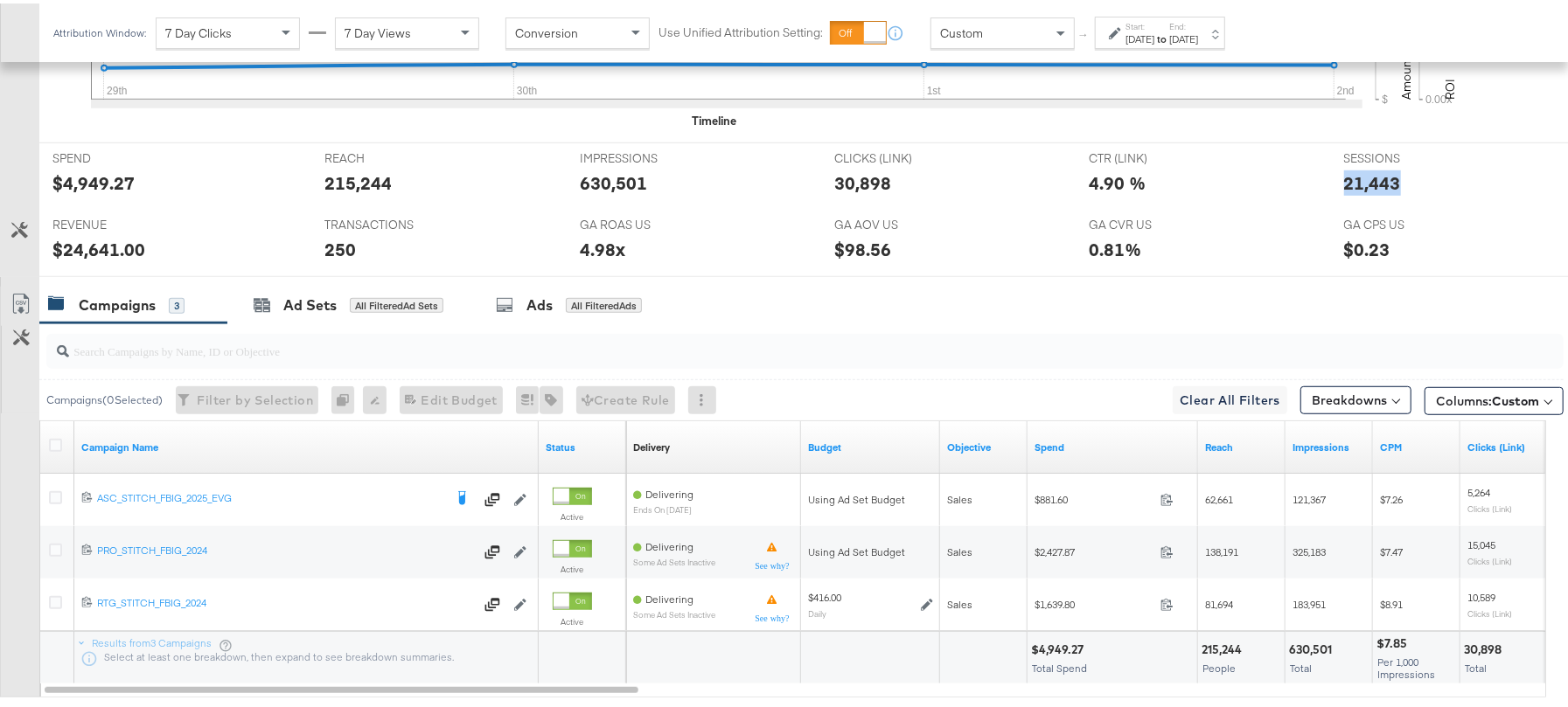 click on "21,443" at bounding box center (1372, 179) 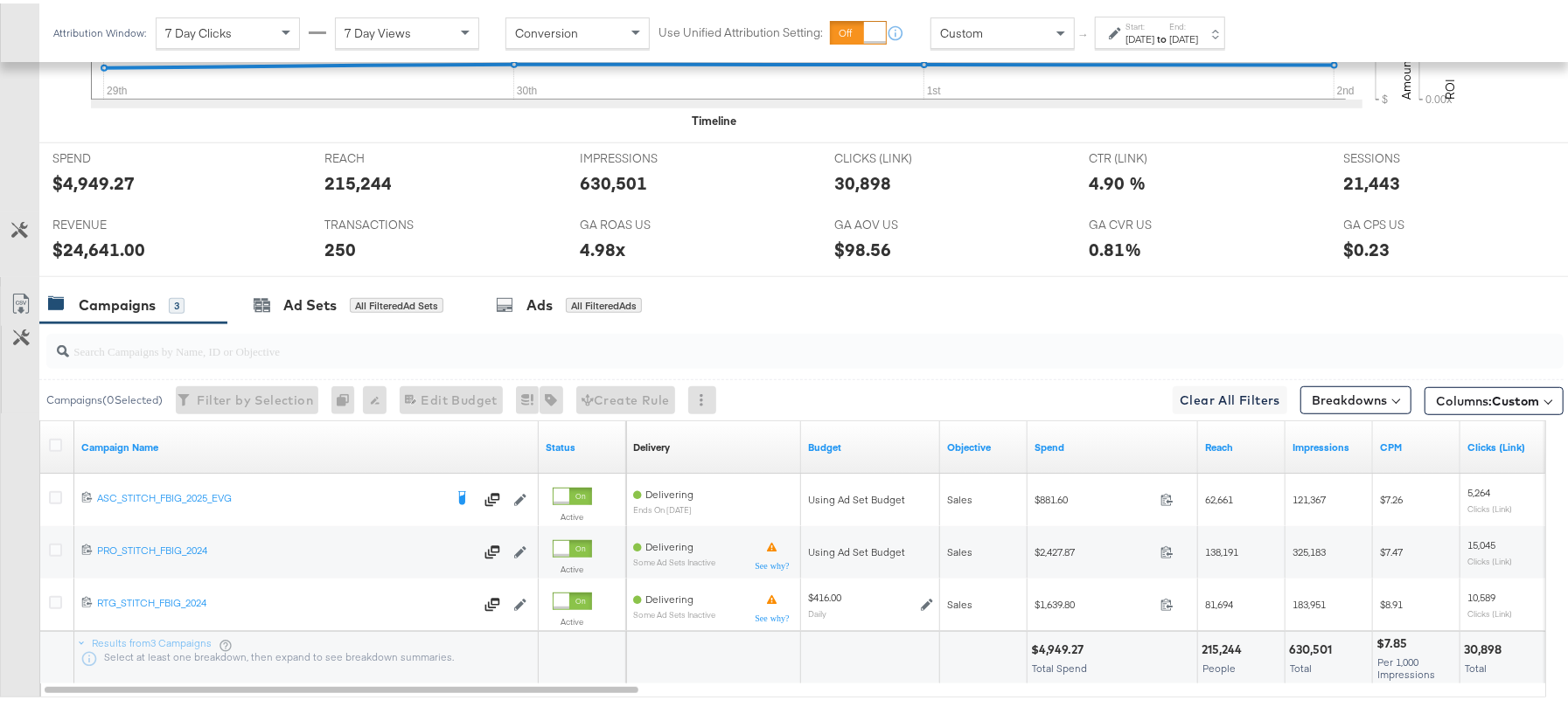 click on "Start:" at bounding box center [1139, 23] 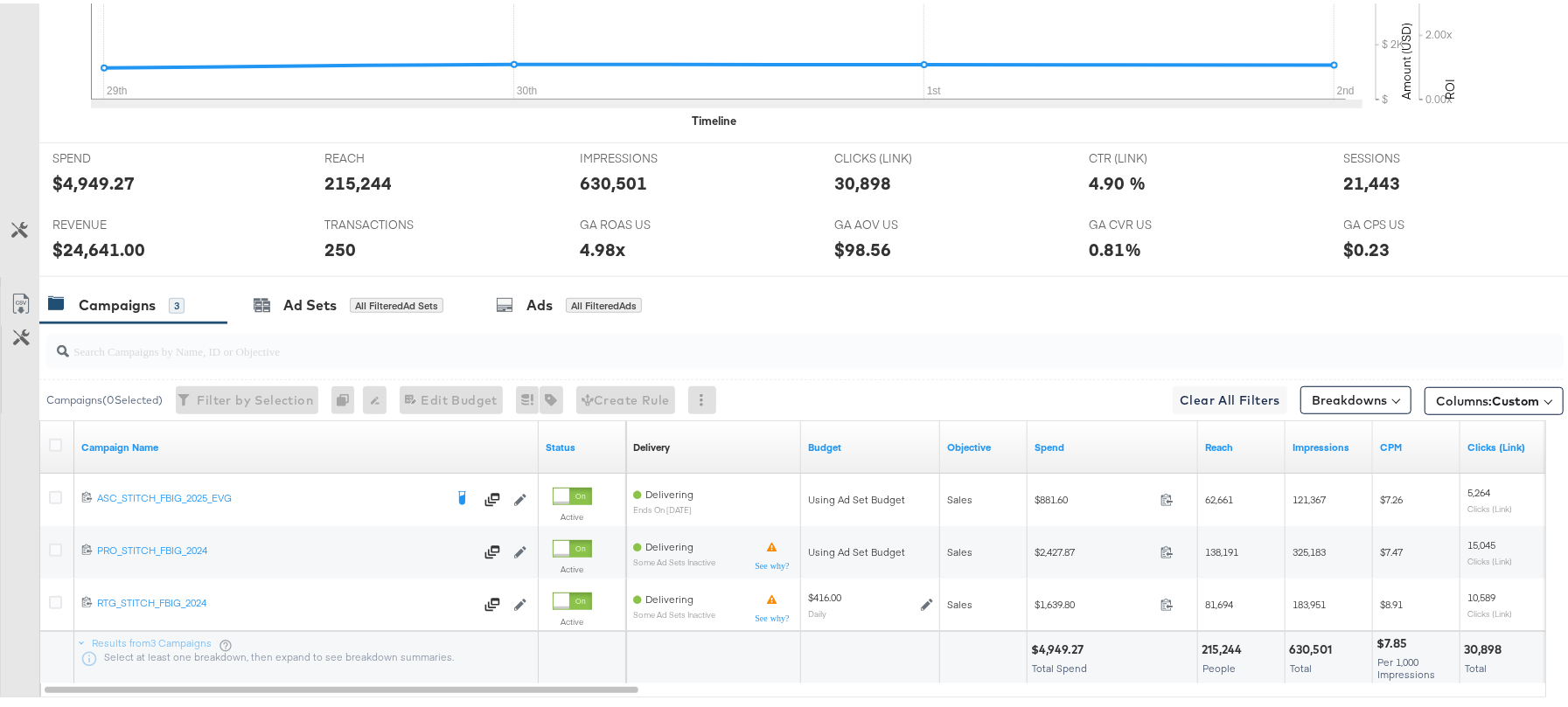 scroll, scrollTop: 116, scrollLeft: 0, axis: vertical 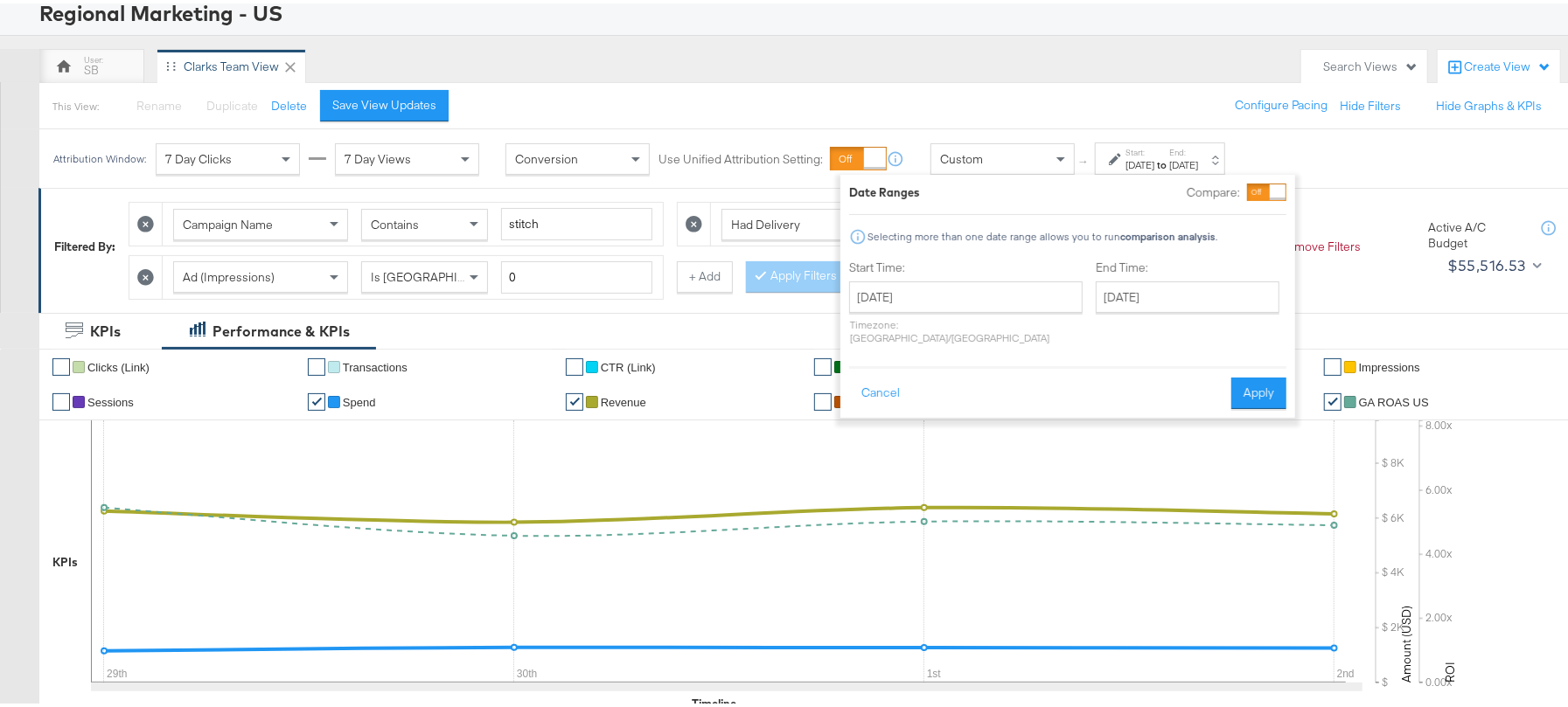 click on "This View: Rename Please save your changes before renaming this view Duplicate Please save your changes before duplicating this view Delete Save View Updates Configure Pacing Hide Filters Hide Graphs & KPIs" at bounding box center (812, 102) 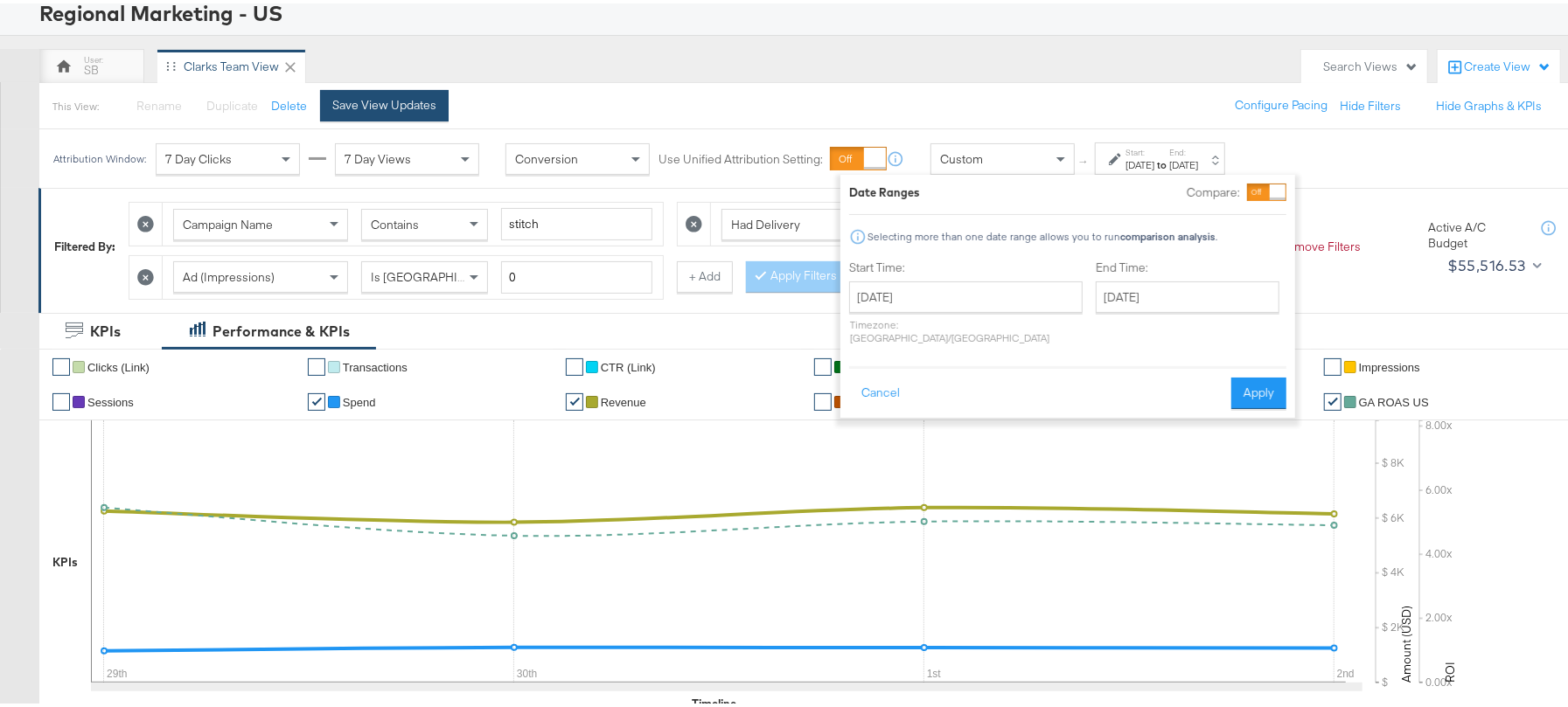 click on "Save View Updates" at bounding box center [384, 102] 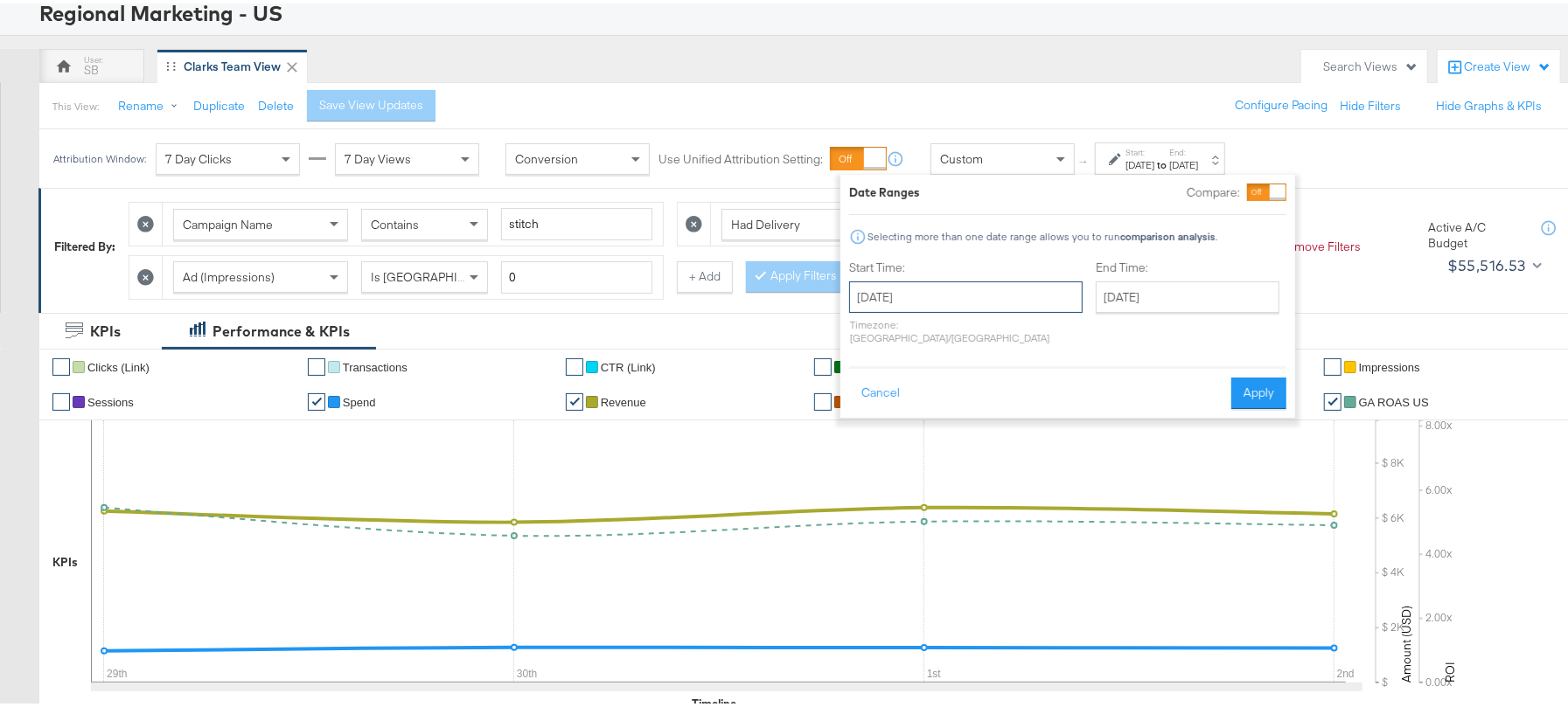 click on "June 29th 2025" at bounding box center (965, 294) 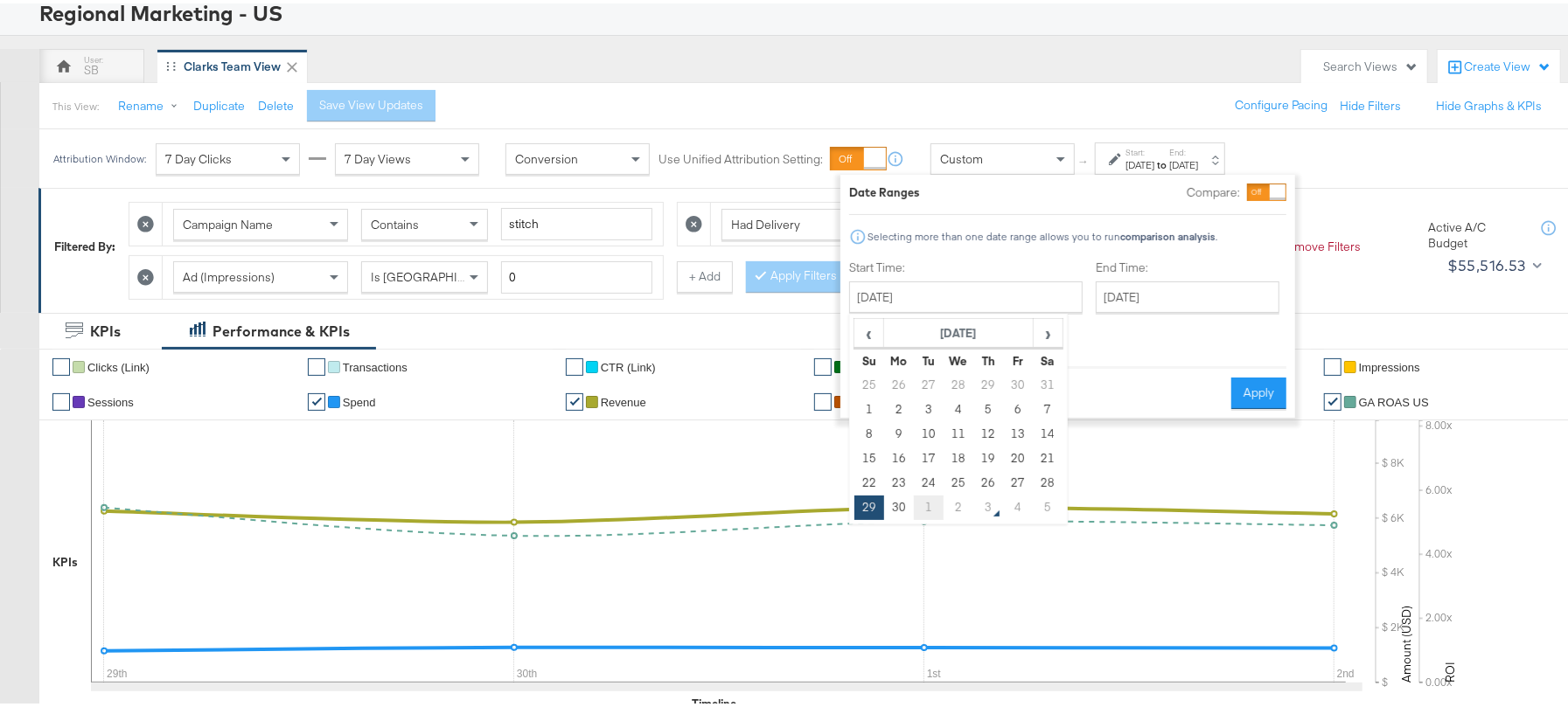 click on "1" at bounding box center [929, 504] 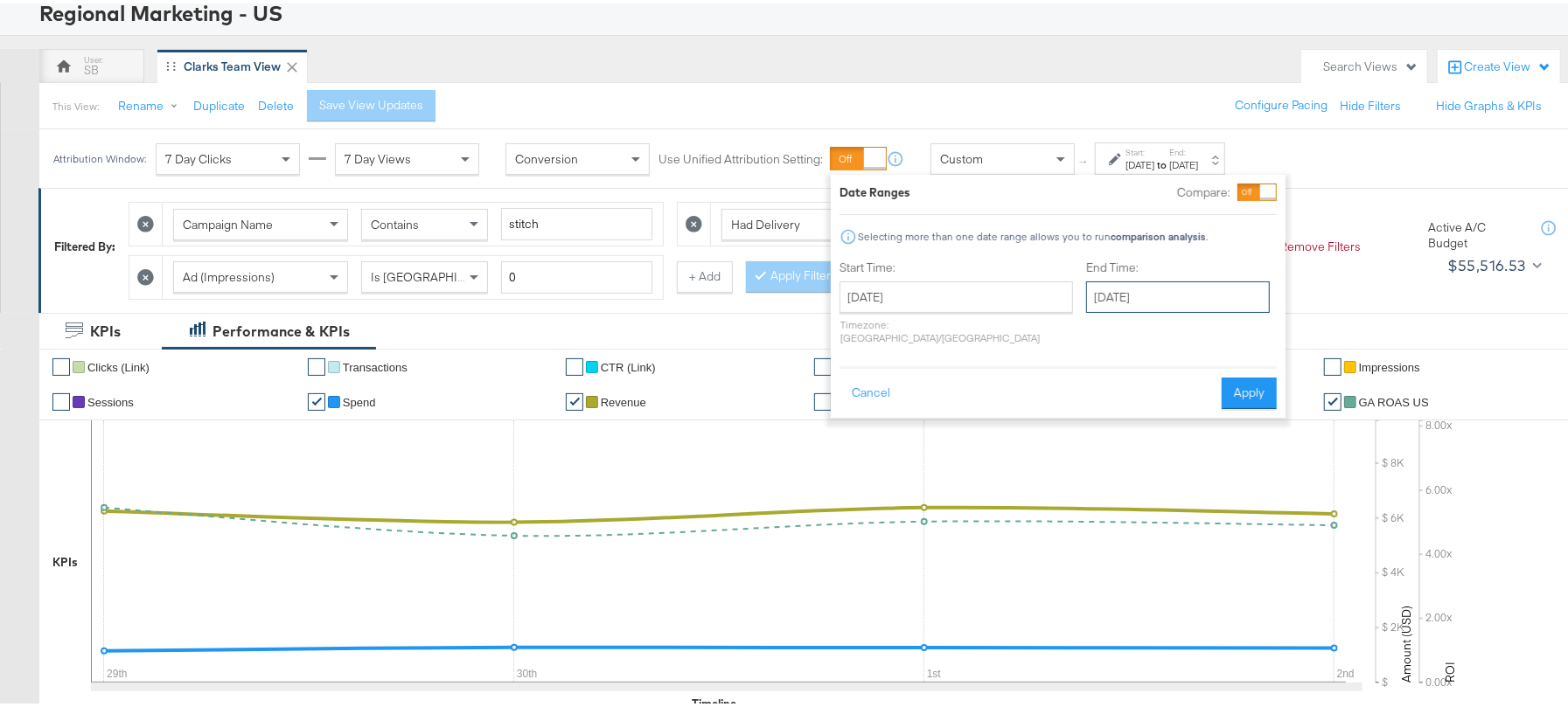 click on "July 2nd 2025" at bounding box center [1178, 294] 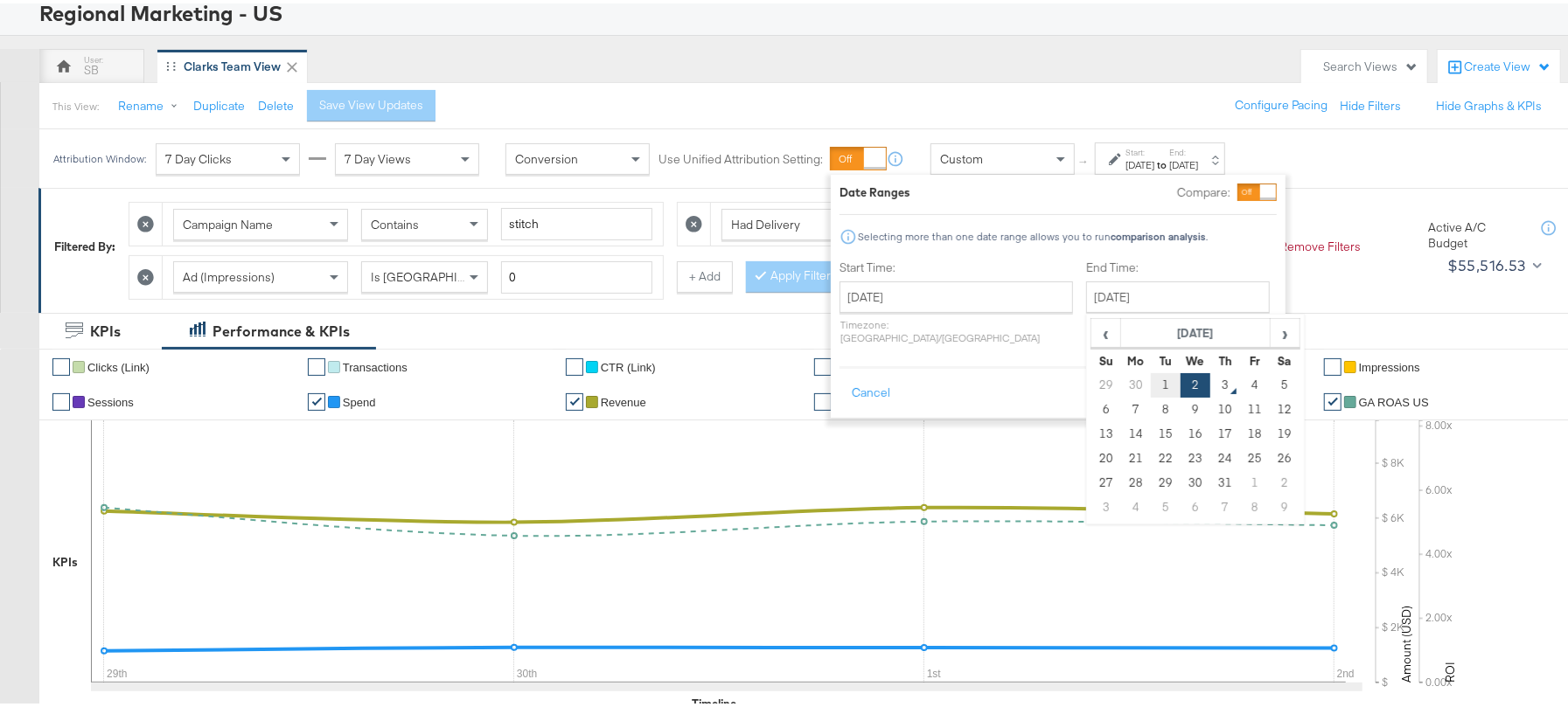 click on "1" at bounding box center [1166, 382] 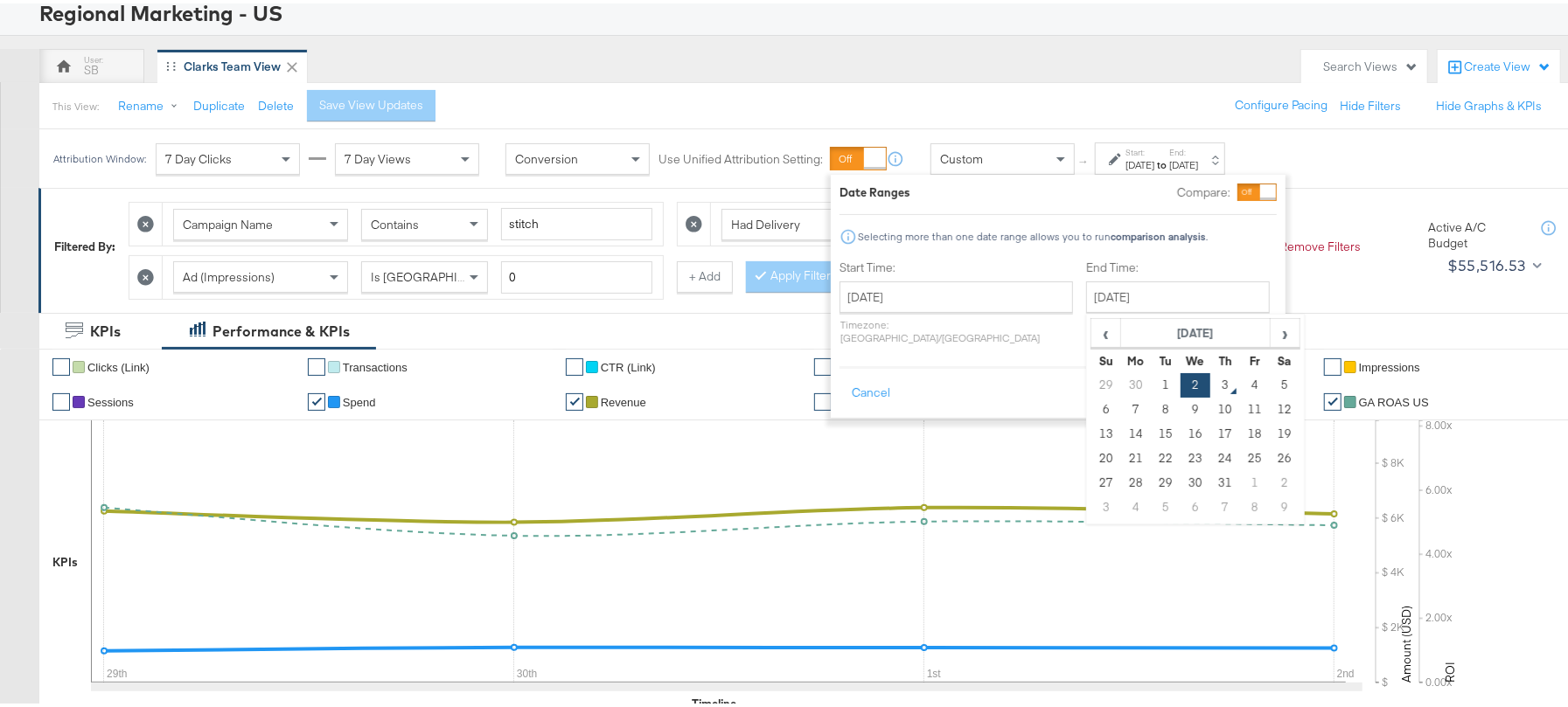type on "July 1st 2025" 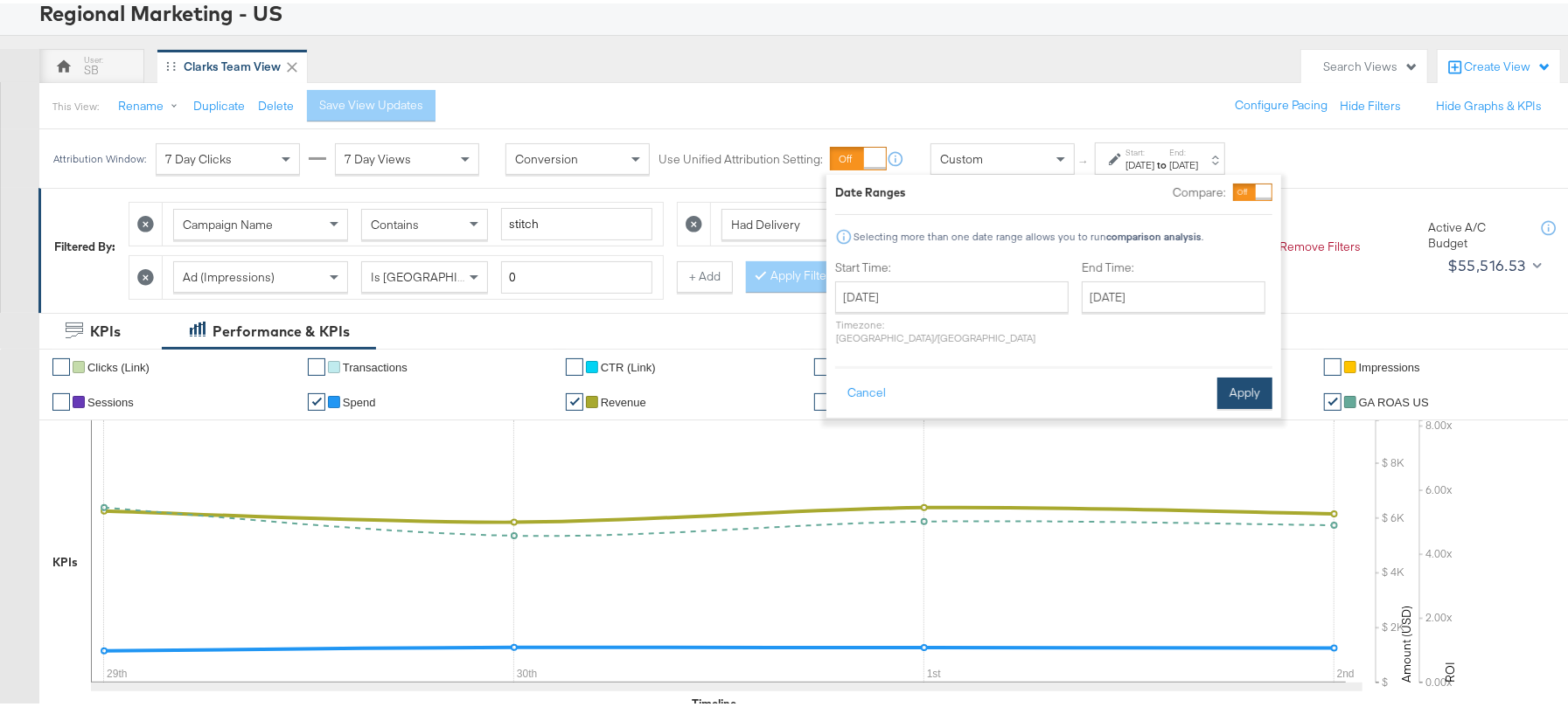 click on "Apply" at bounding box center (1244, 390) 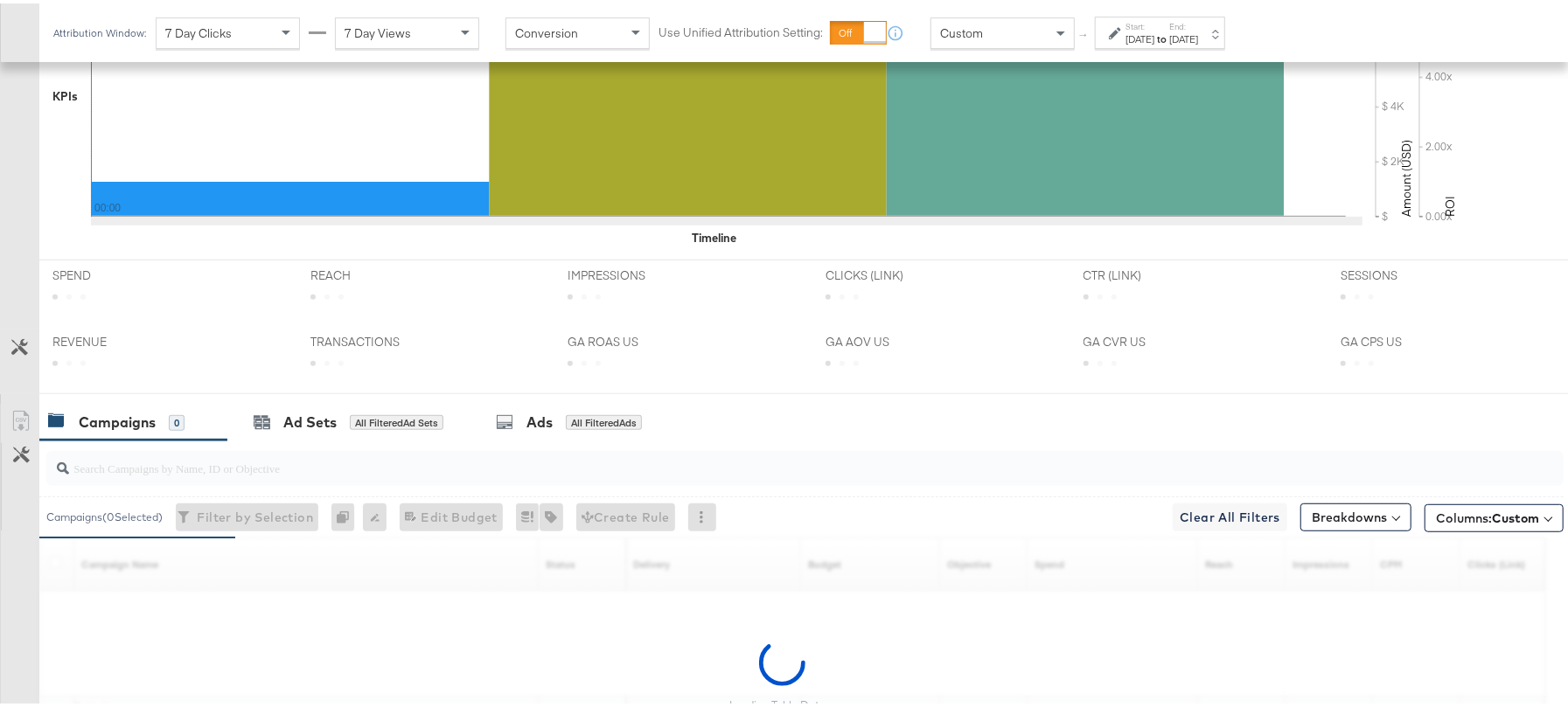 scroll, scrollTop: 752, scrollLeft: 0, axis: vertical 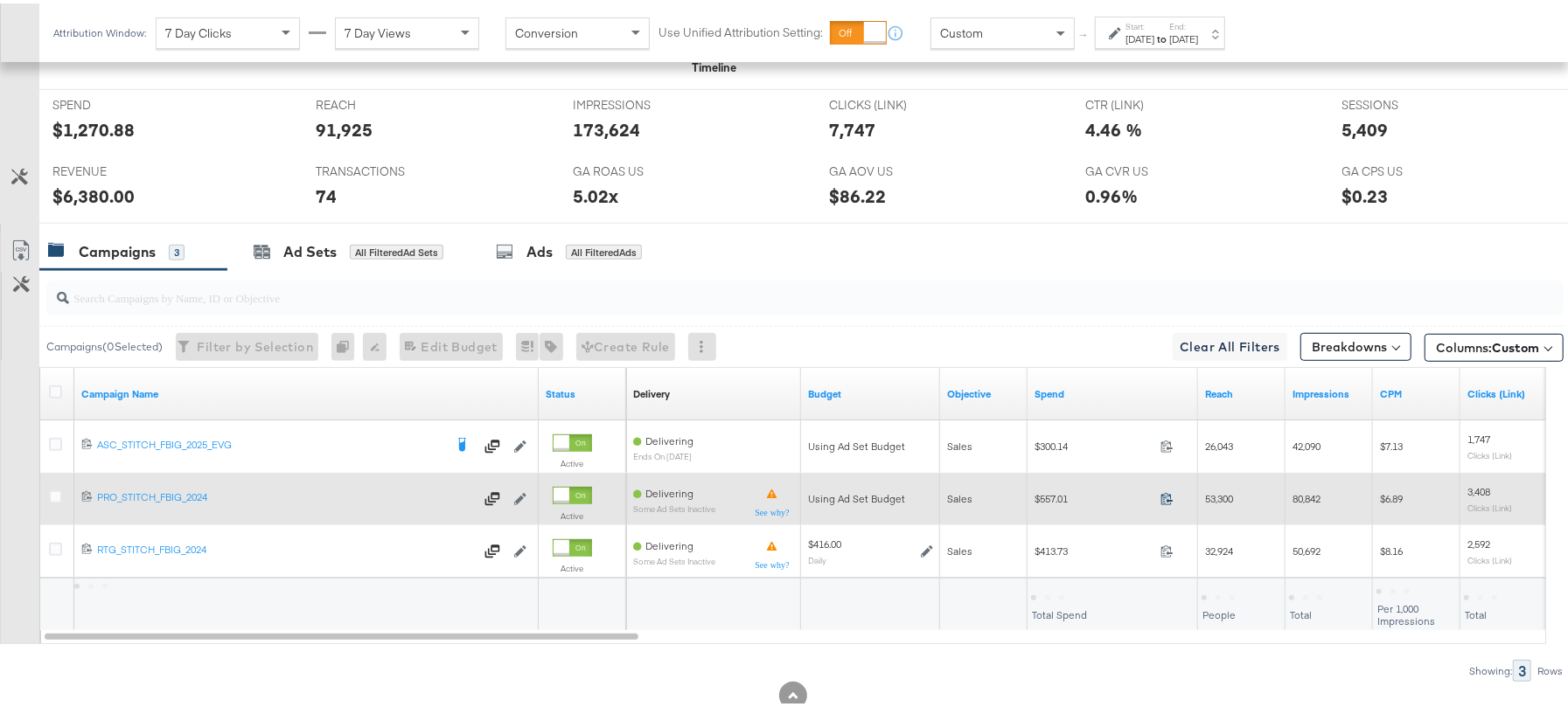 click 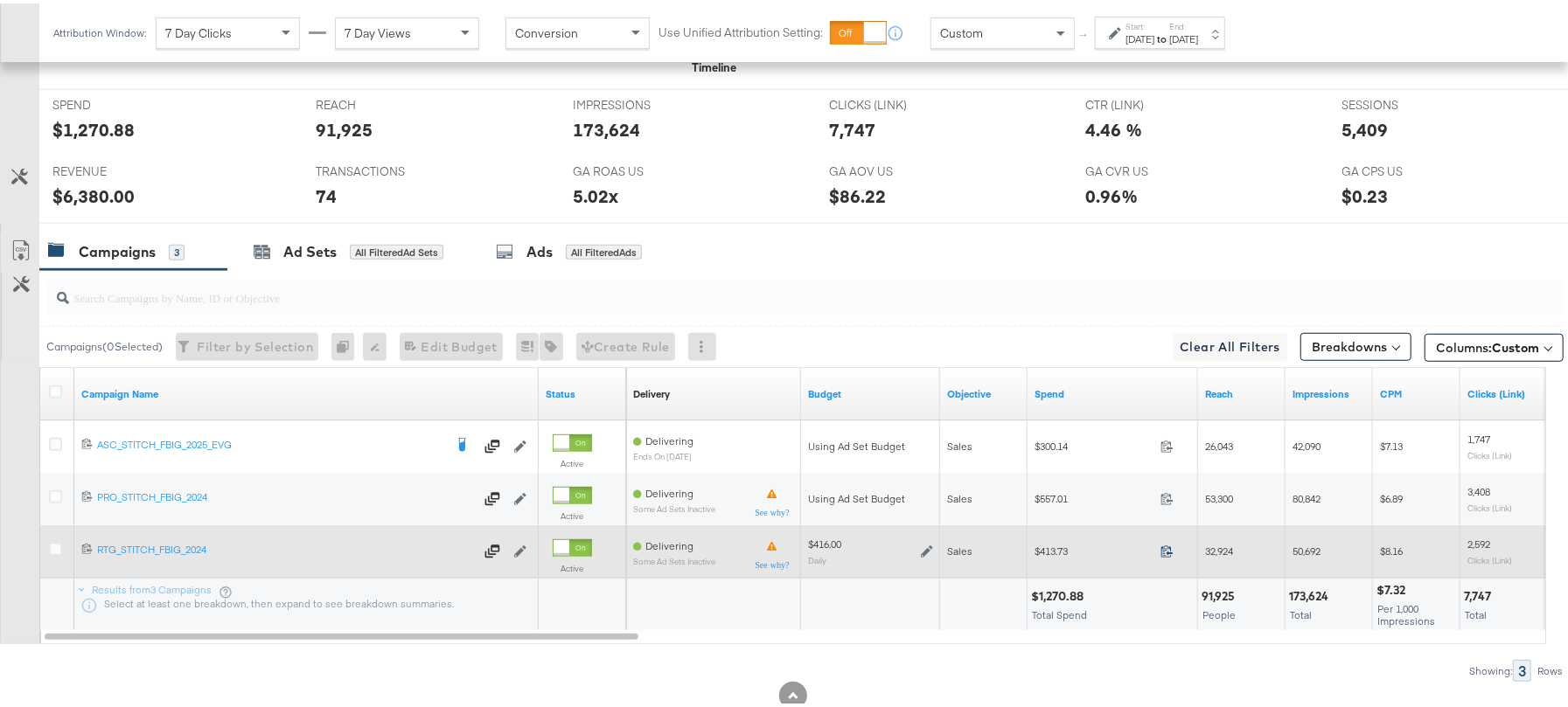 click 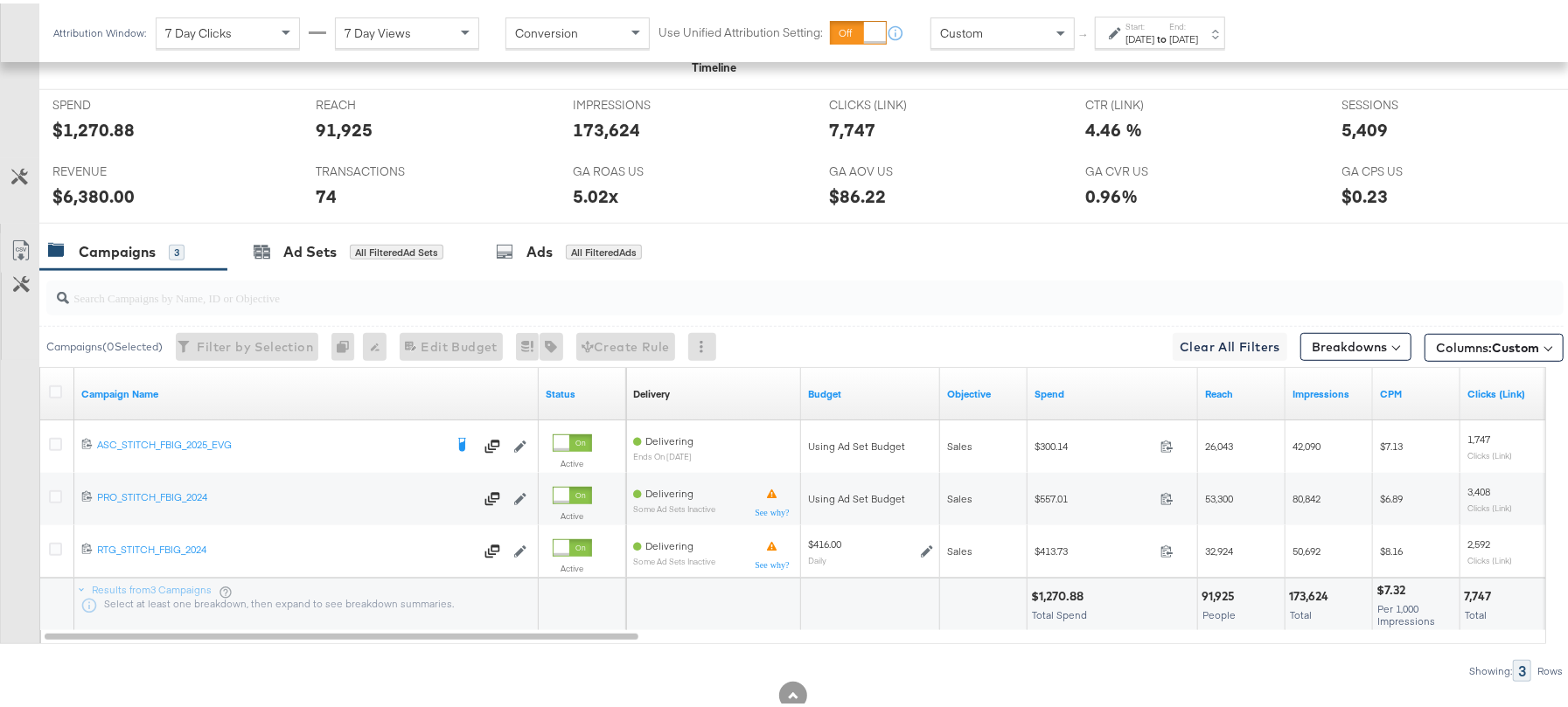 click on "$1,270.88" at bounding box center (1060, 593) 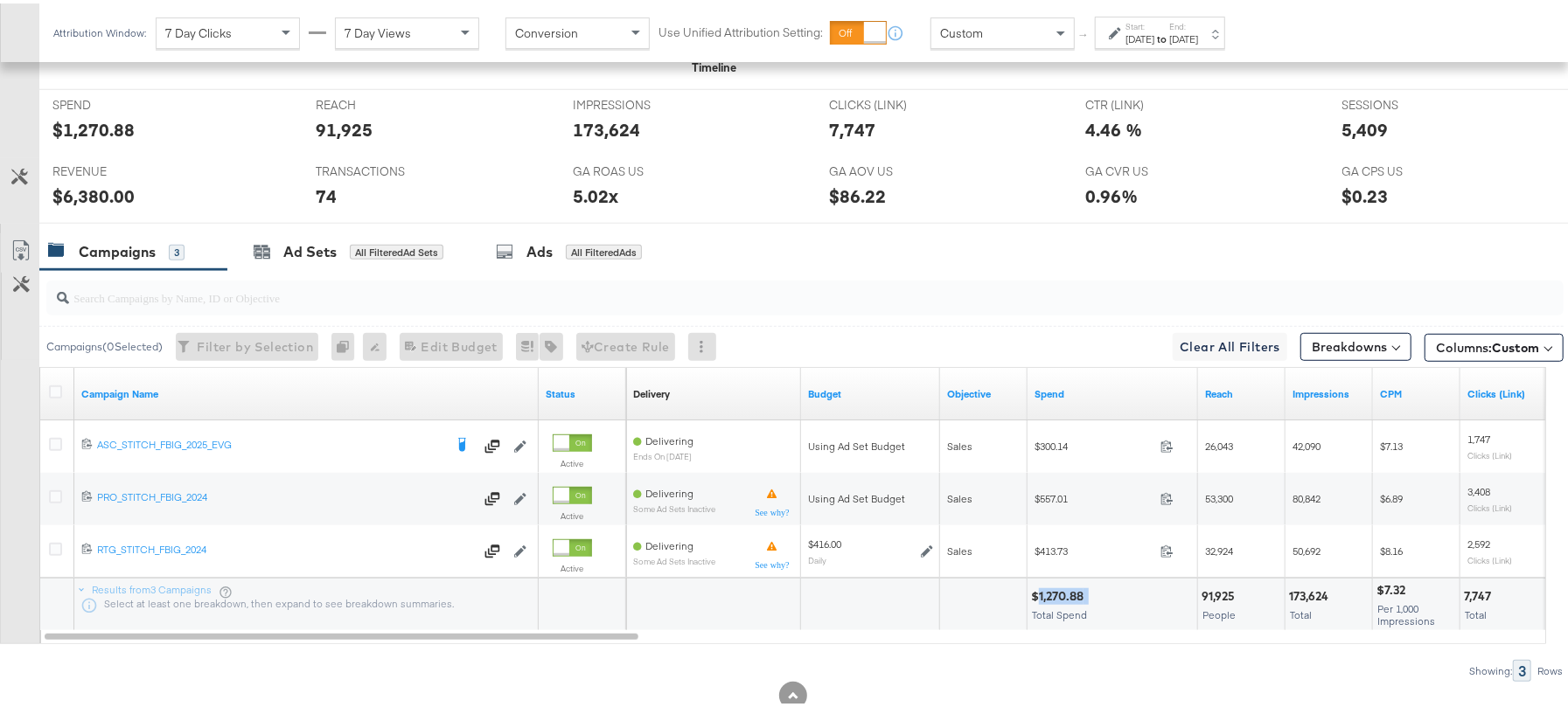 click on "$1,270.88" at bounding box center (1060, 593) 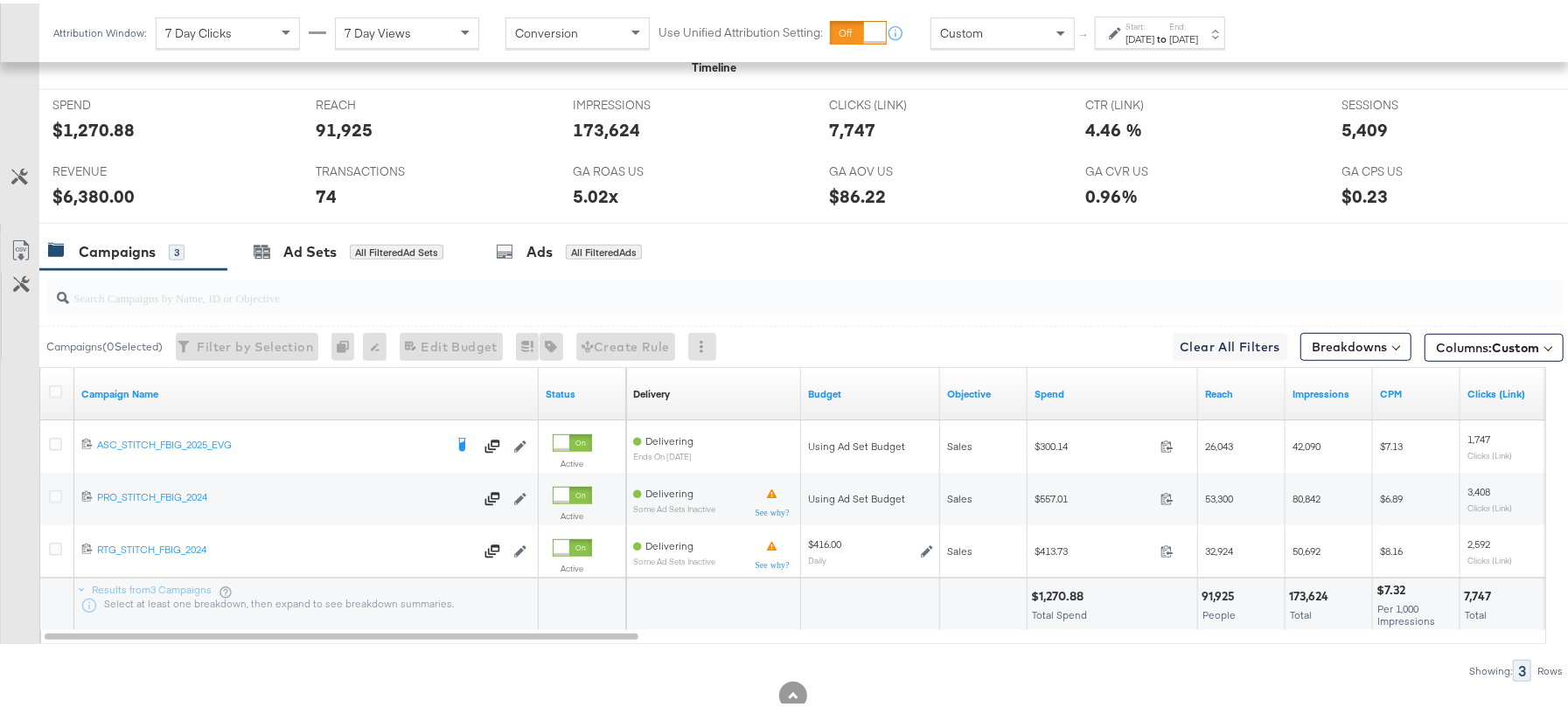 click on "$6,380.00" at bounding box center (94, 192) 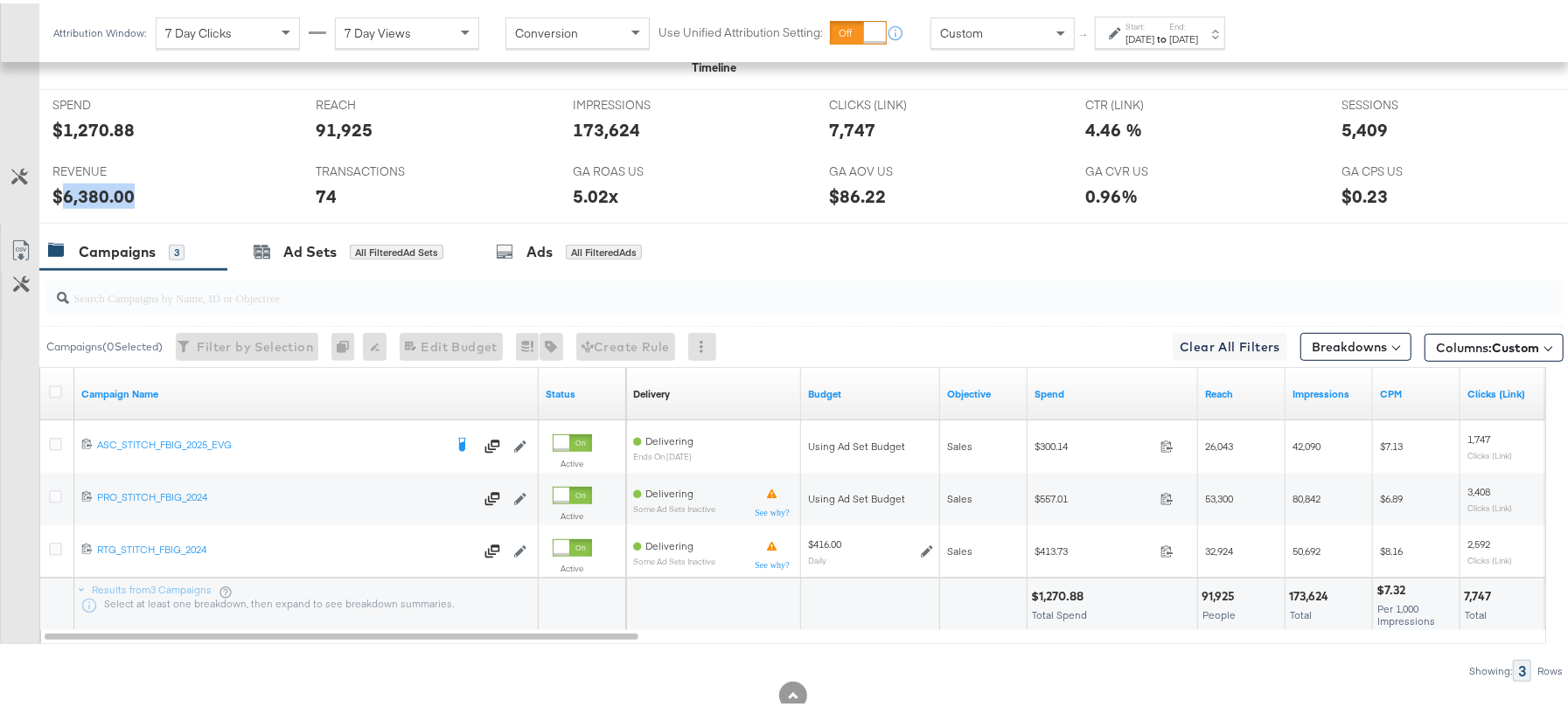 click on "$6,380.00" at bounding box center (94, 192) 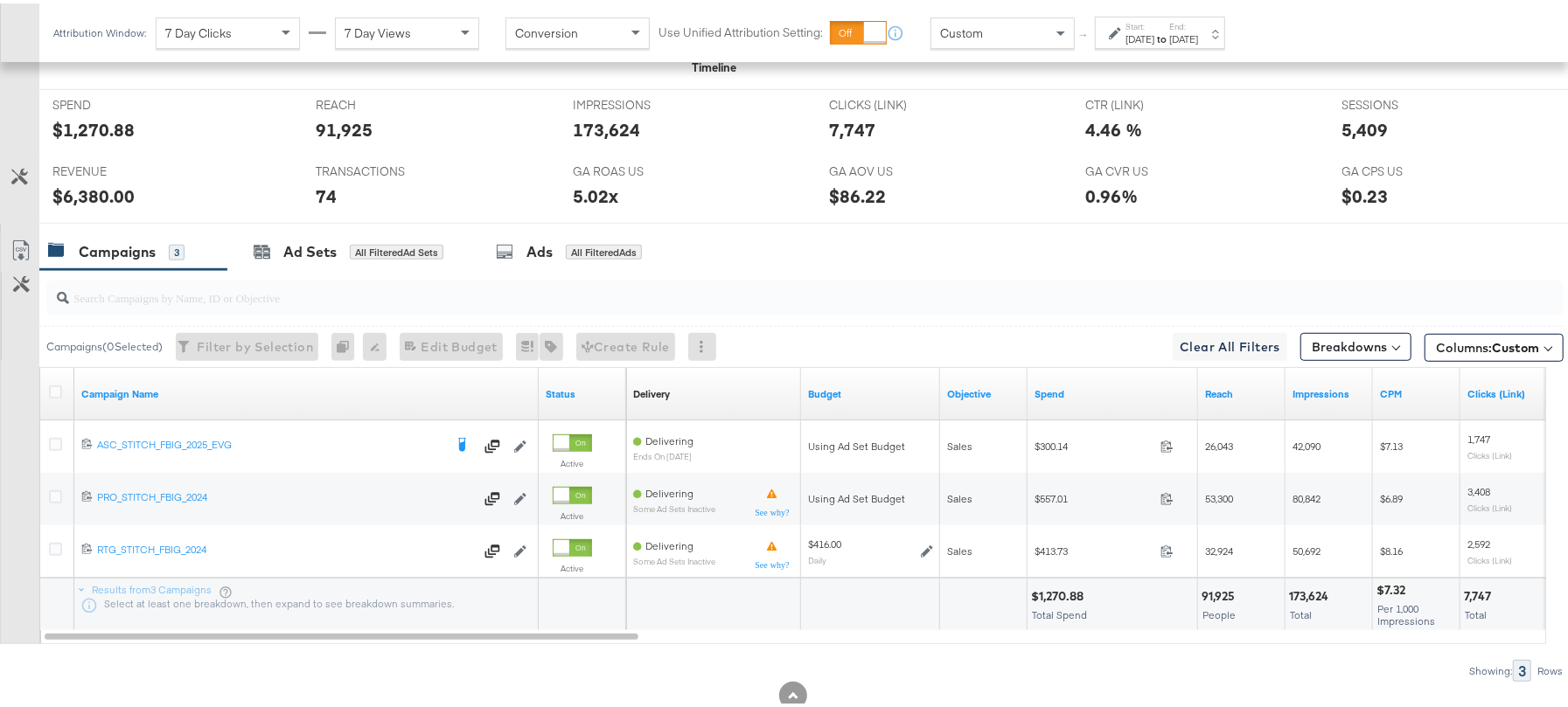 click on "Jul 1st 2025" at bounding box center (1139, 36) 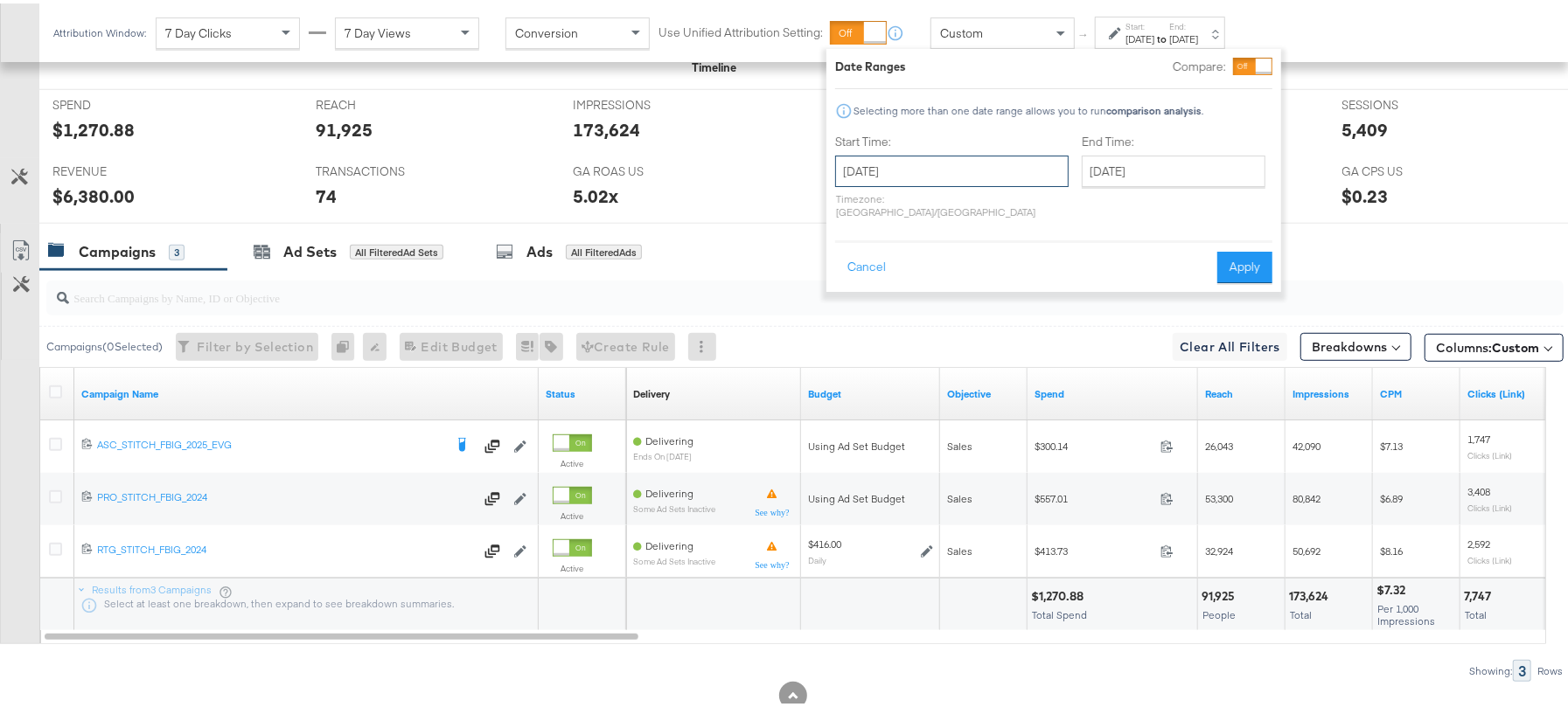 click on "July 1st 2025" at bounding box center [951, 168] 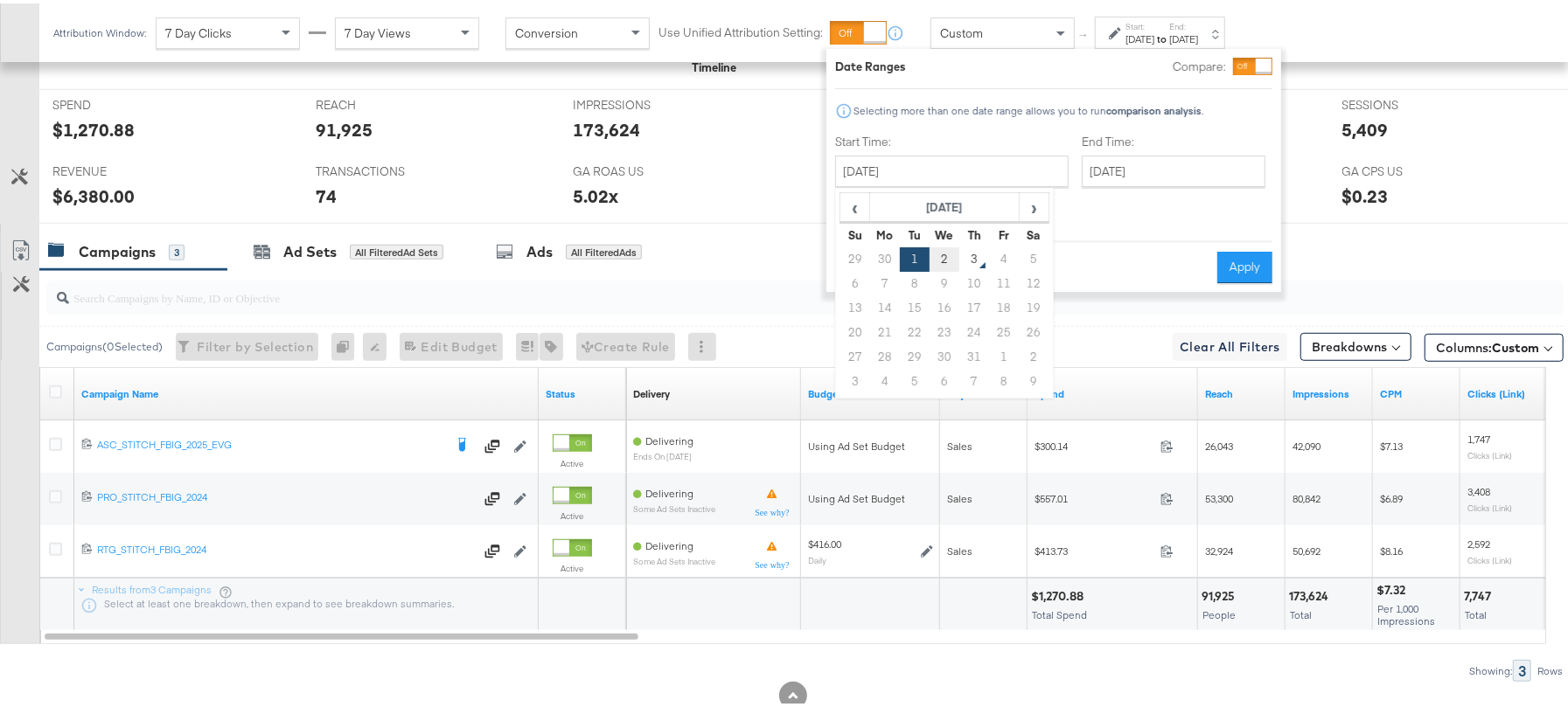 click on "2" at bounding box center (944, 256) 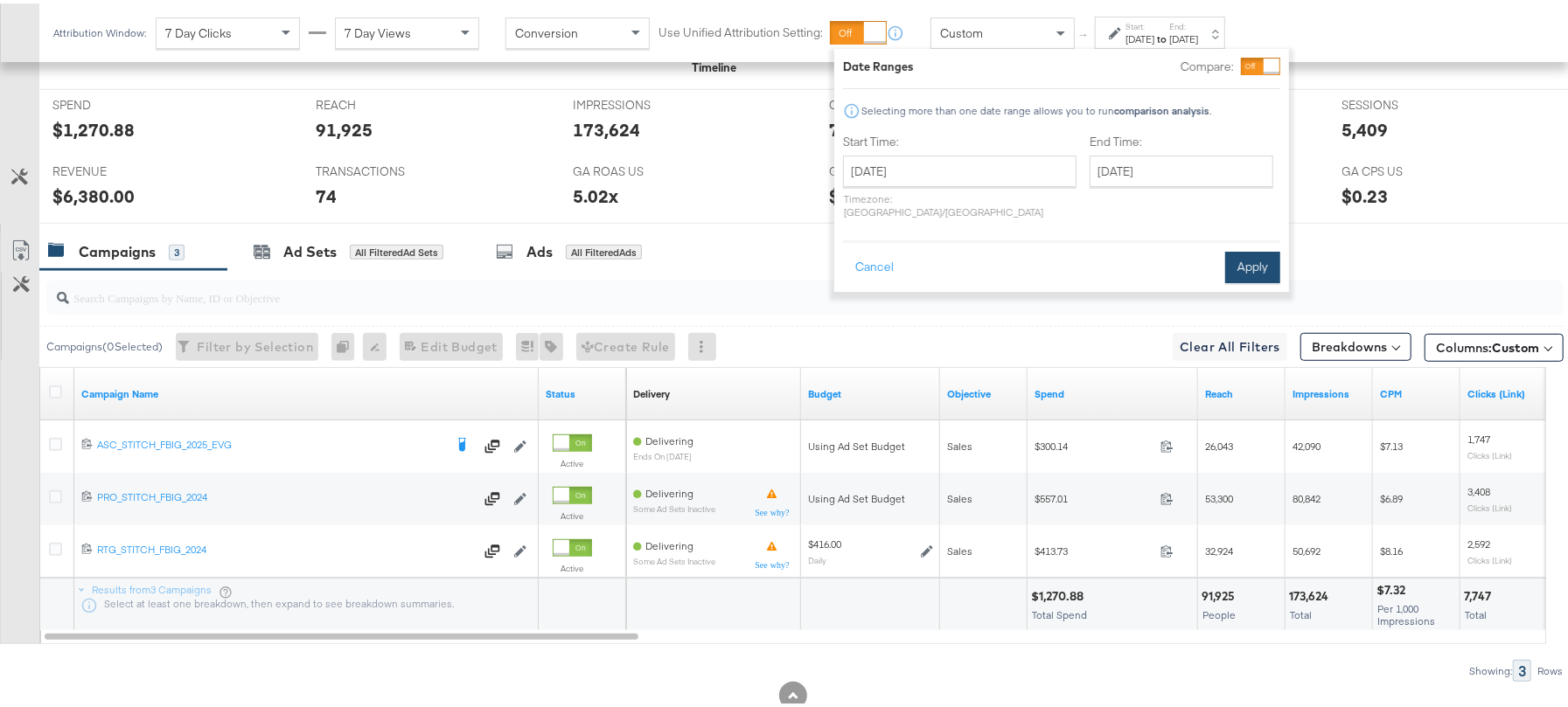 click on "Apply" at bounding box center [1252, 264] 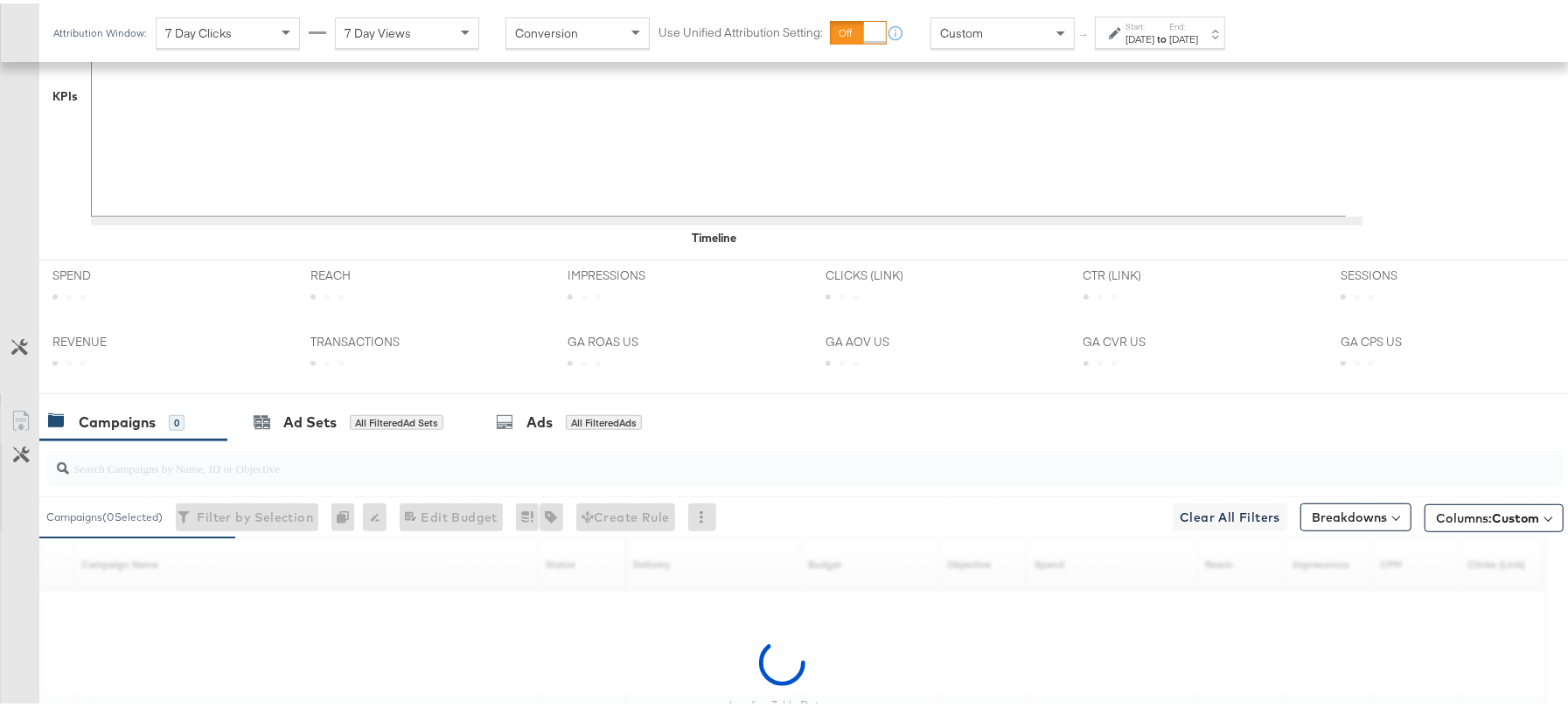 scroll, scrollTop: 752, scrollLeft: 0, axis: vertical 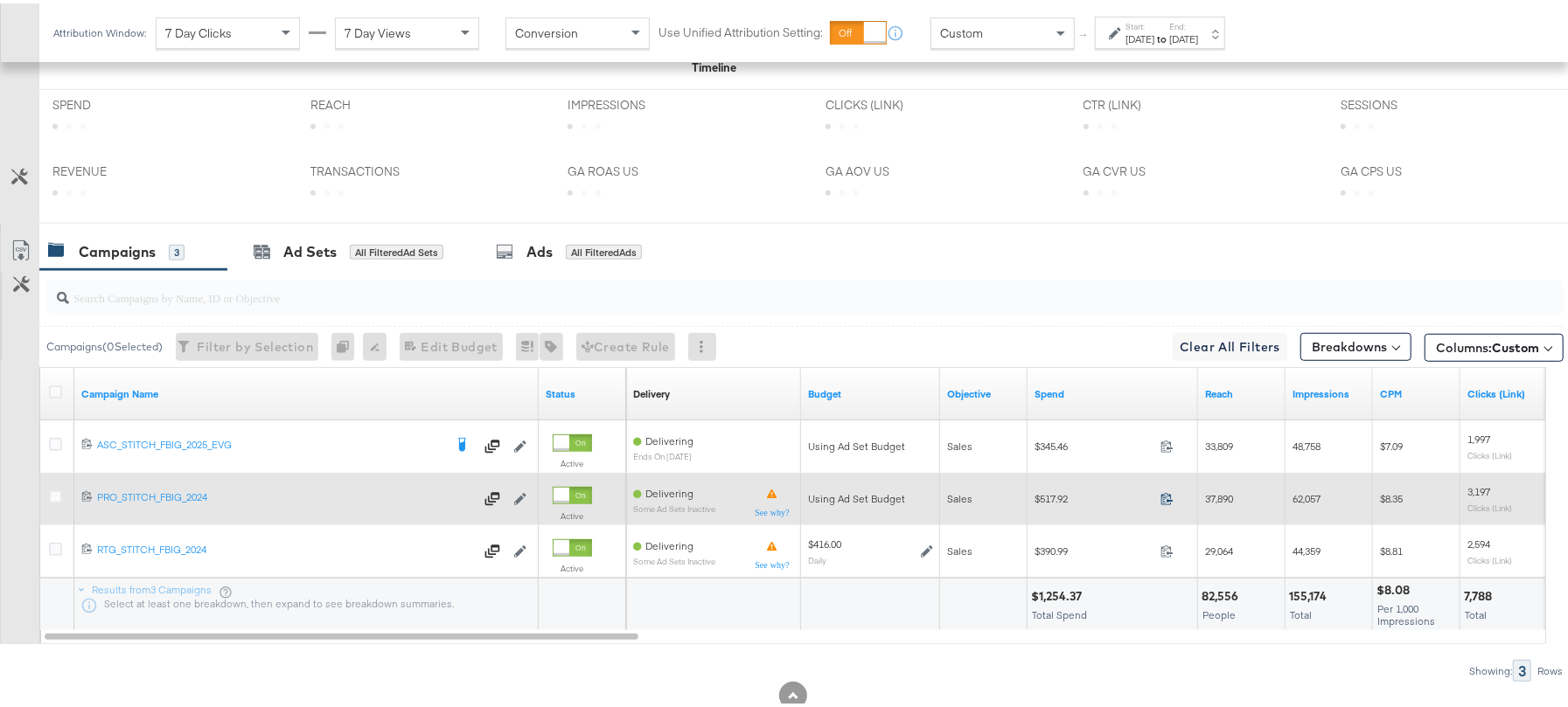 click 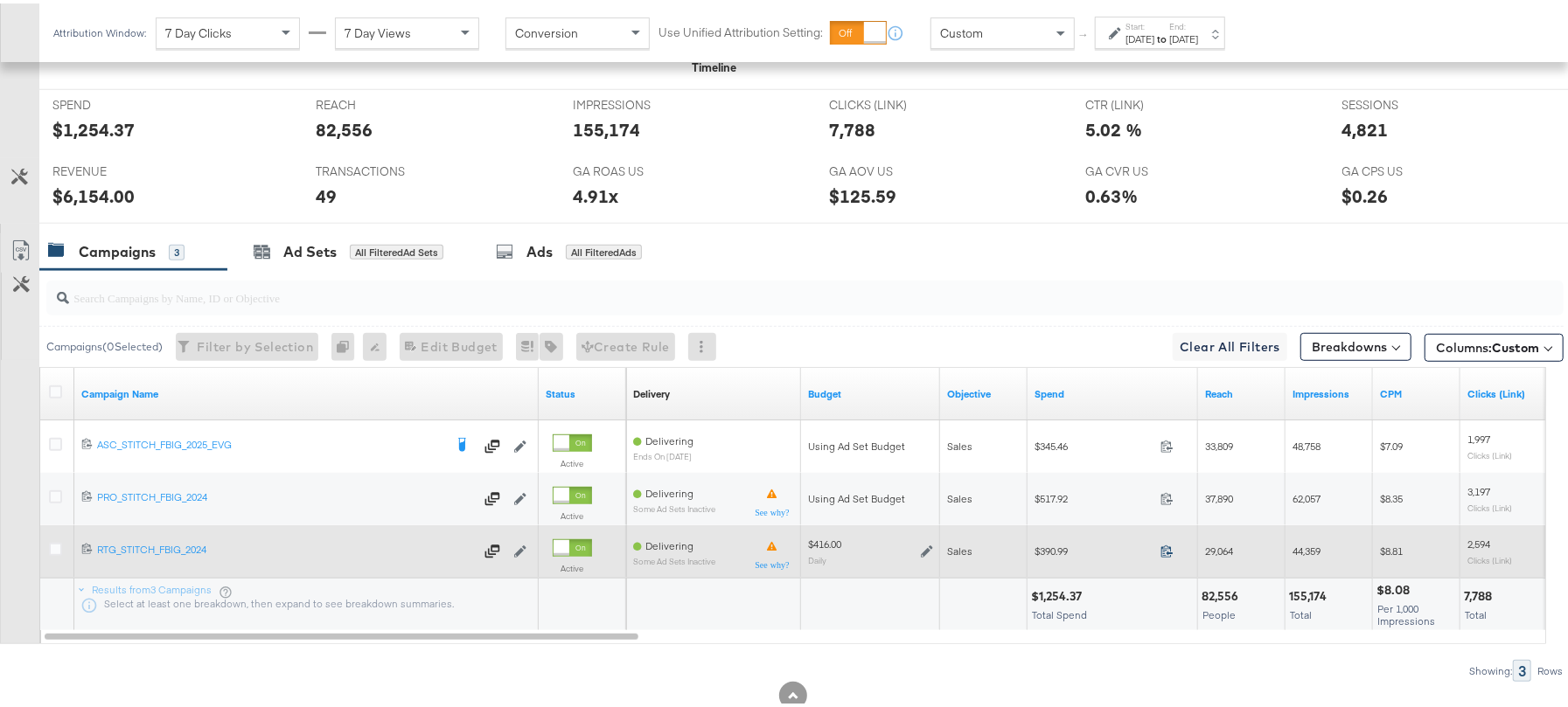 click 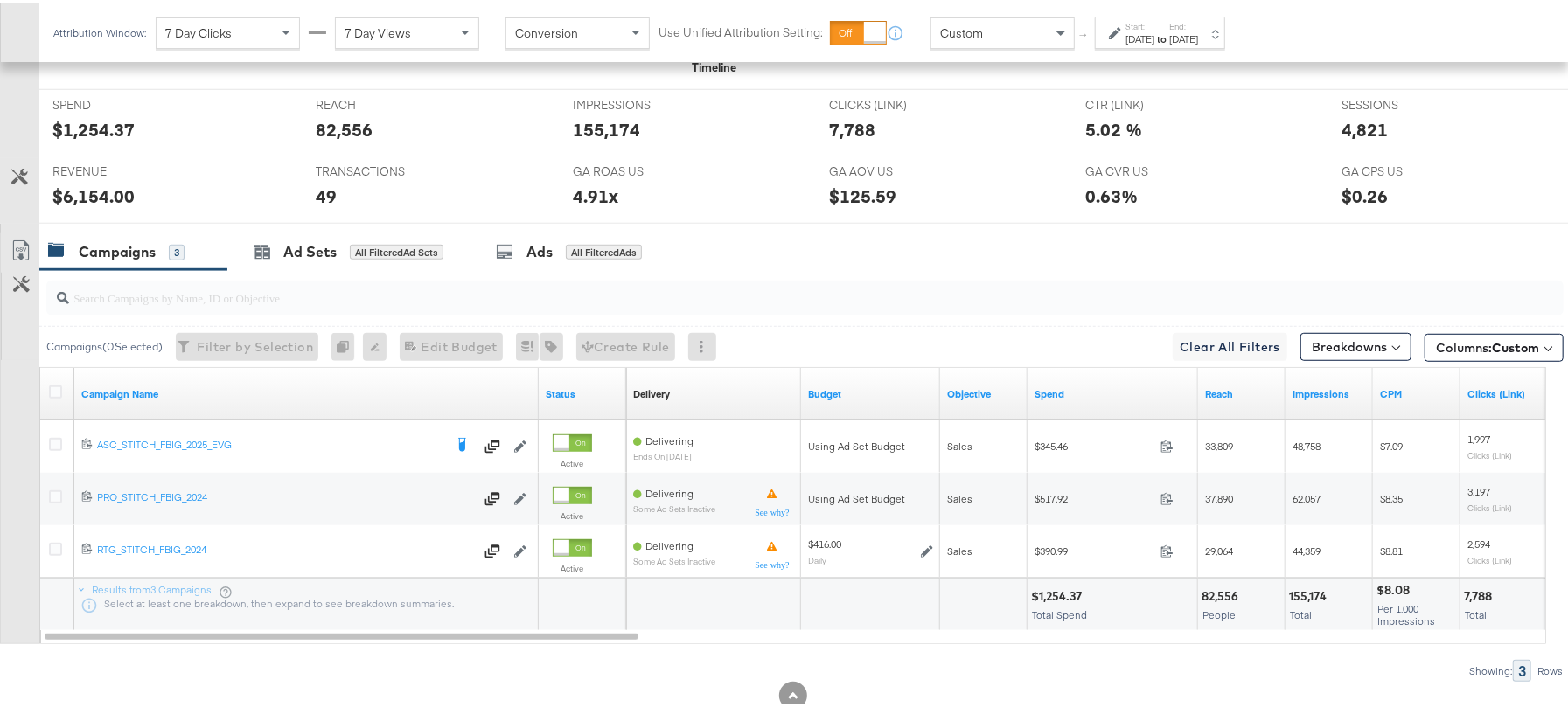 click on "$1,254.37" at bounding box center (1059, 593) 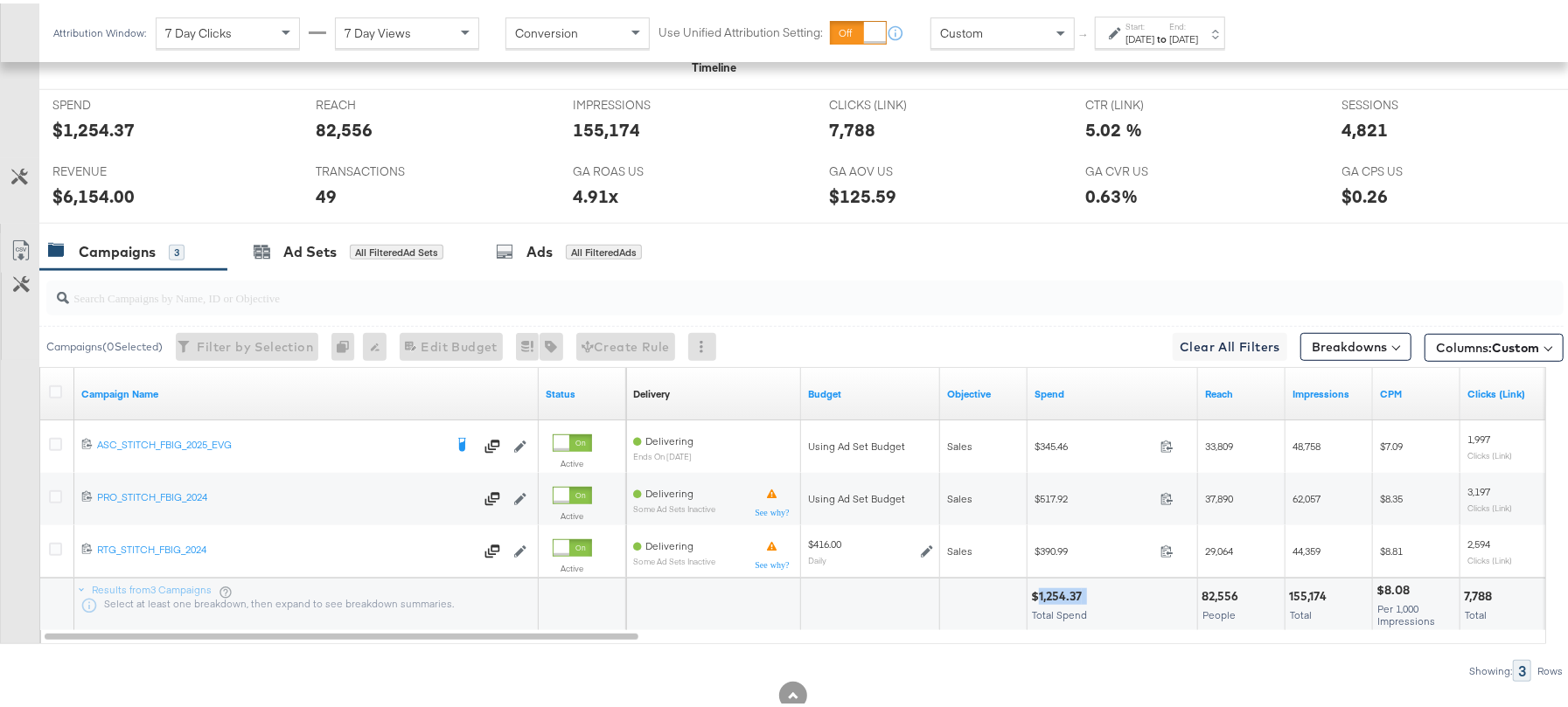 click on "$1,254.37" at bounding box center (1059, 593) 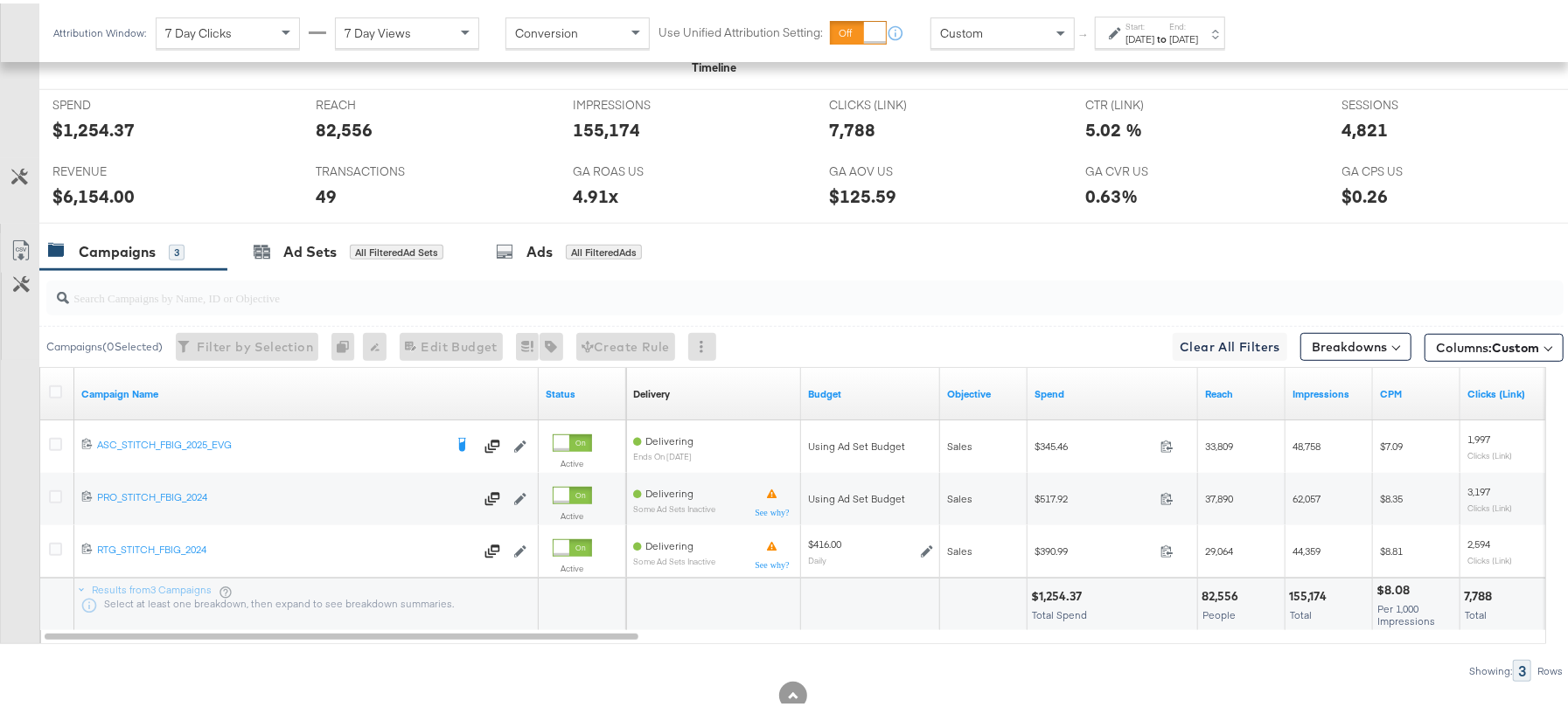 click on "$6,154.00" at bounding box center (94, 192) 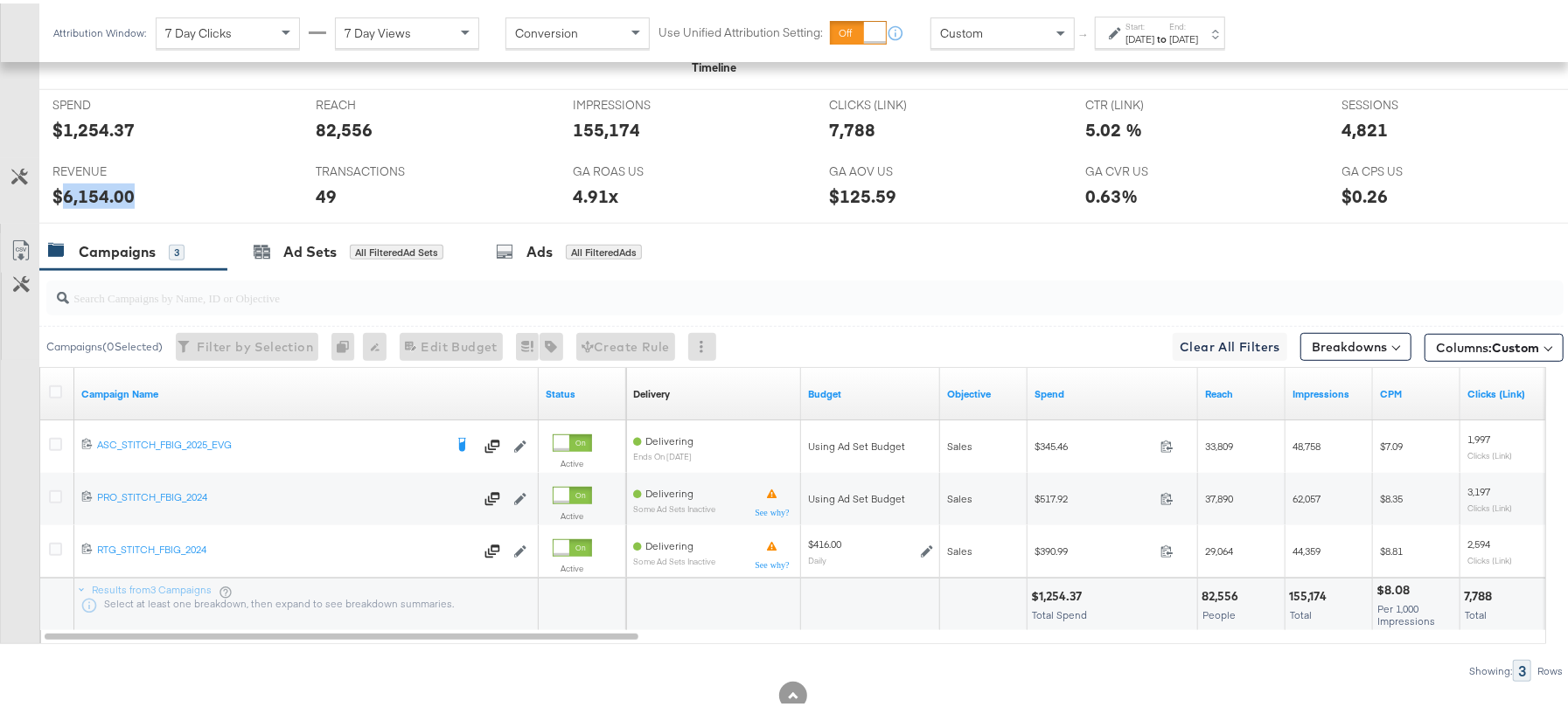 click on "$6,154.00" at bounding box center (94, 192) 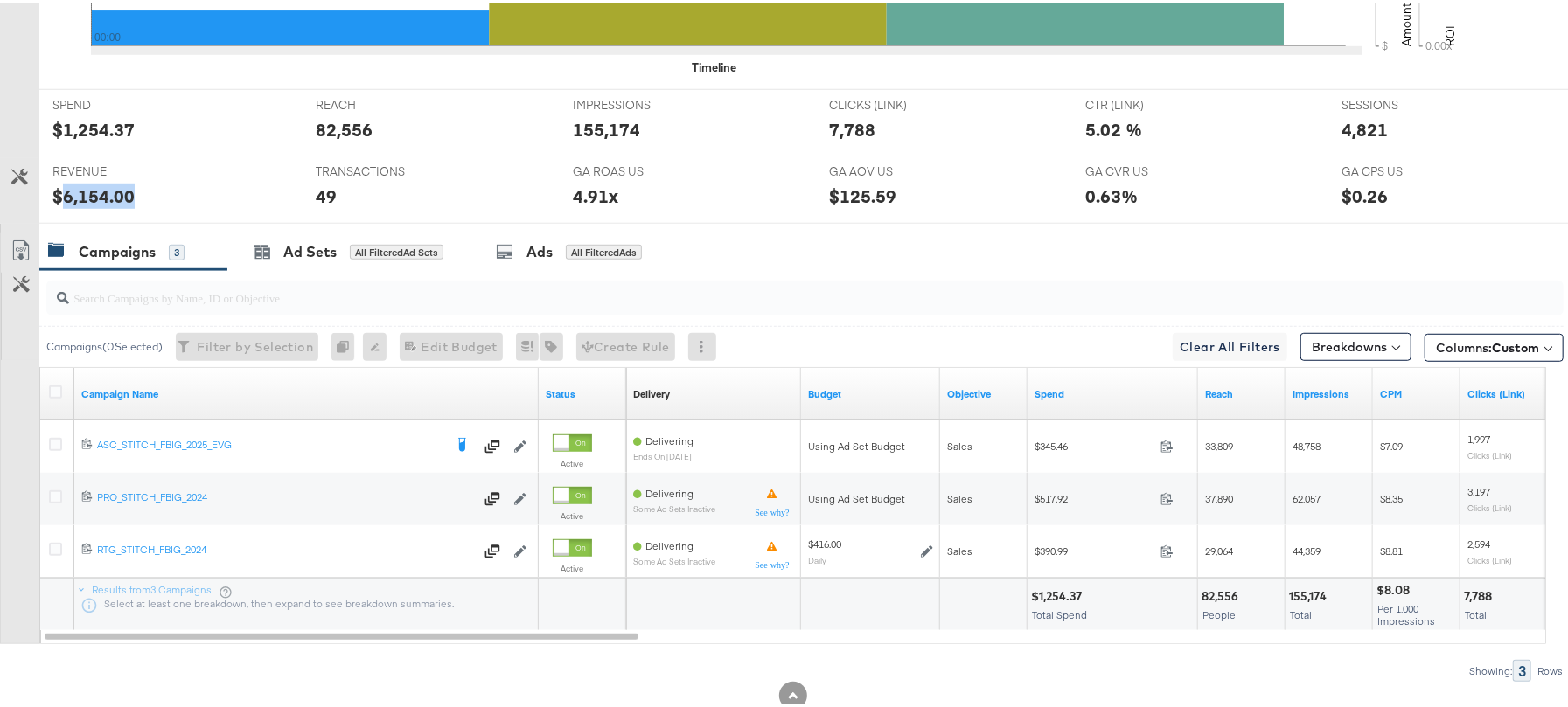 scroll, scrollTop: 0, scrollLeft: 0, axis: both 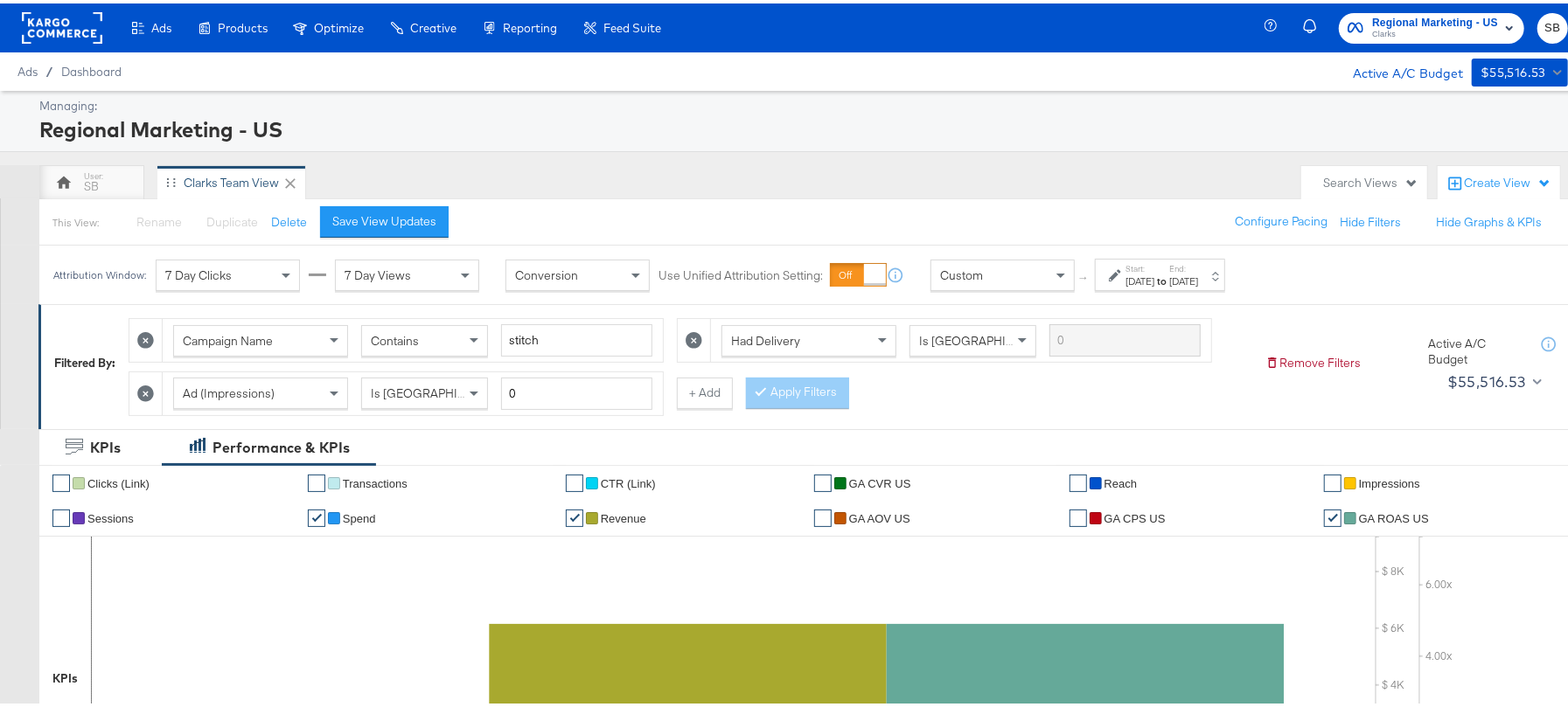 click on "Clarks" at bounding box center (1435, 31) 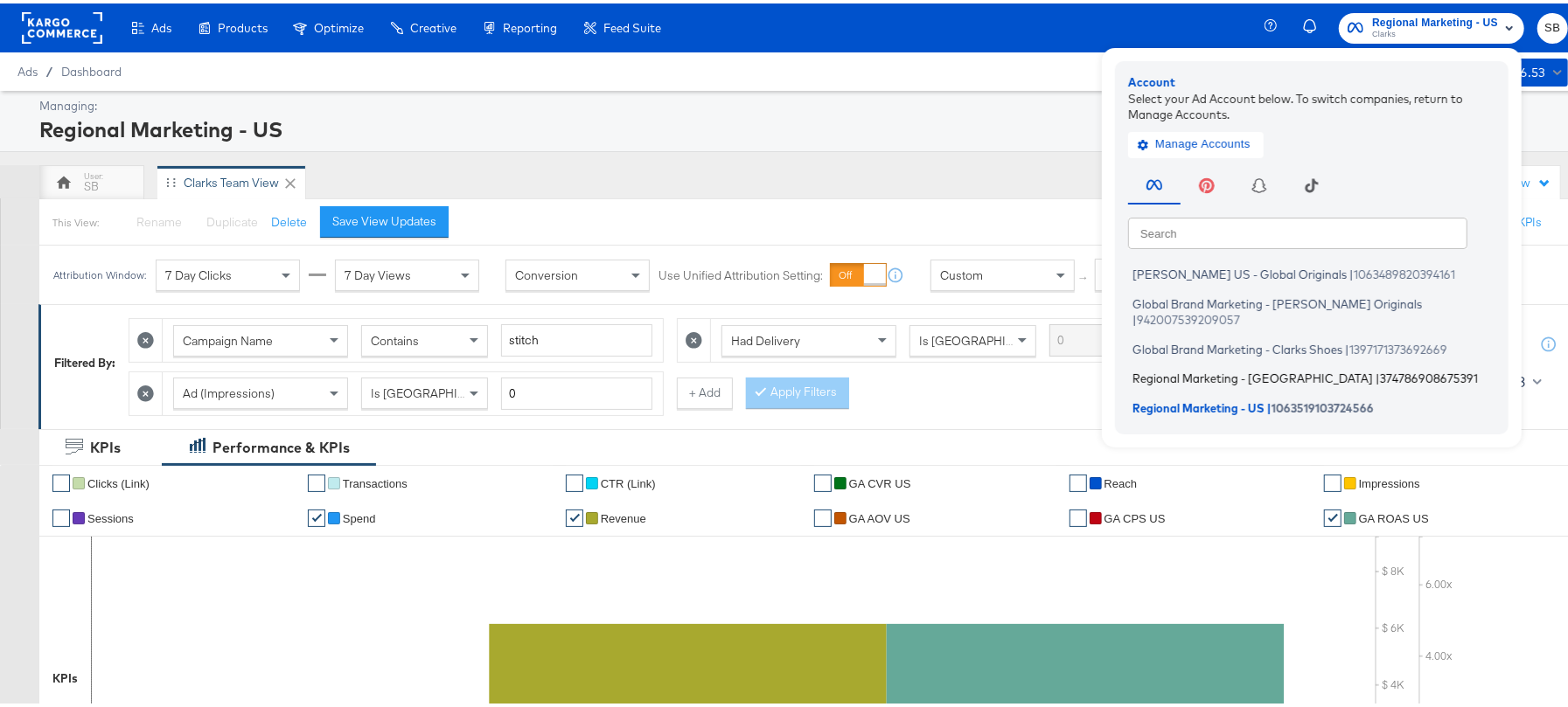 click on "Regional Marketing - CA    |  374786908675391" at bounding box center [1316, 375] 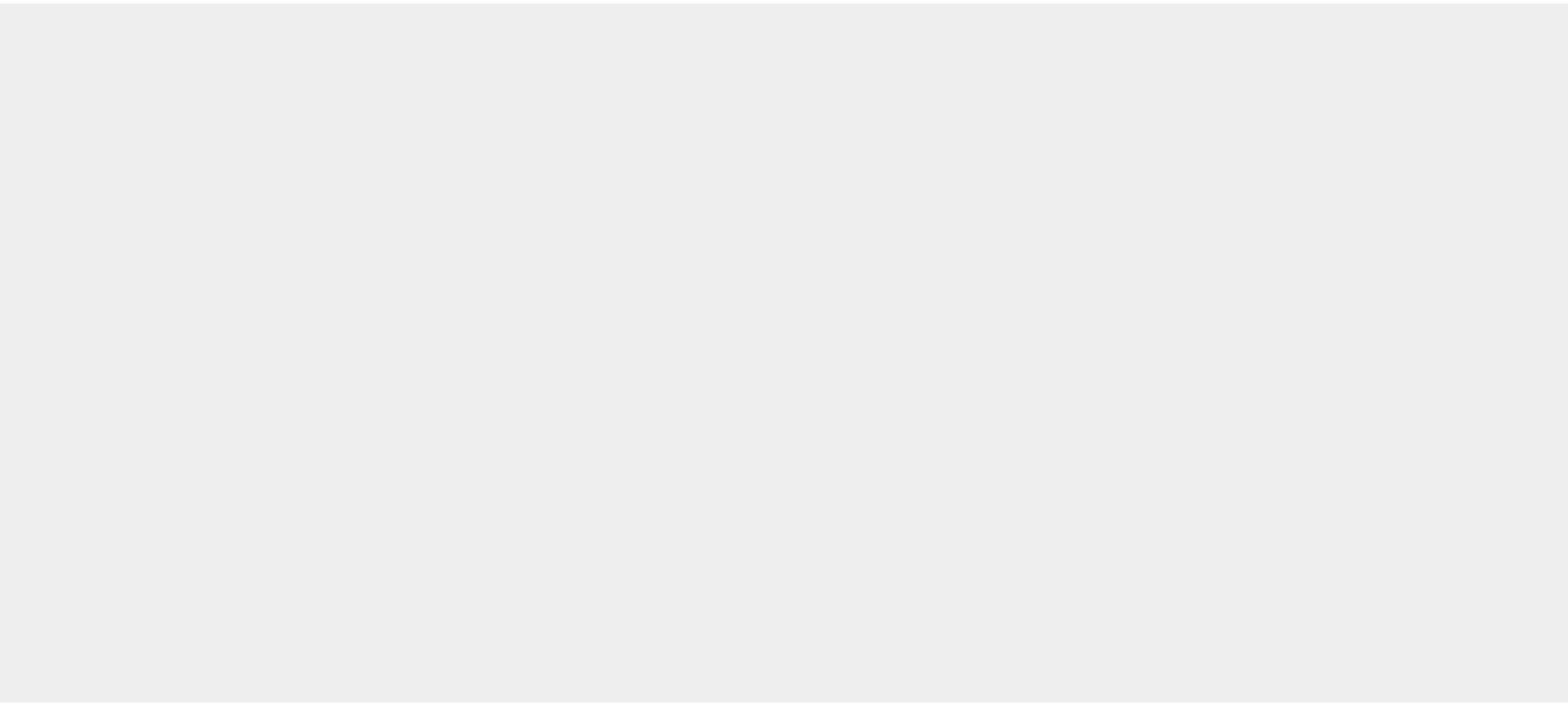 scroll, scrollTop: 0, scrollLeft: 0, axis: both 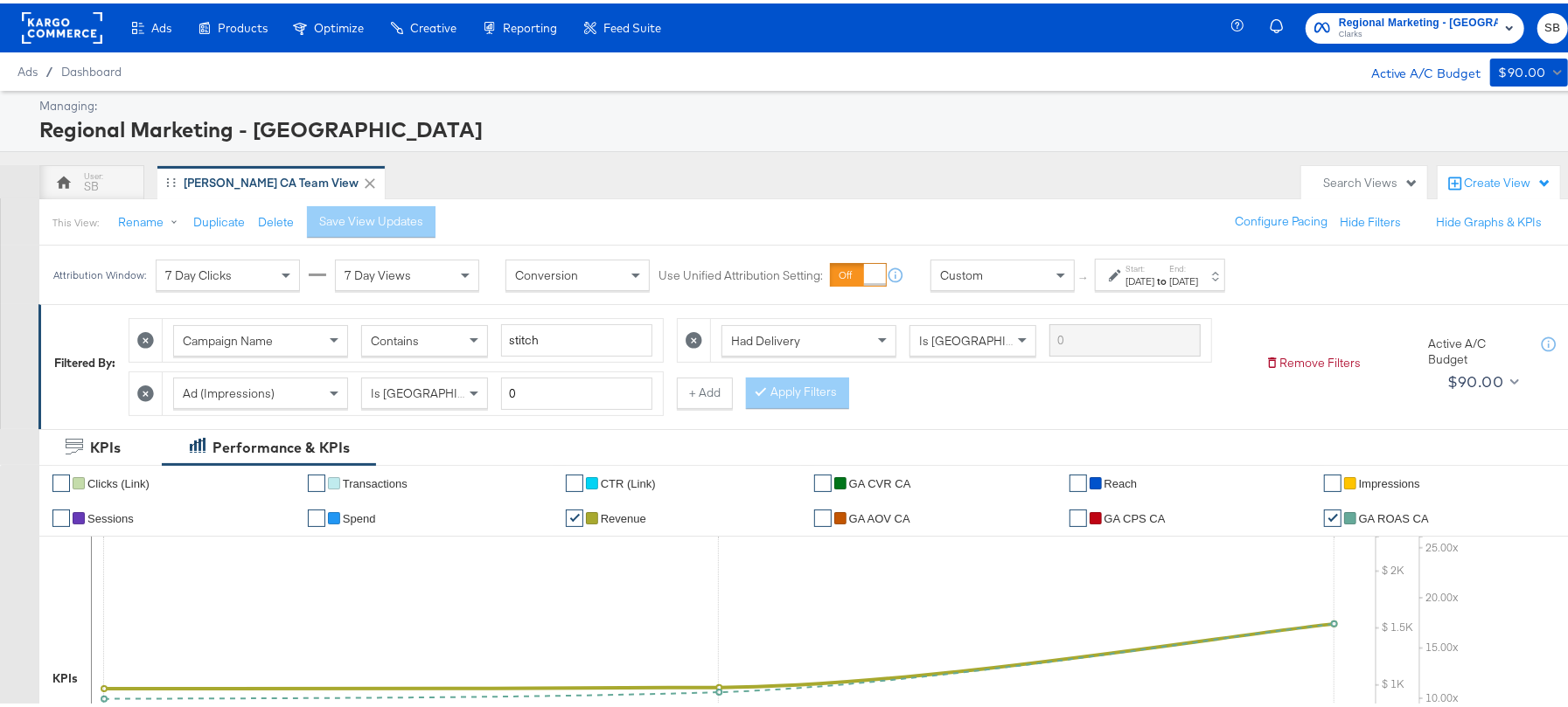 click on "Jul 1st 2025" at bounding box center [1183, 278] 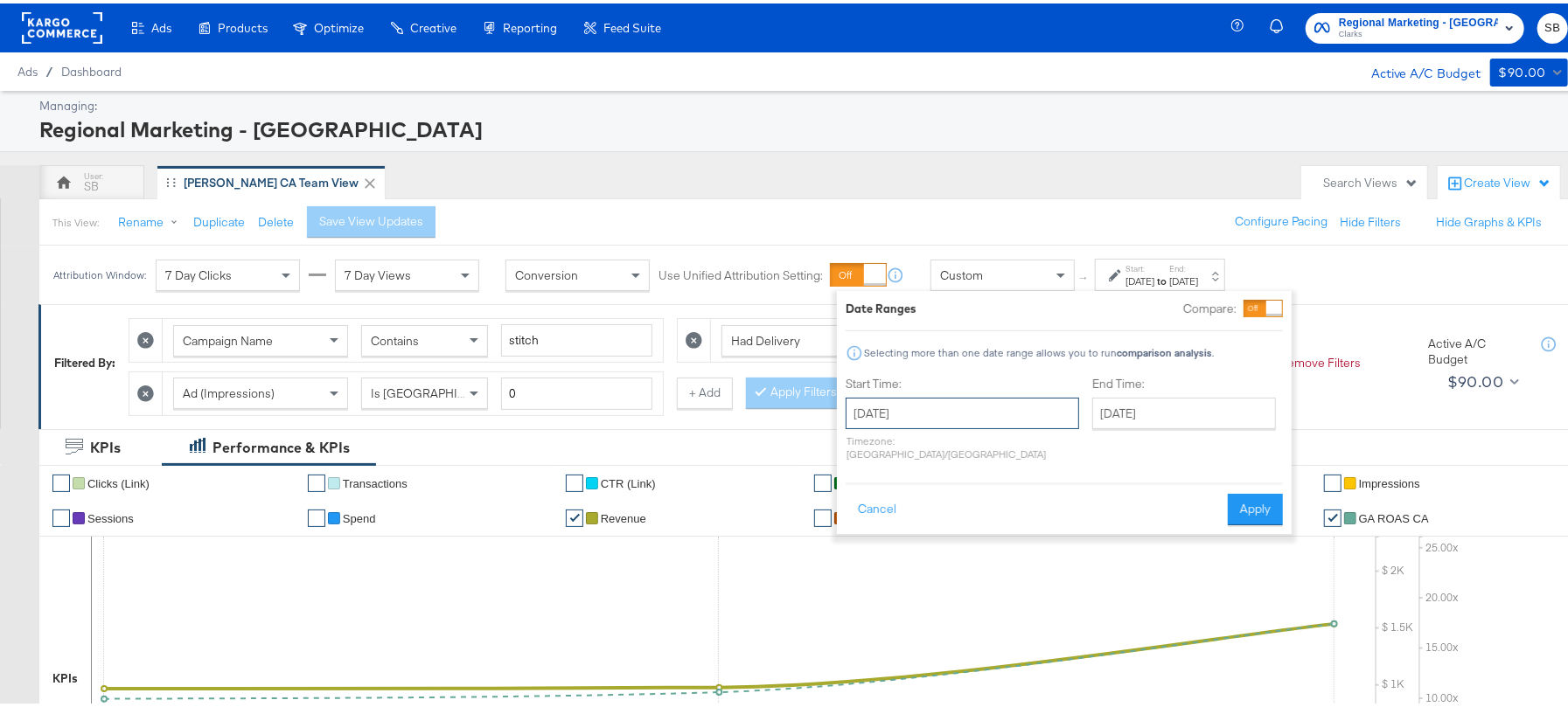 click on "June 29th 2025" at bounding box center [962, 410] 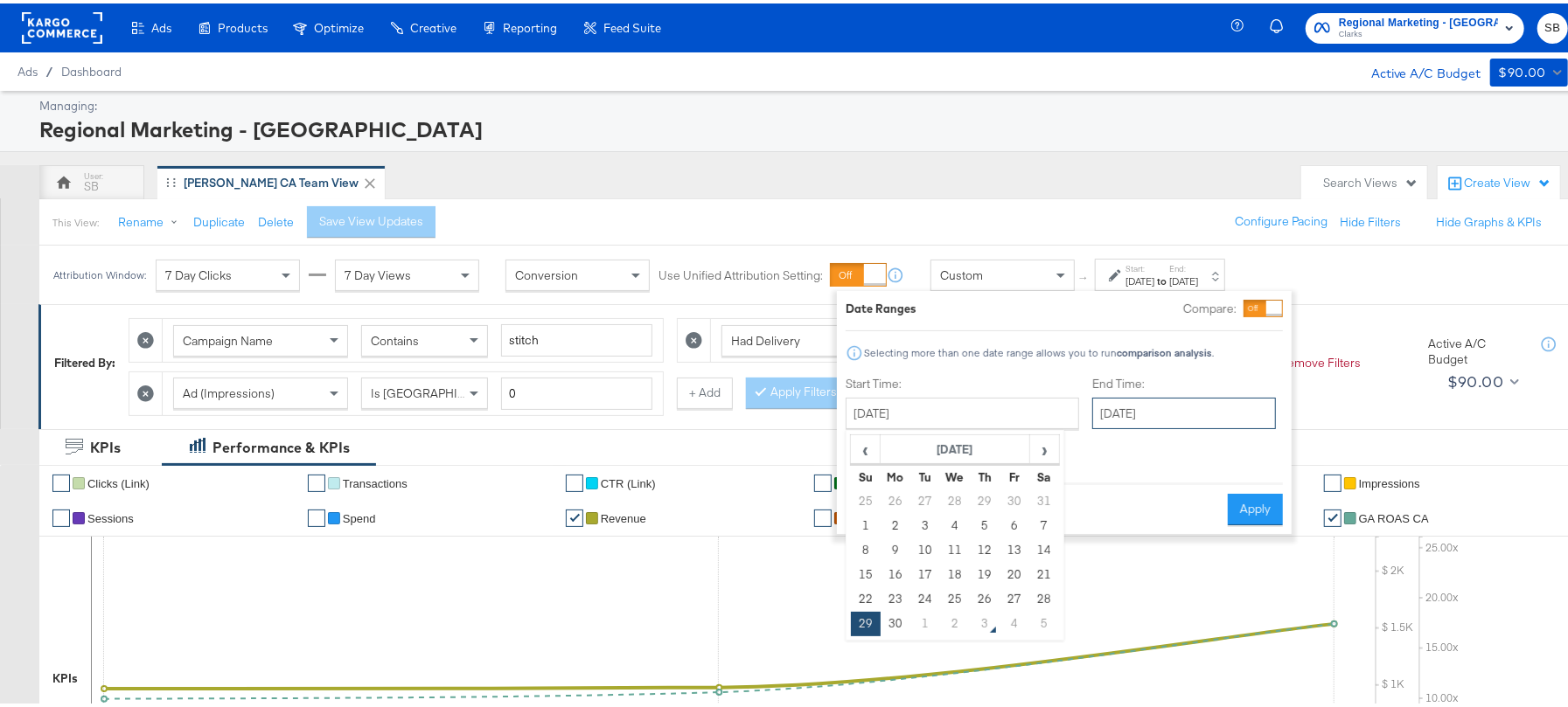 click on "July 1st 2025" at bounding box center (1184, 410) 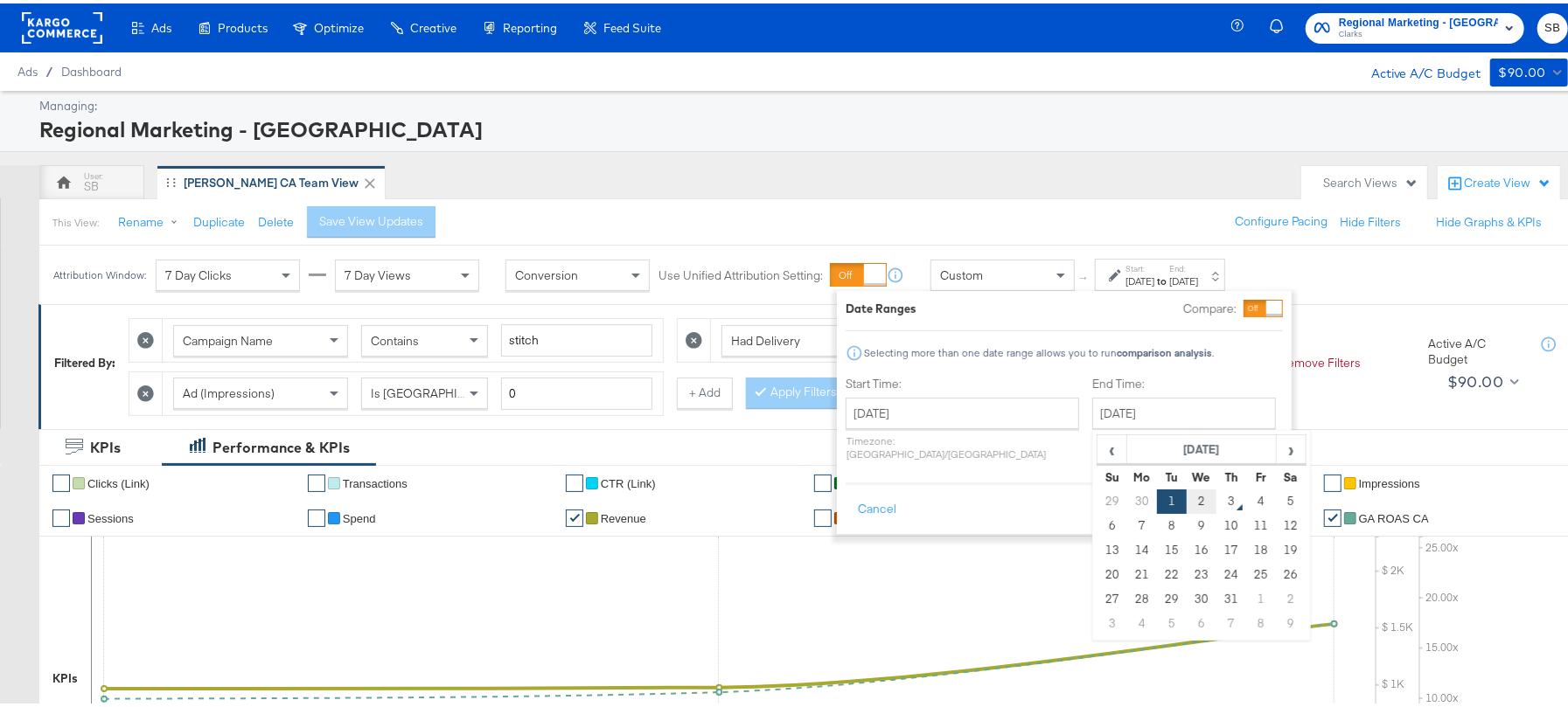 click on "2" at bounding box center [1202, 498] 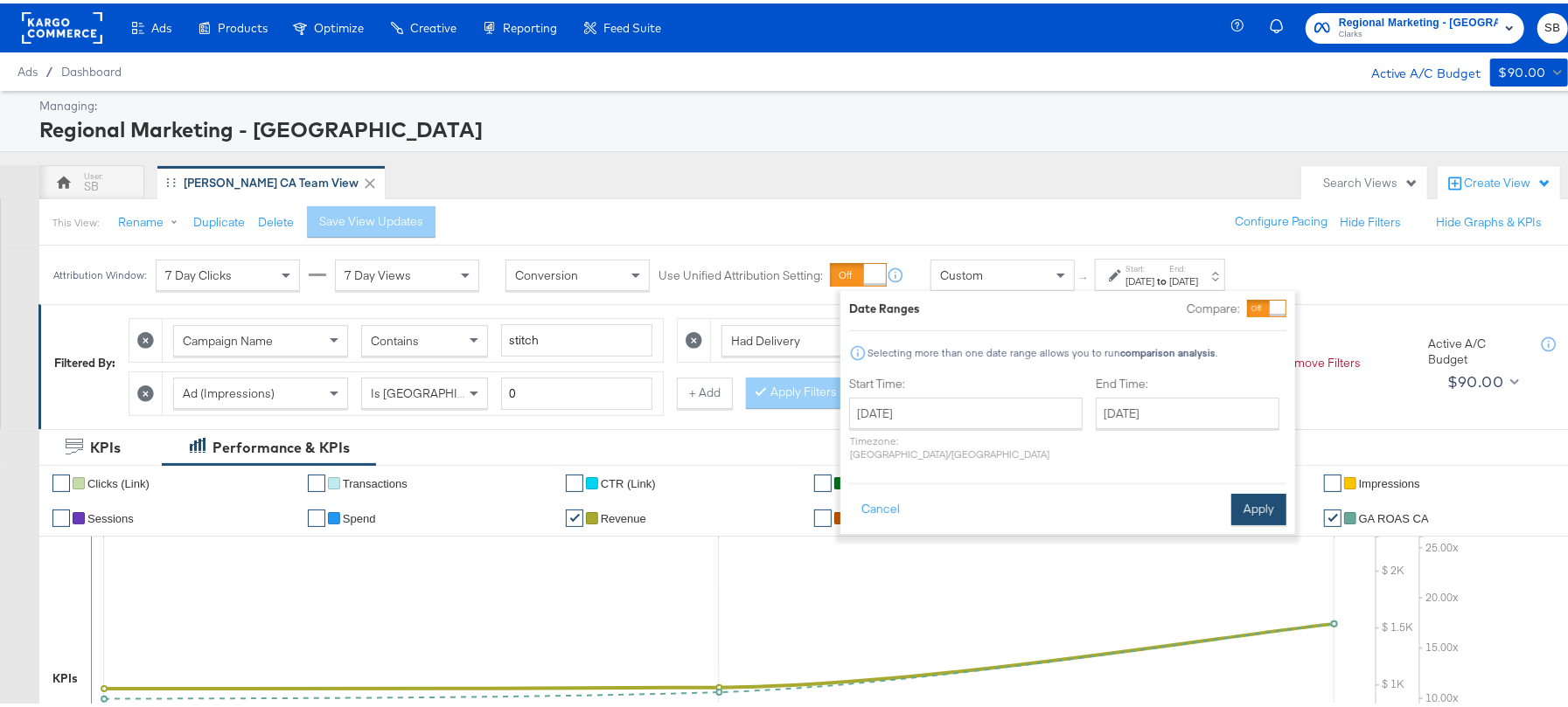 click on "Apply" at bounding box center [1258, 506] 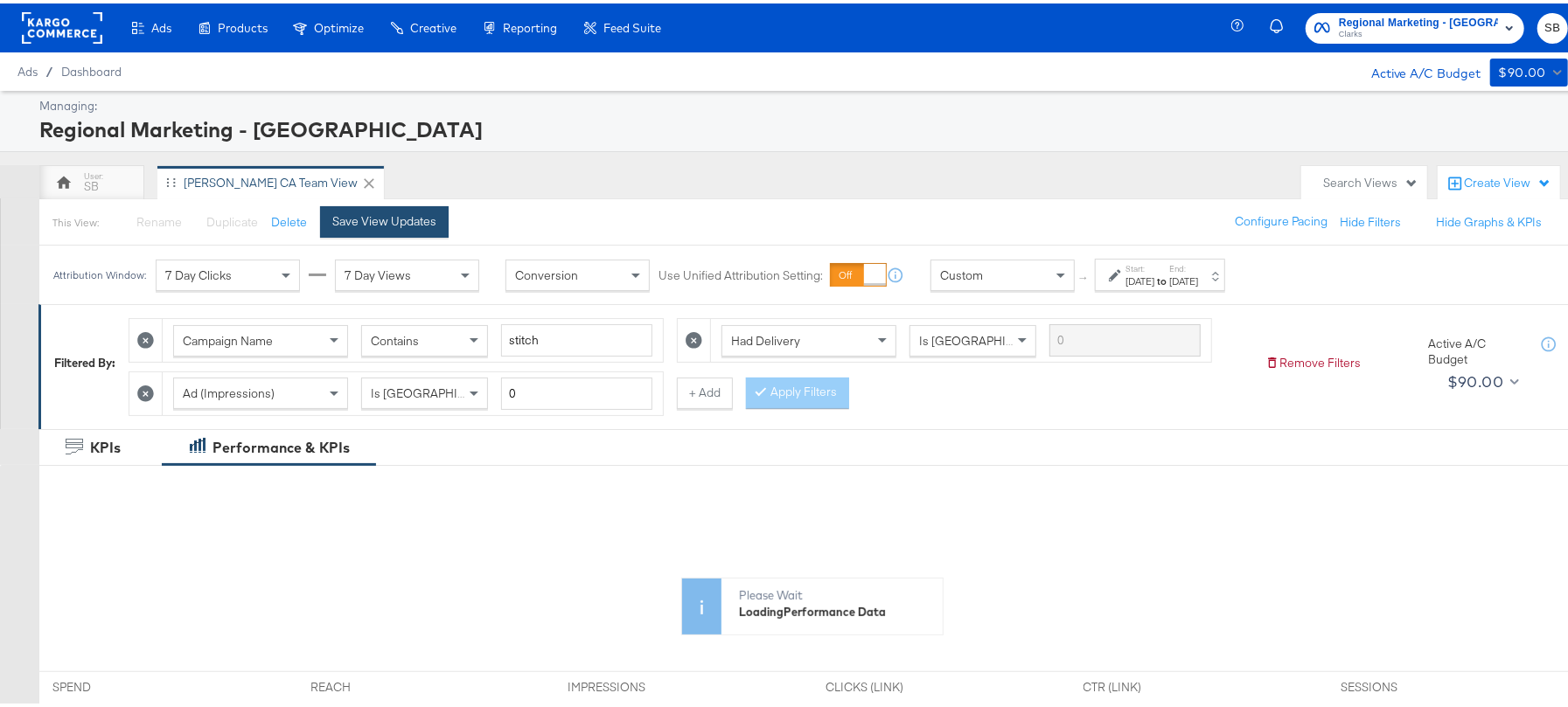 click on "Save View Updates" at bounding box center (384, 218) 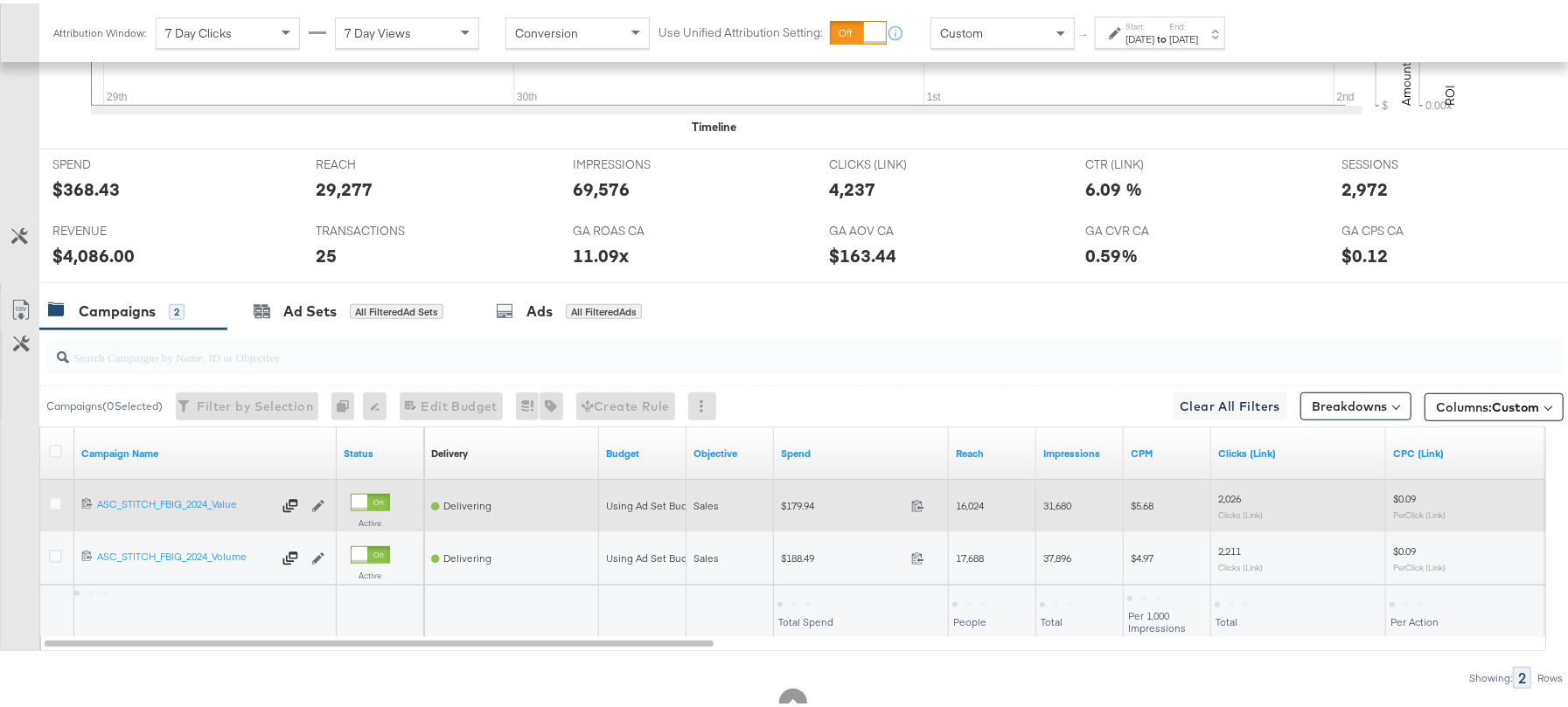 scroll, scrollTop: 699, scrollLeft: 0, axis: vertical 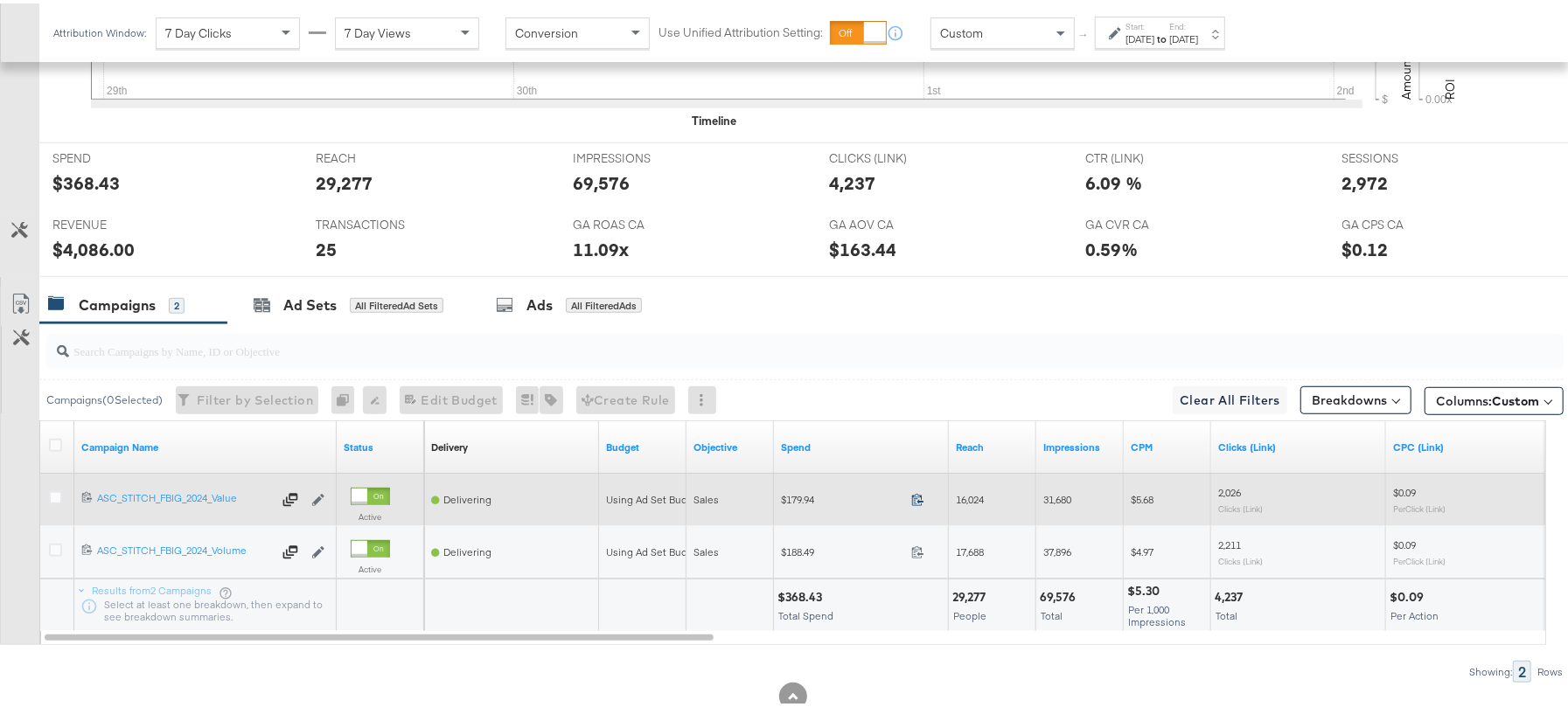 click 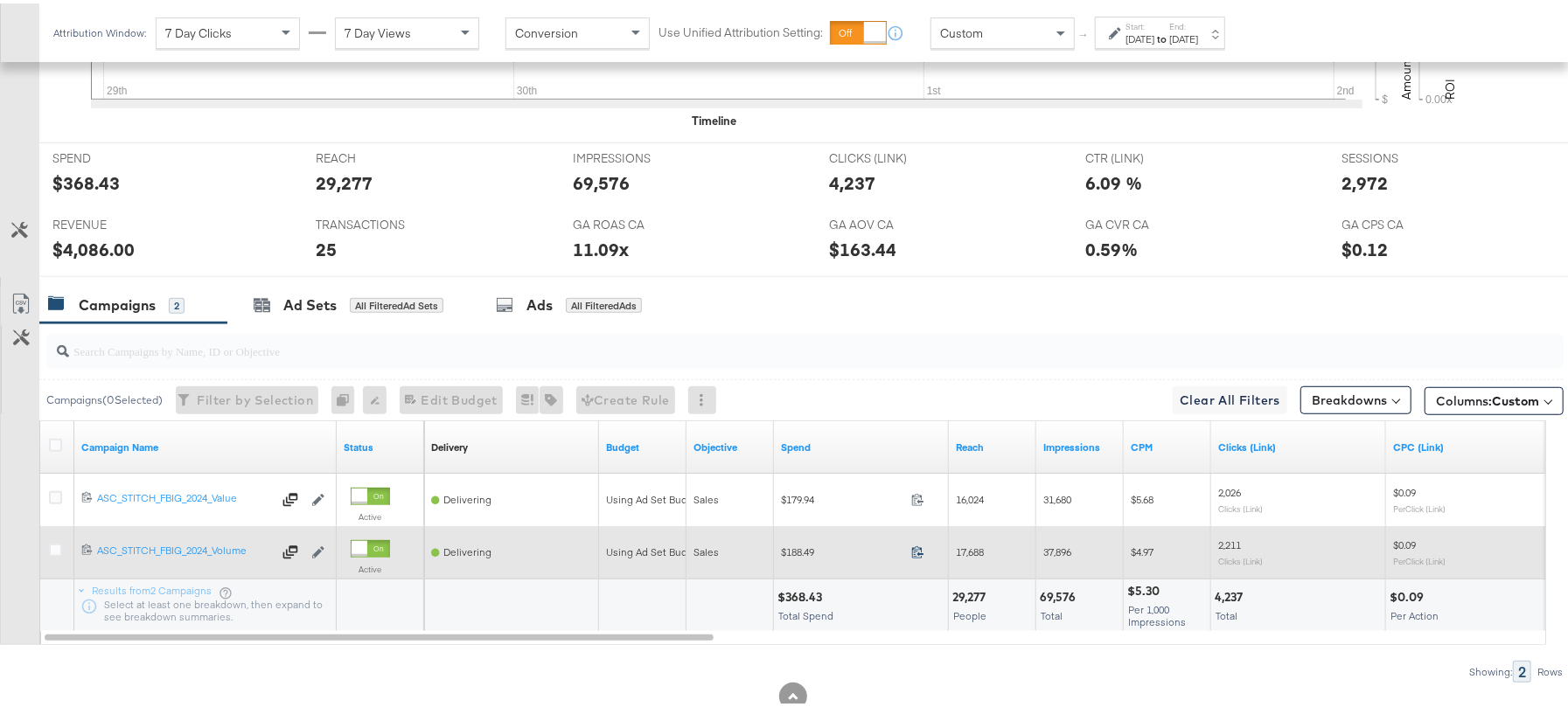 click 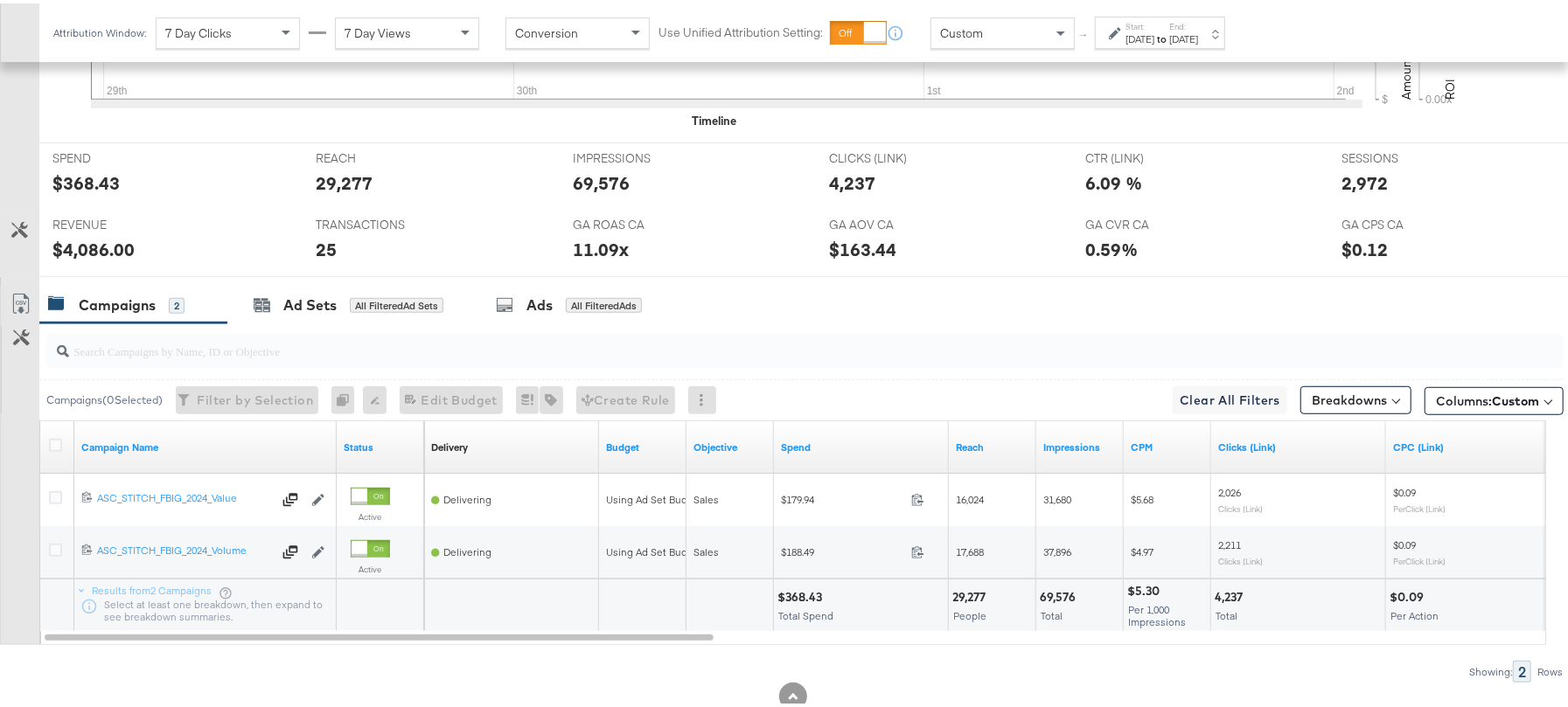 click on "$4,086.00" at bounding box center [94, 246] 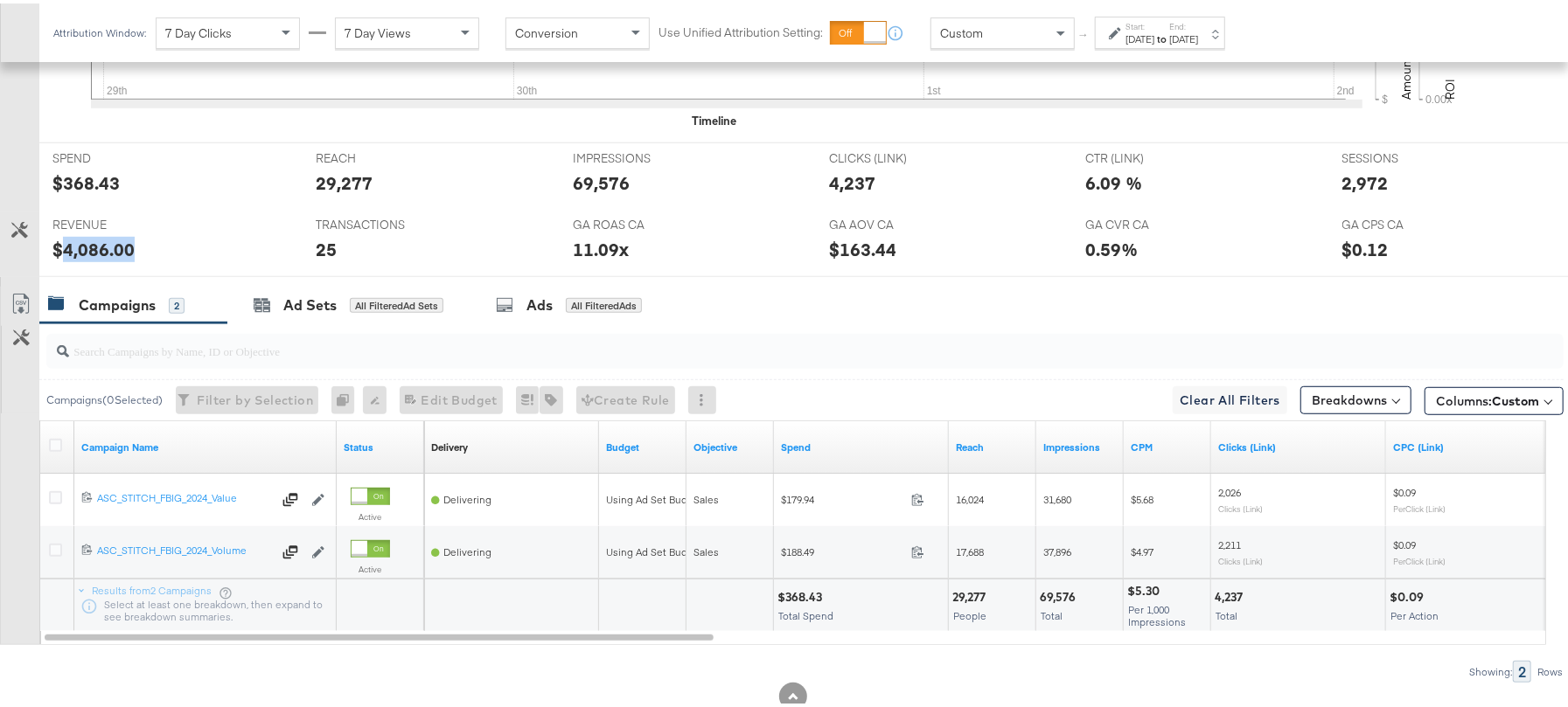 click on "$4,086.00" at bounding box center [94, 246] 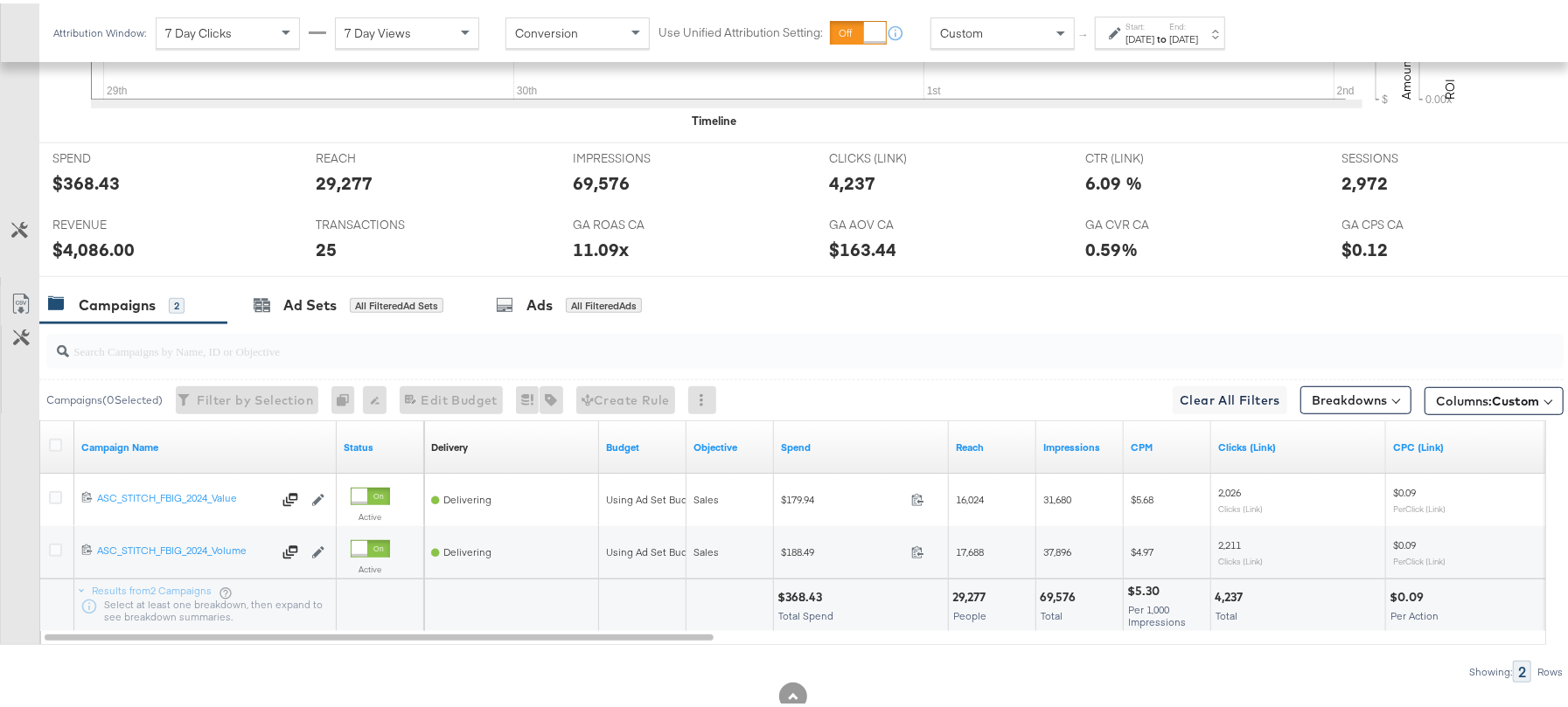 click on "11.09x" at bounding box center [601, 246] 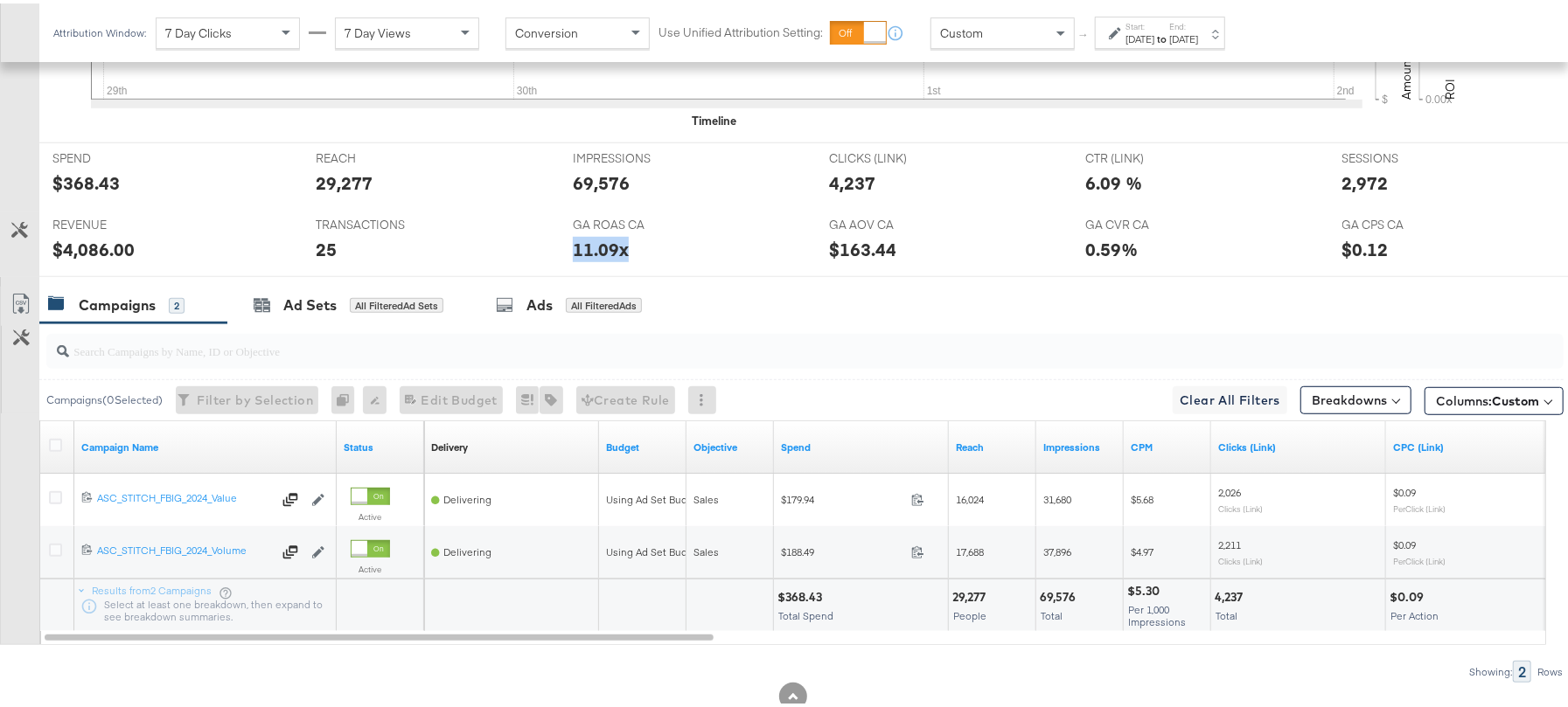 click on "11.09x" at bounding box center [601, 246] 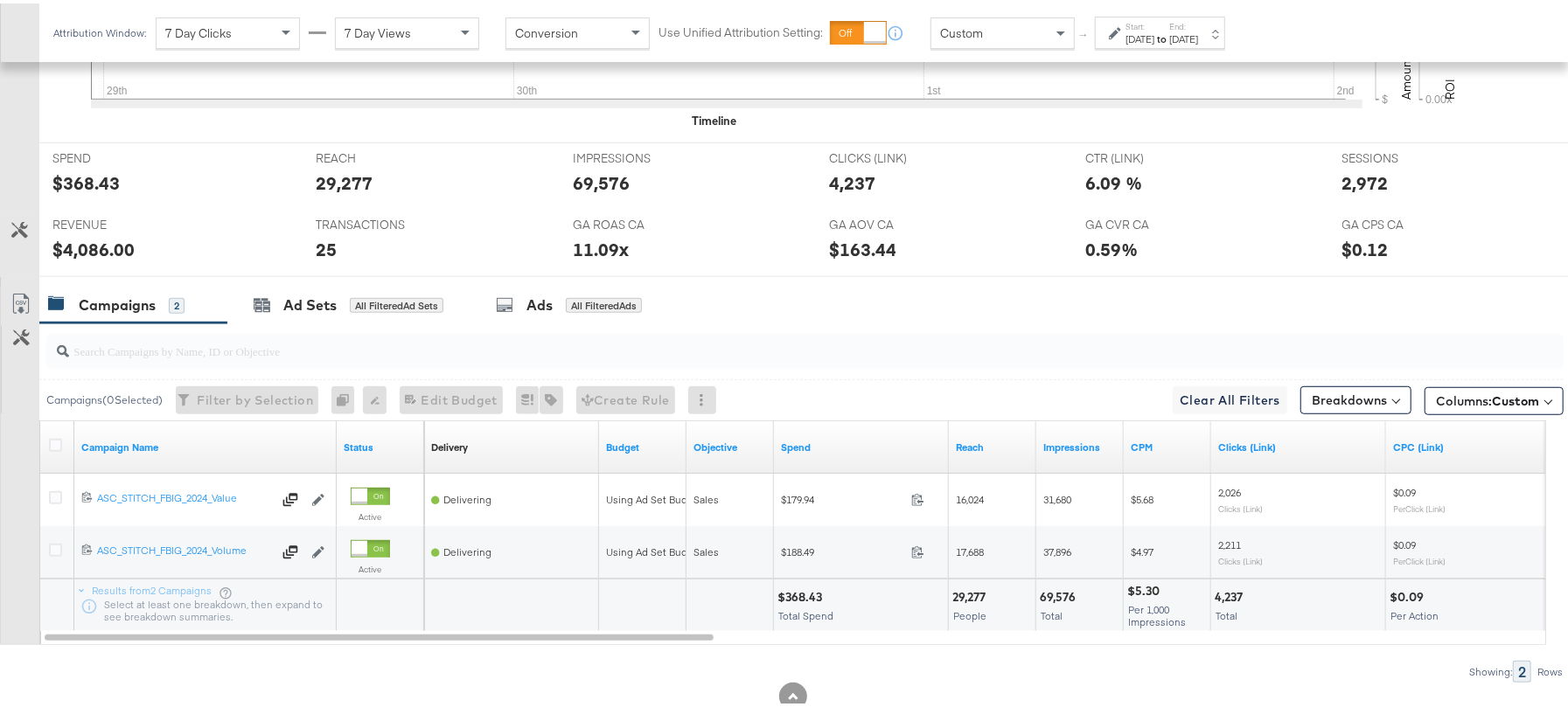 click on "2,972" at bounding box center (1365, 179) 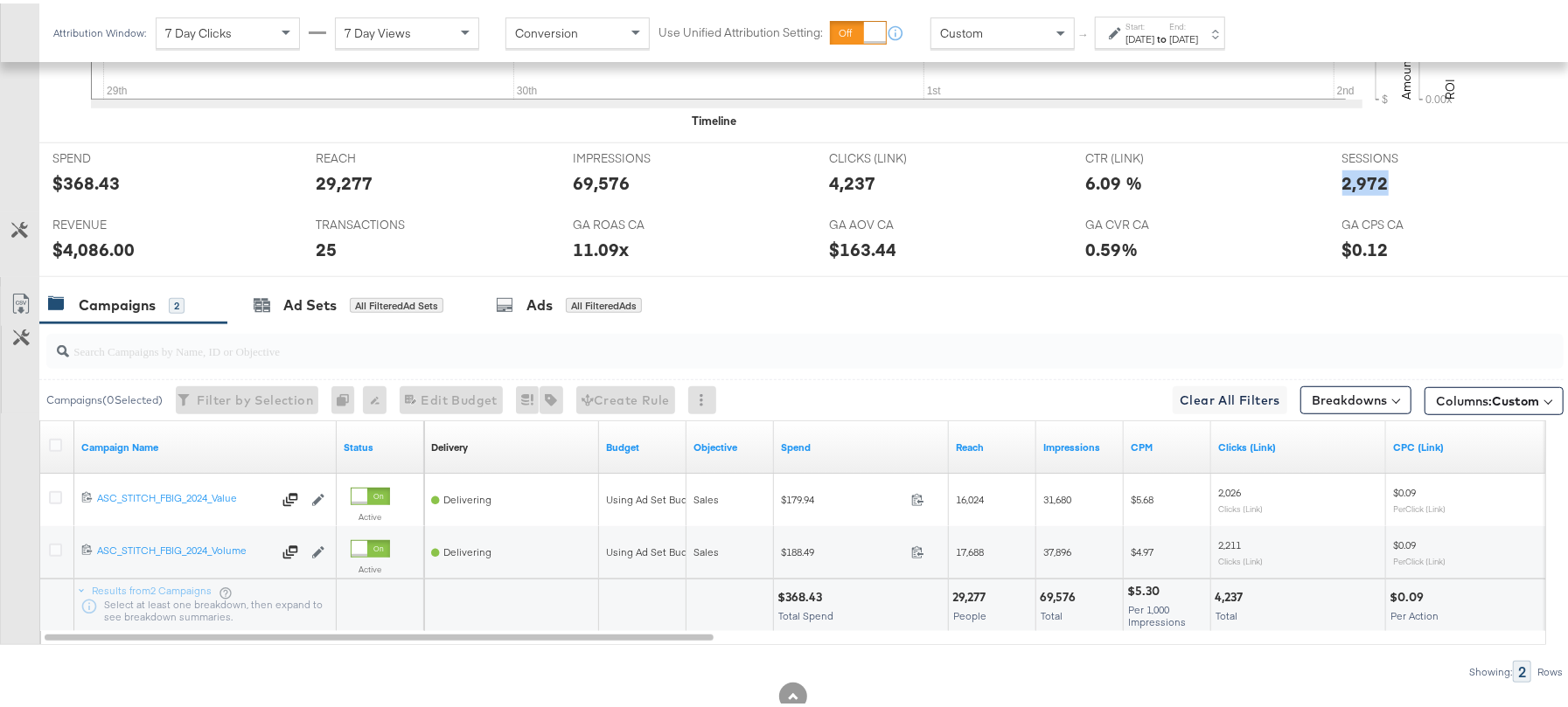 click on "2,972" at bounding box center (1365, 179) 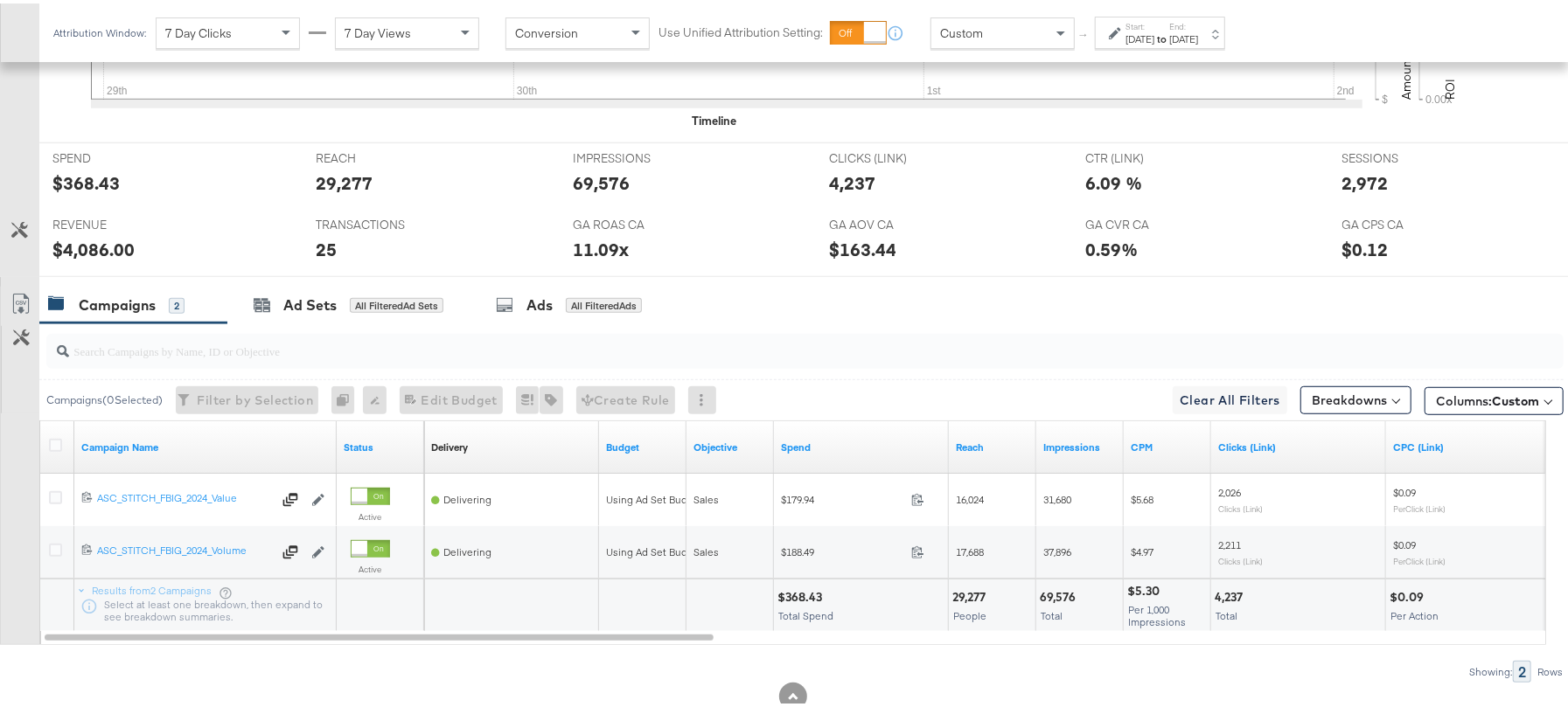 click on "Attribution Window:  7 Day Clicks 7 Day Views Conversion Use Unified Attribution Setting: If you set use unified attribution setting, your query's conversion metric attribution and campaign optimization will use the attribution setting of the ad object(s) being queried — a single period of time during which conversions are credited to ads and used to inform campaign optimization. Custom ↑  Start:  Jun 29th 2025    to     End:  Jul 2nd 2025" at bounding box center [643, 29] 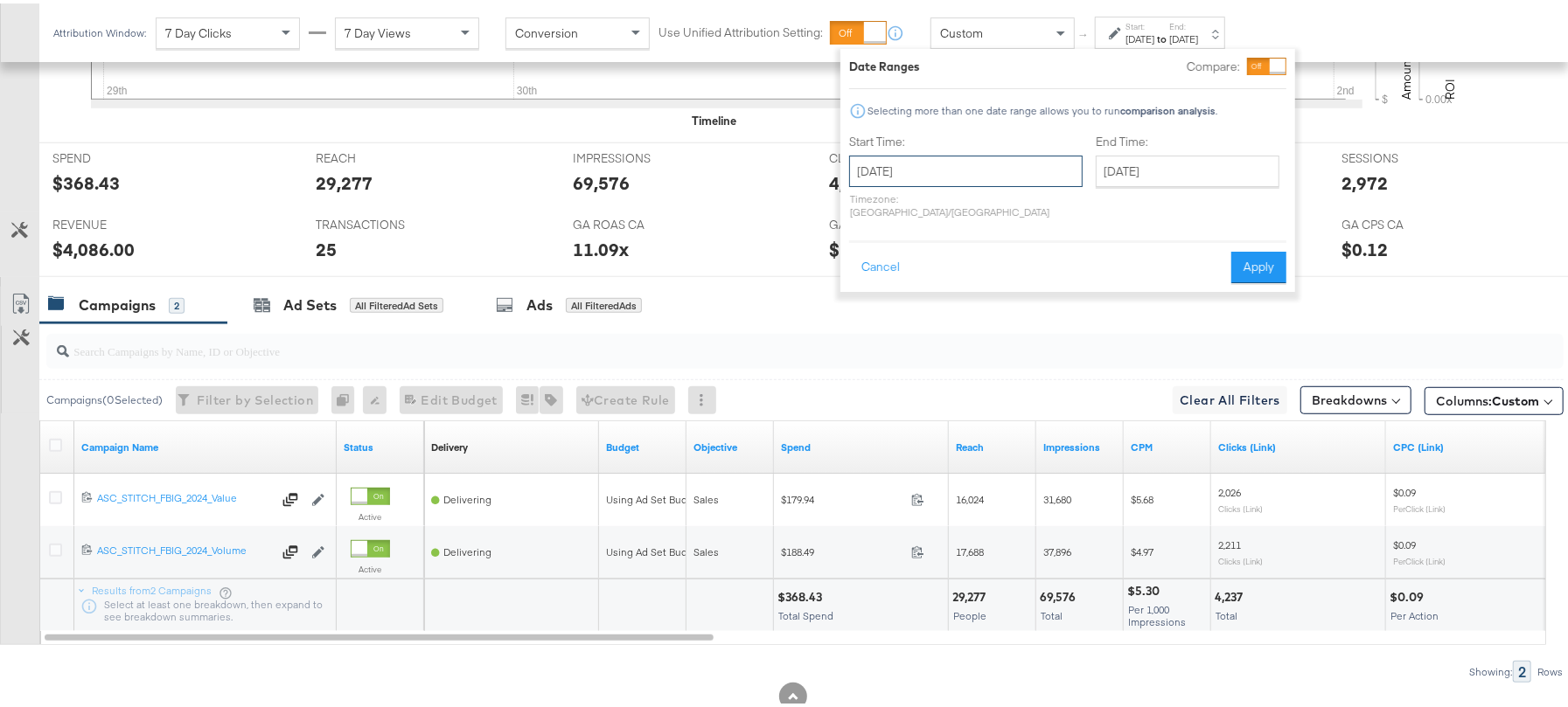 click on "June 29th 2025" at bounding box center [965, 168] 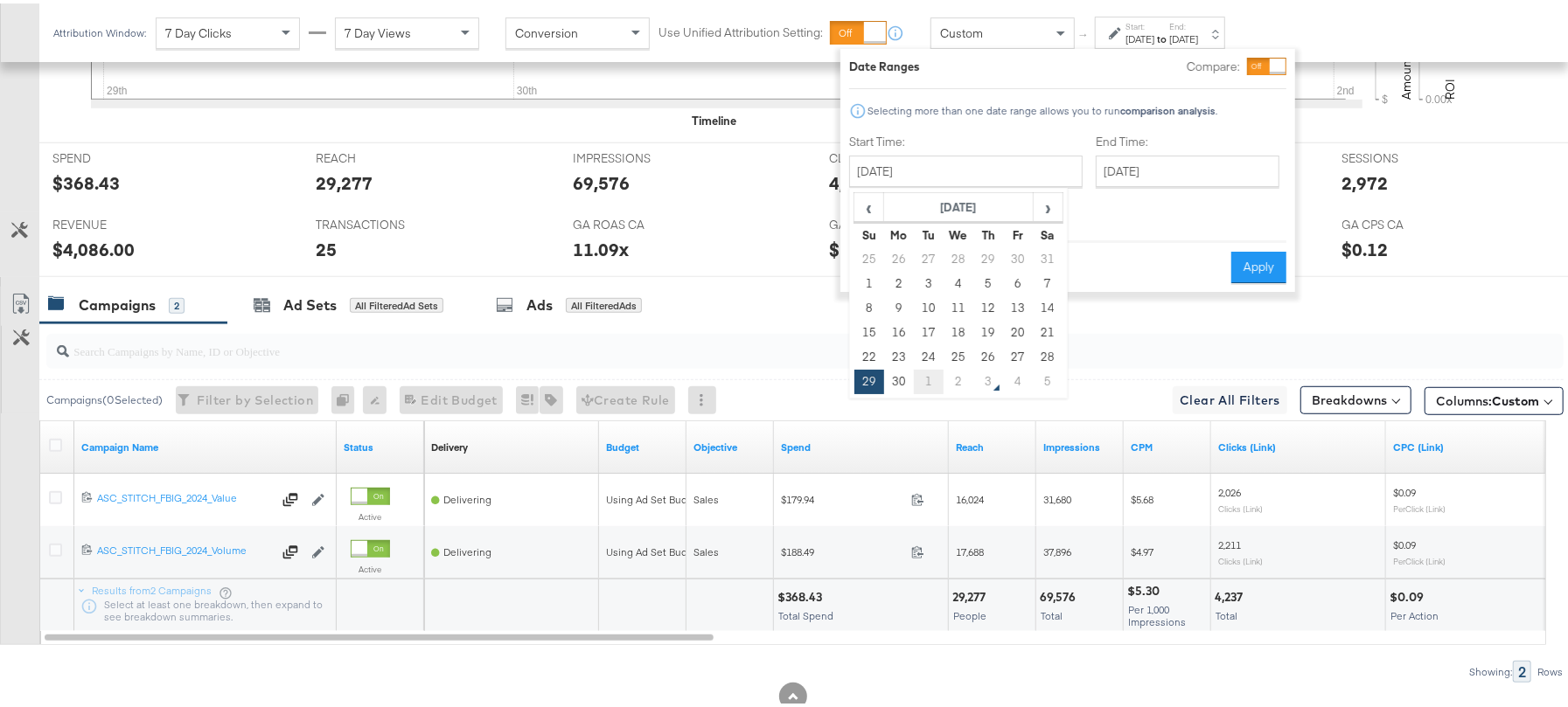 click on "1" at bounding box center [929, 378] 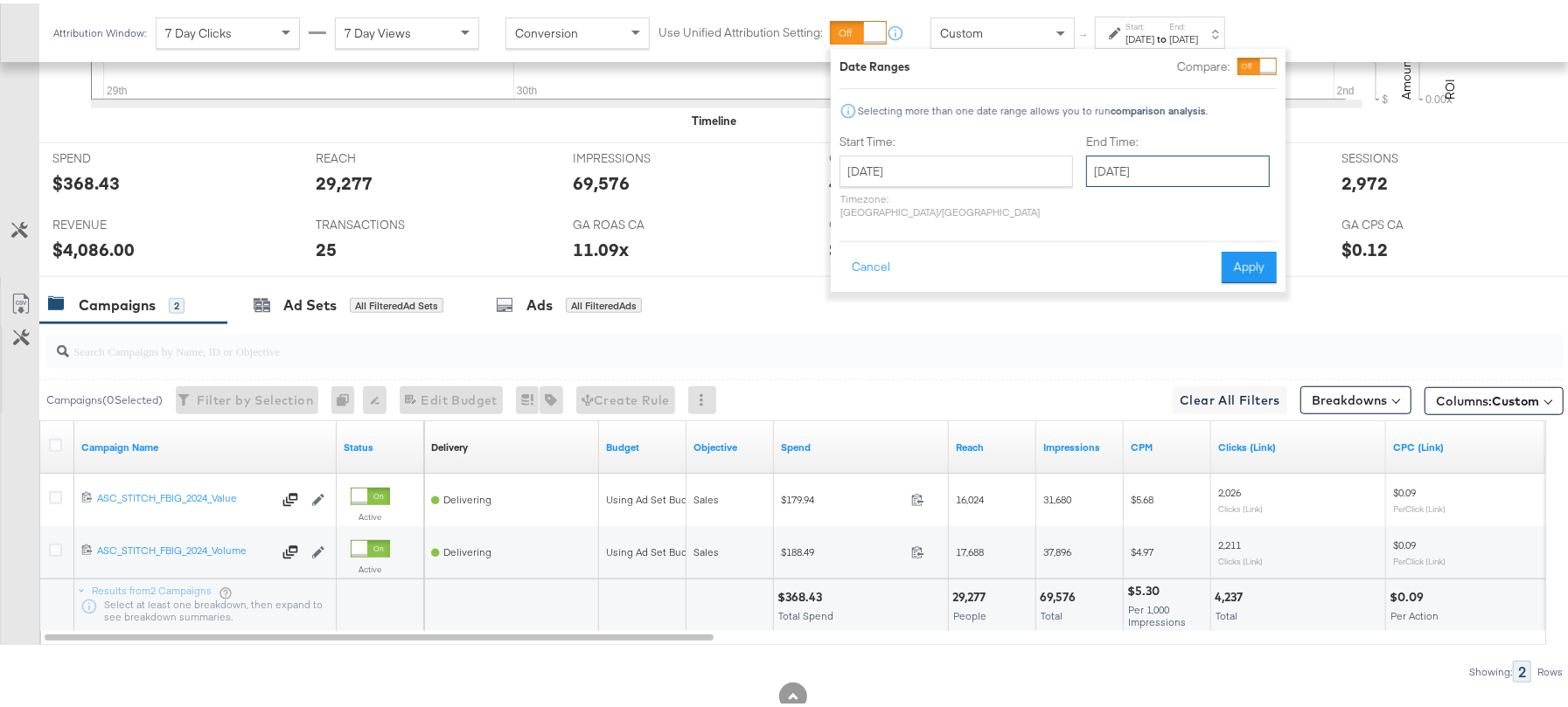 click on "July 2nd 2025" at bounding box center [1178, 168] 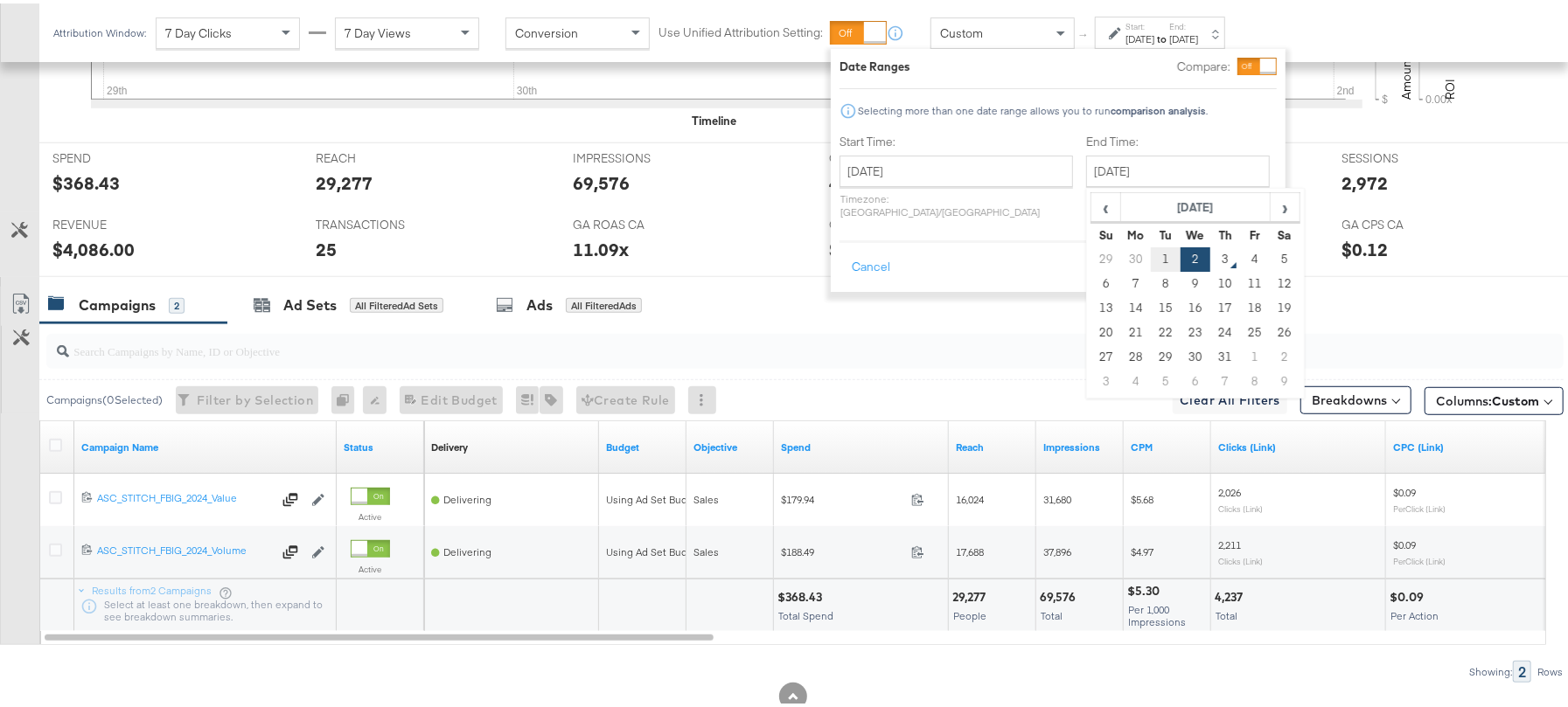click on "1" at bounding box center [1166, 256] 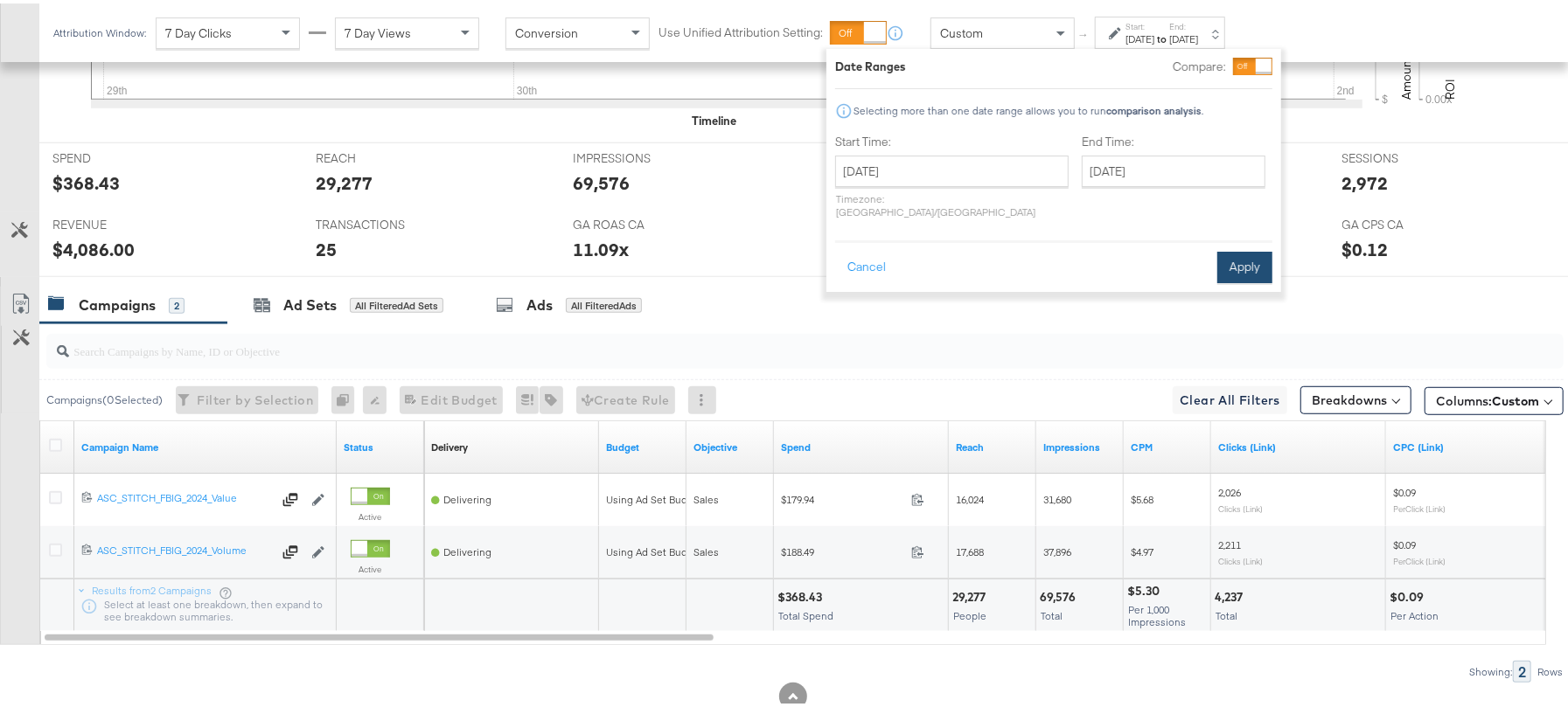click on "Apply" at bounding box center (1244, 264) 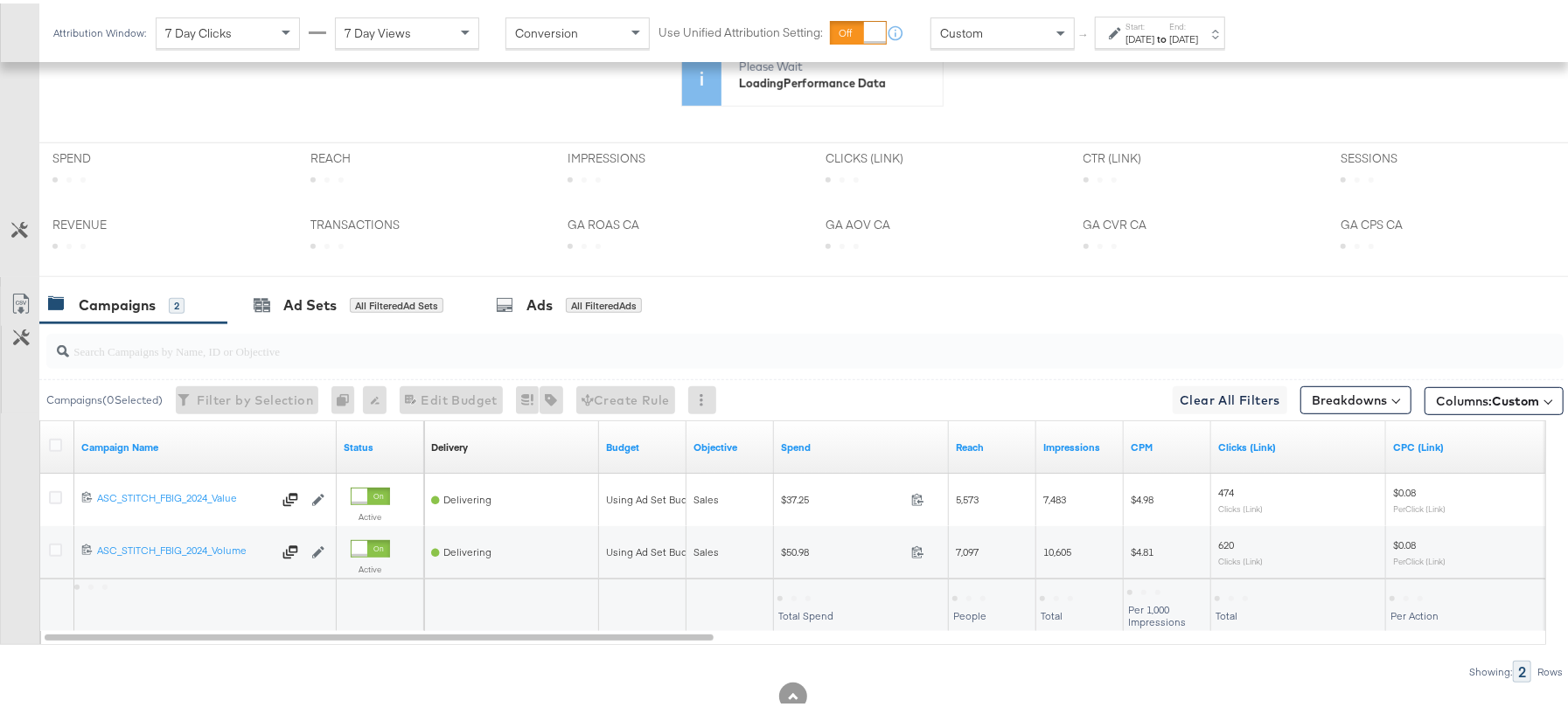 scroll, scrollTop: 699, scrollLeft: 0, axis: vertical 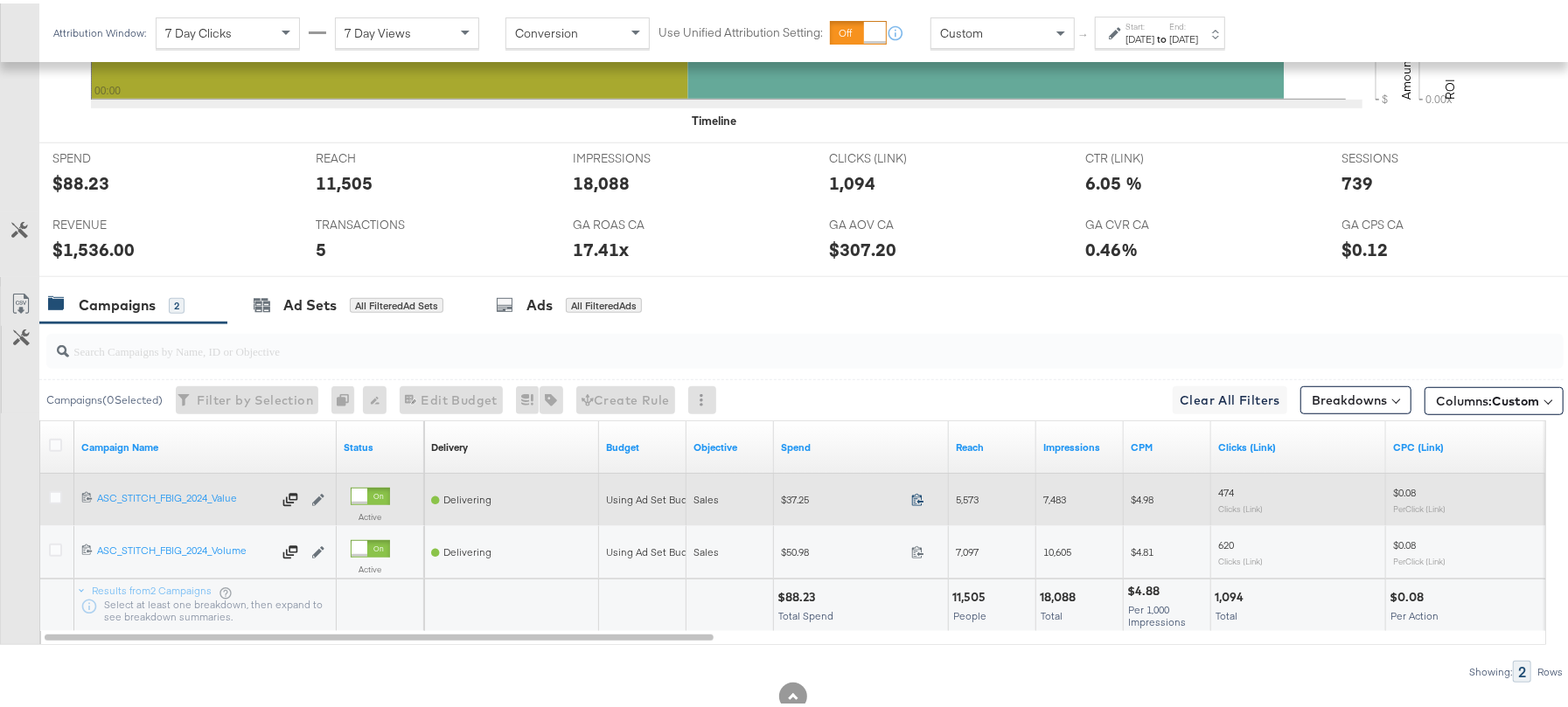 click 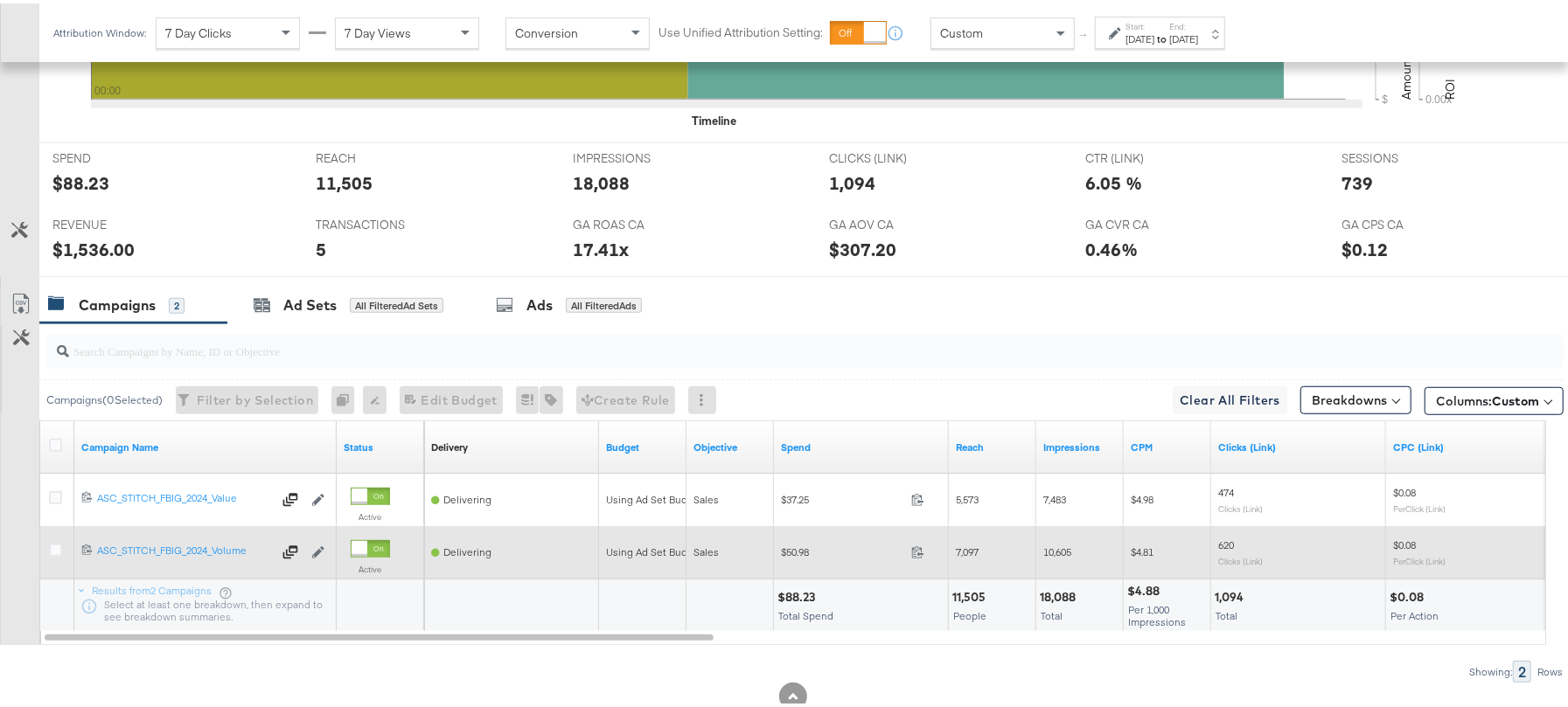 click at bounding box center (923, 551) 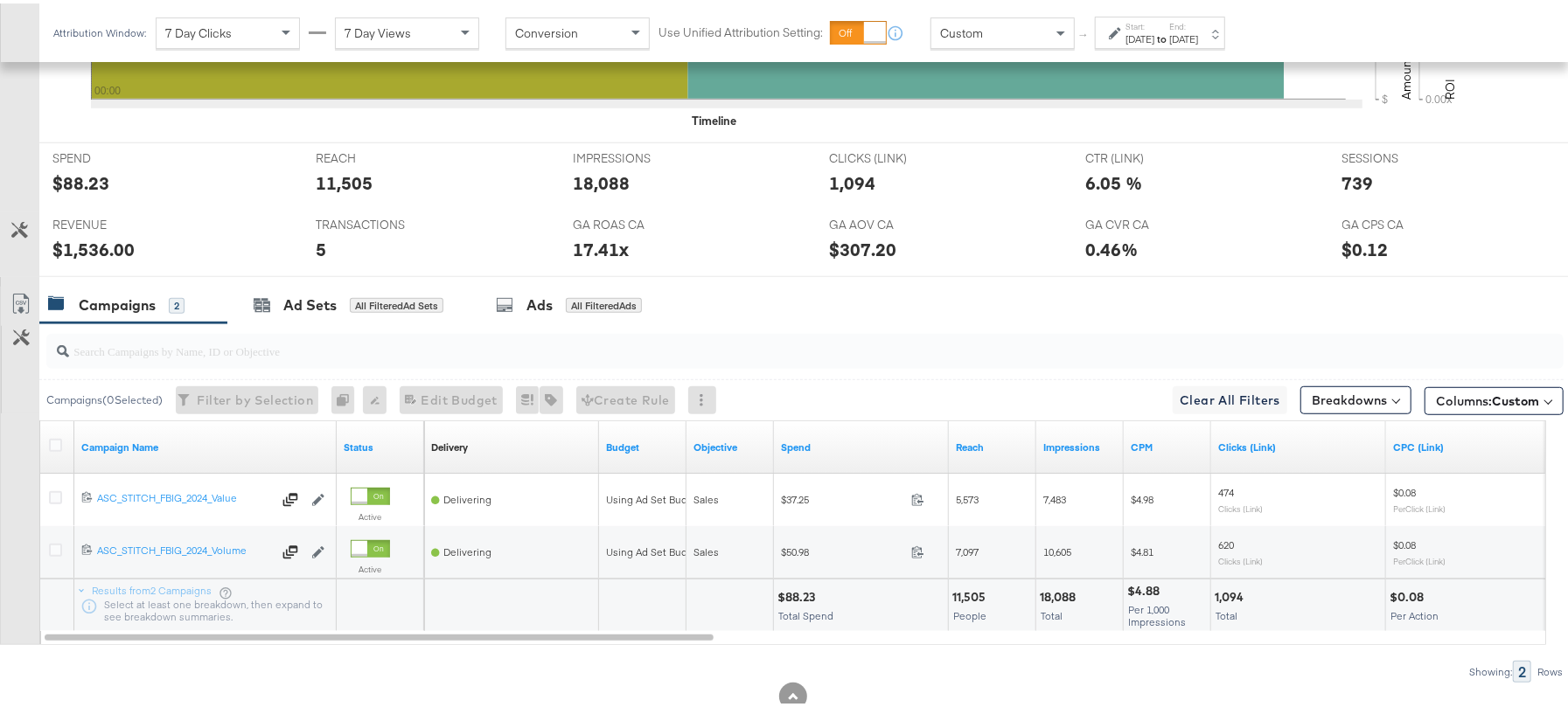 click on "$1,536.00" at bounding box center (94, 246) 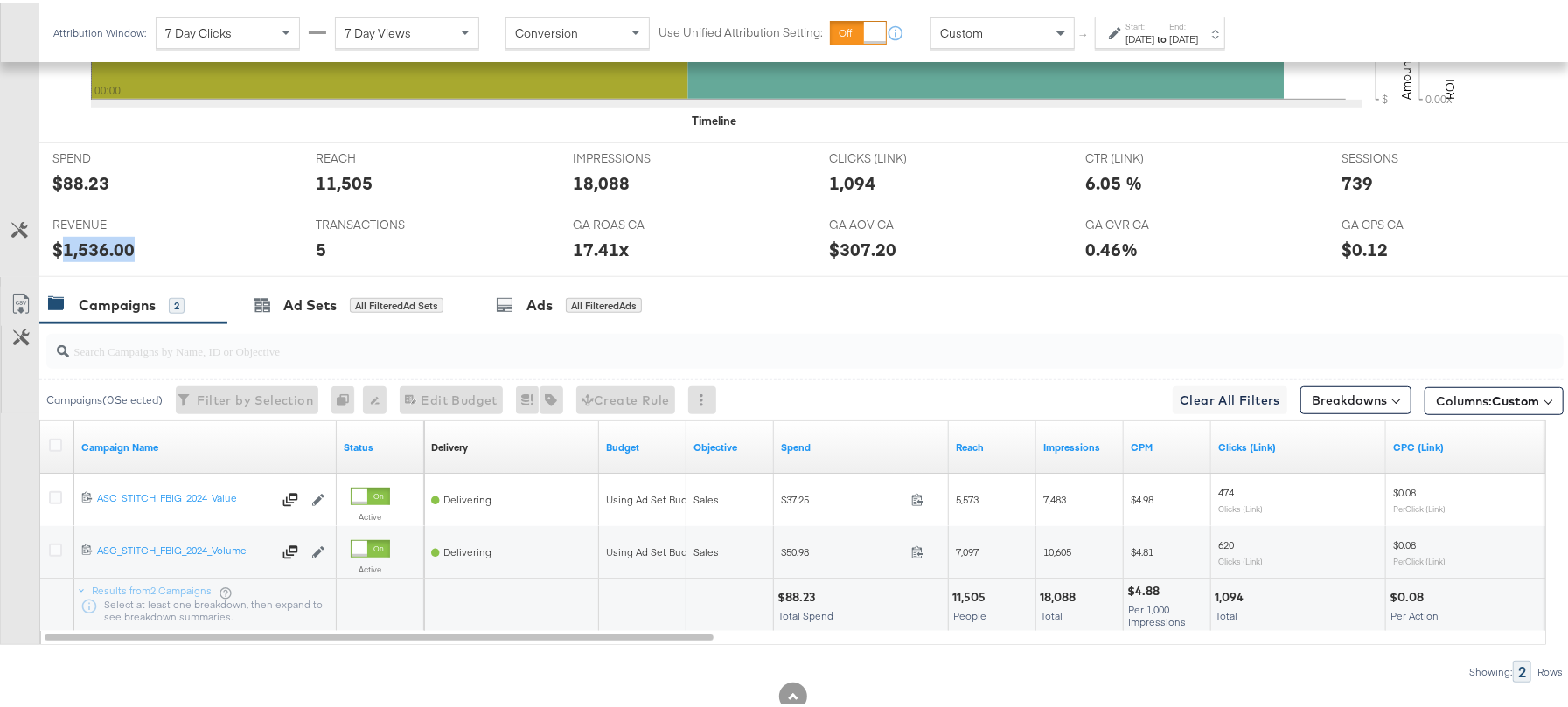 click on "$1,536.00" at bounding box center (94, 246) 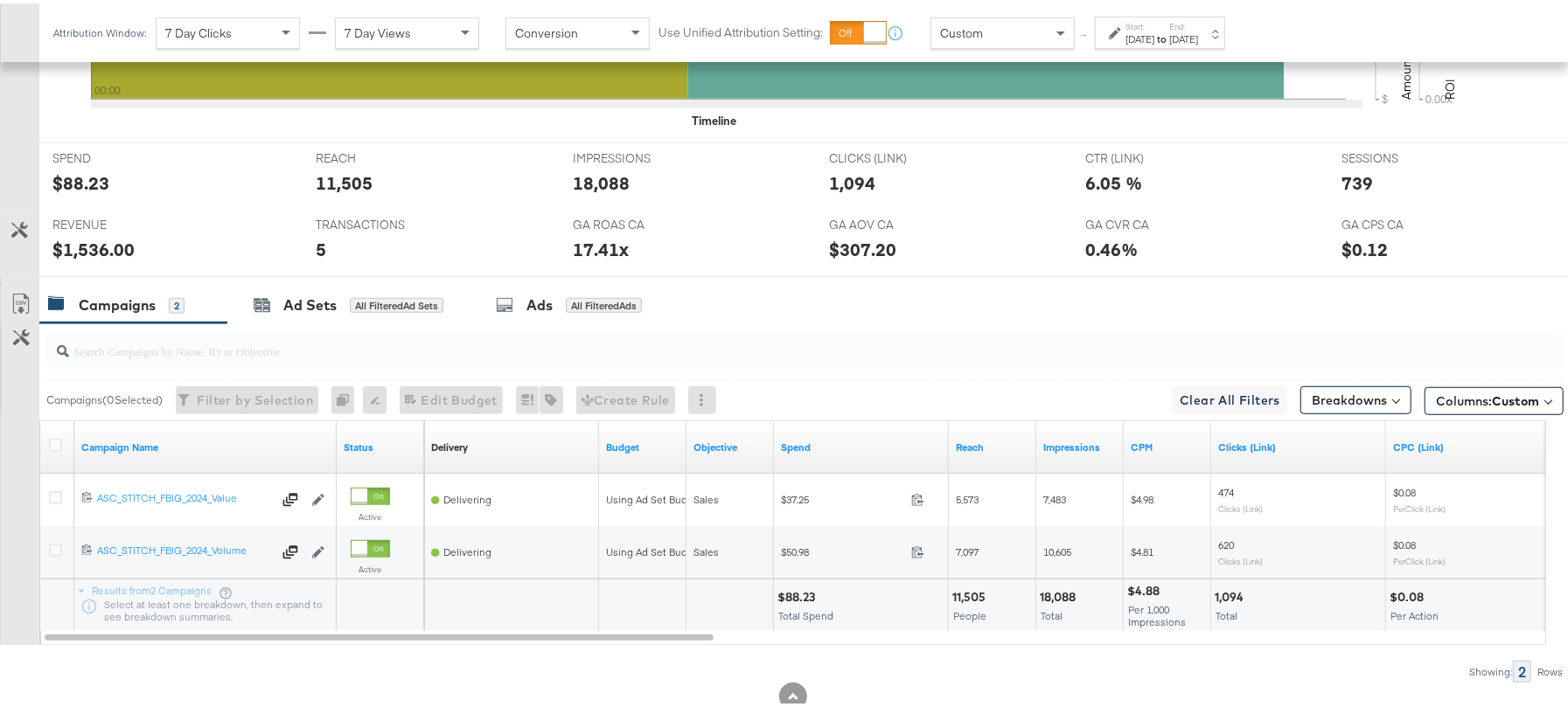 click on "$88.23" at bounding box center (798, 593) 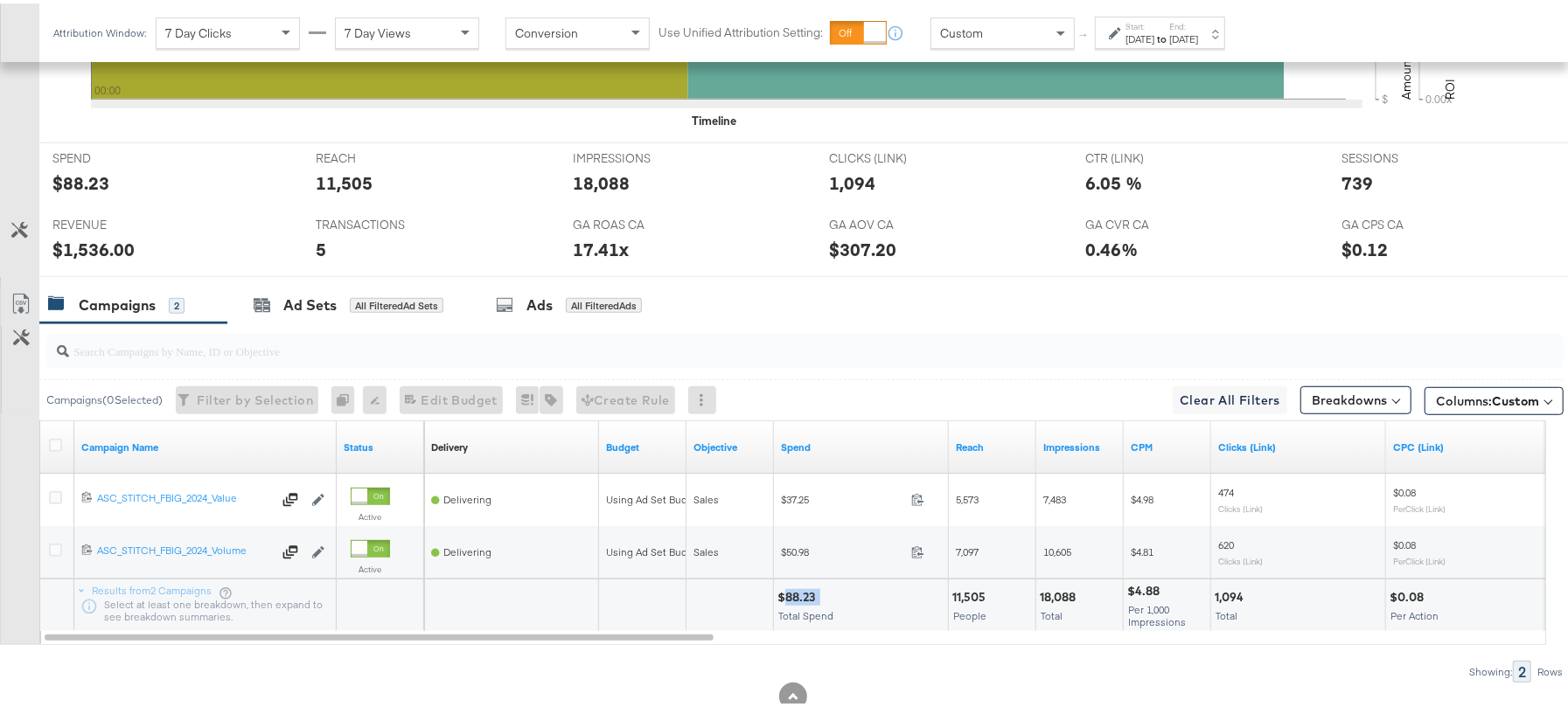 click on "$88.23" at bounding box center [798, 593] 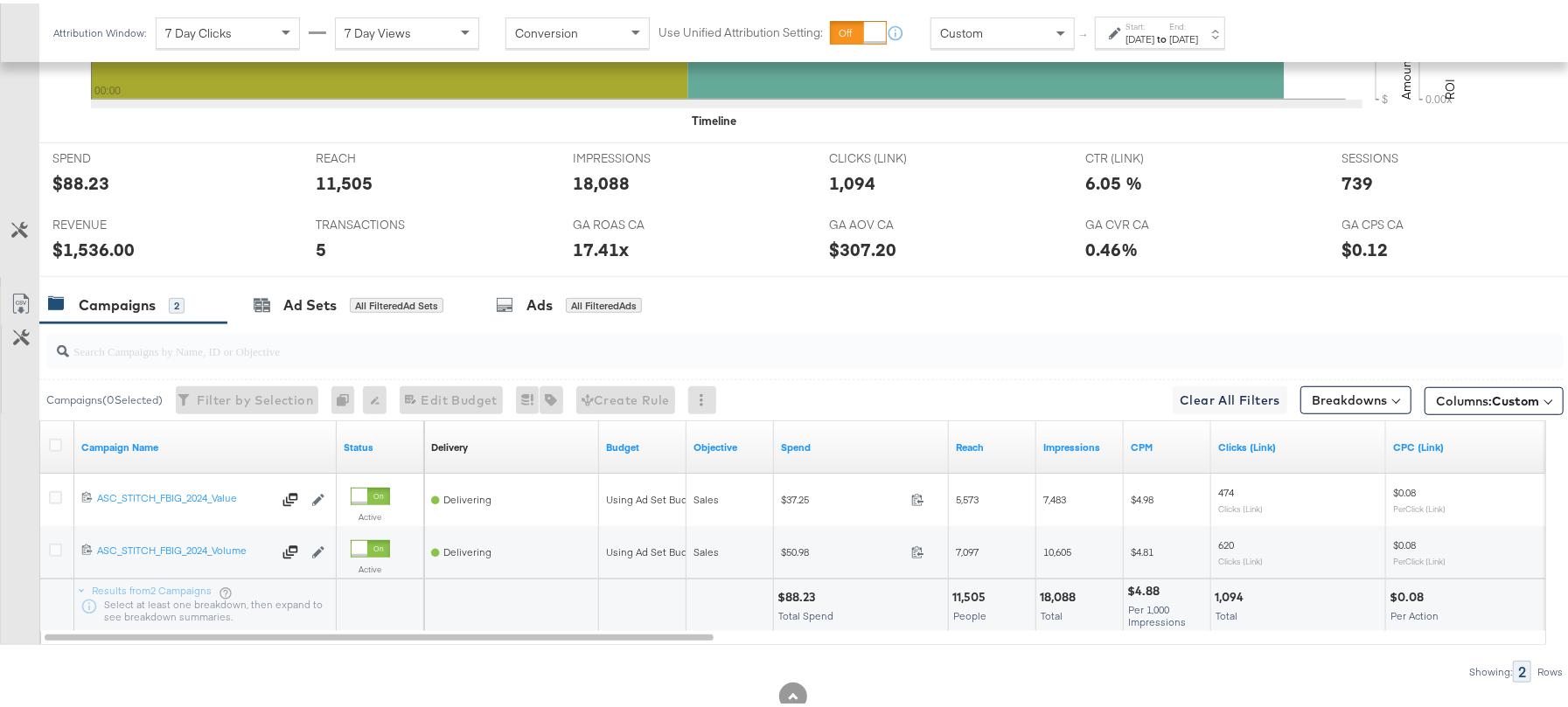 click on "Jul 1st 2025" at bounding box center (1183, 36) 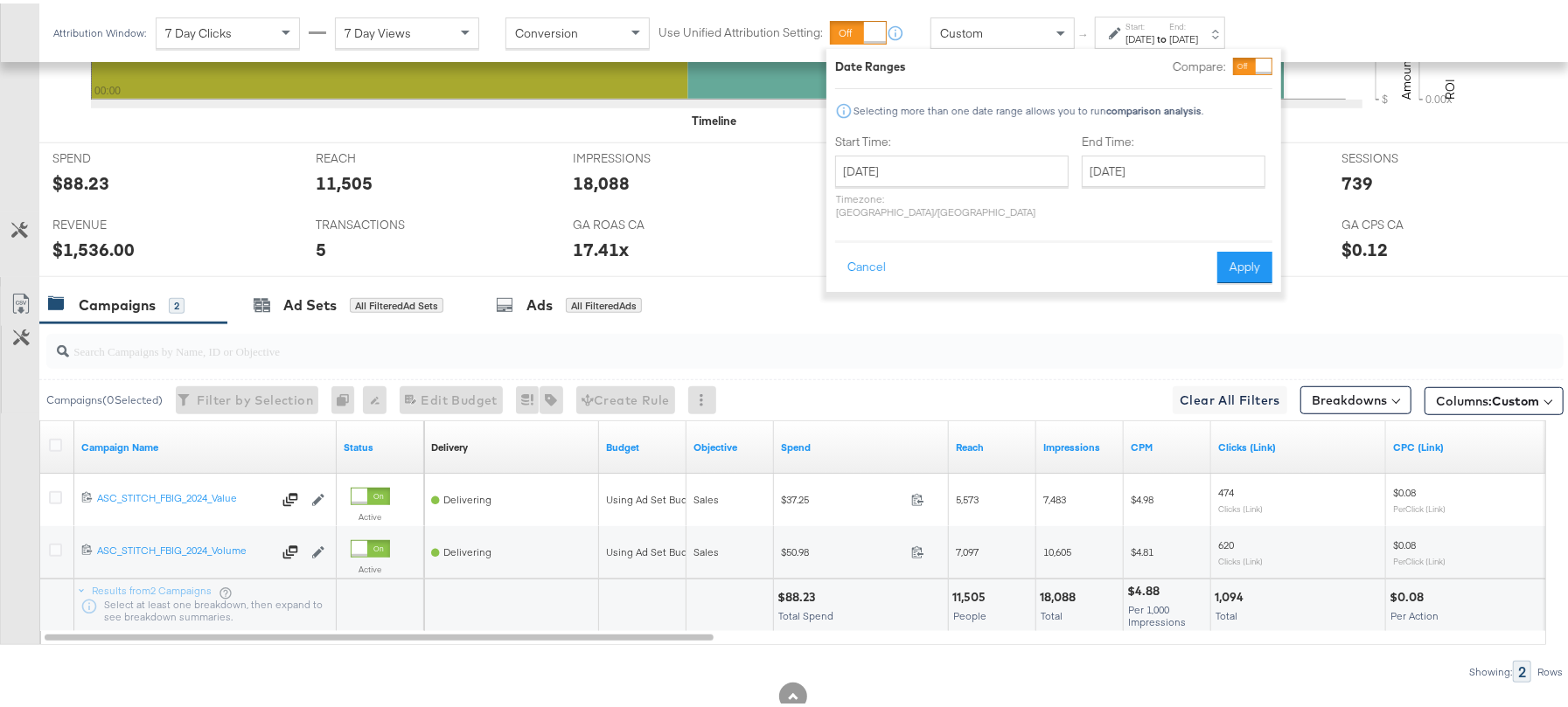 click on "Start Time: July 1st 2025 ‹ July 2025 › Su Mo Tu We Th Fr Sa 29 30 1 2 3 4 5 6 7 8 9 10 11 12 13 14 15 16 17 18 19 20 21 22 23 24 25 26 27 28 29 30 31 1 2 3 4 5 6 7 8 9 Timezone:  Asia/Calcutta" at bounding box center (951, 177) 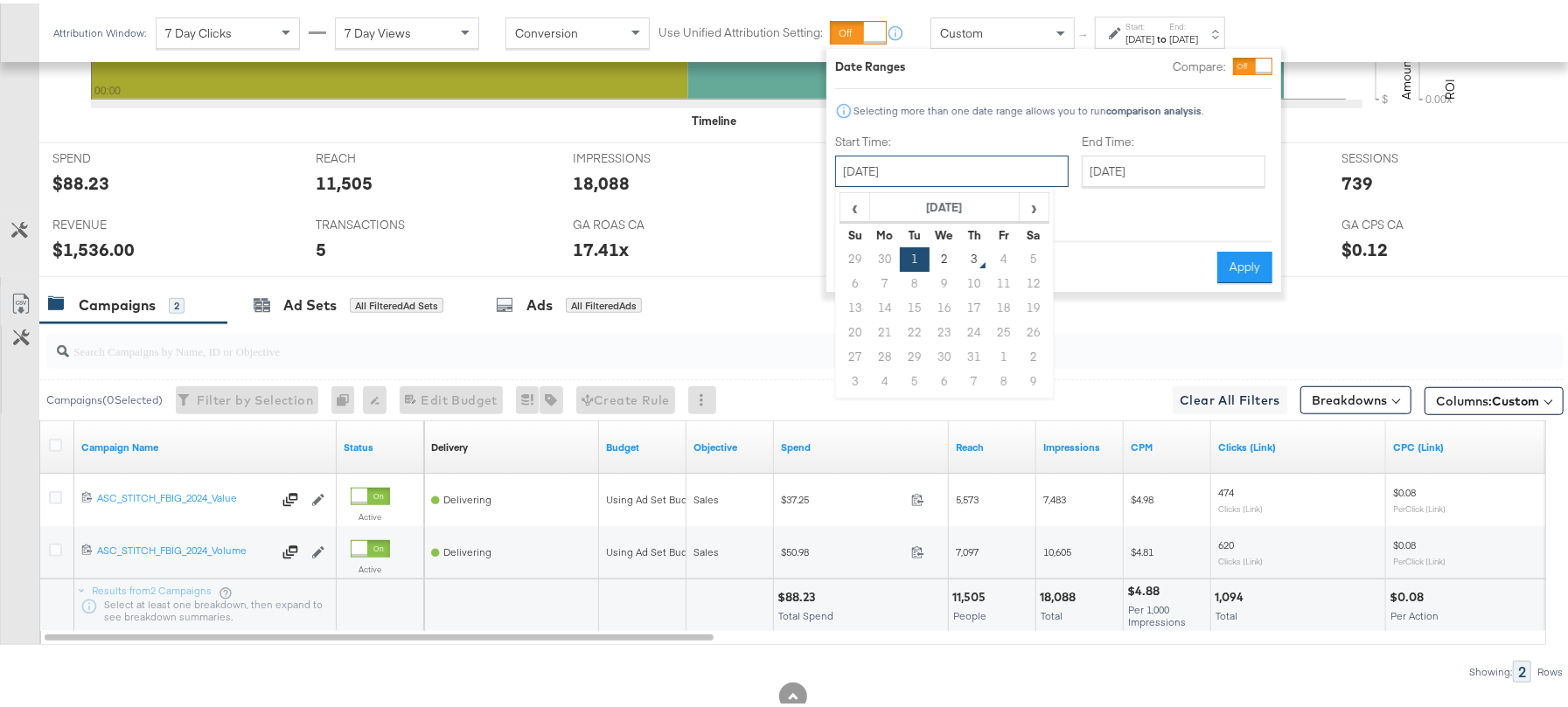click on "July 1st 2025" at bounding box center [951, 168] 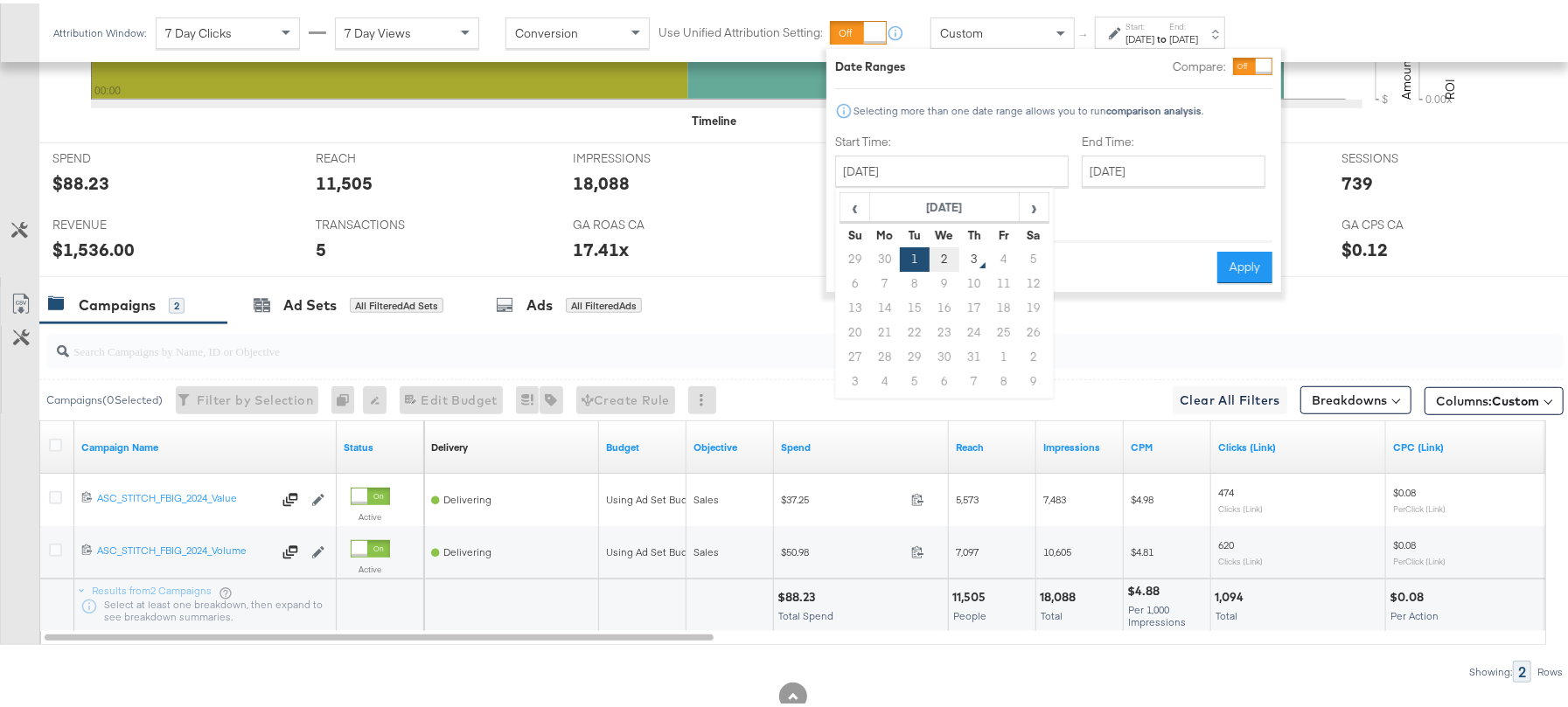 click on "2" at bounding box center (944, 256) 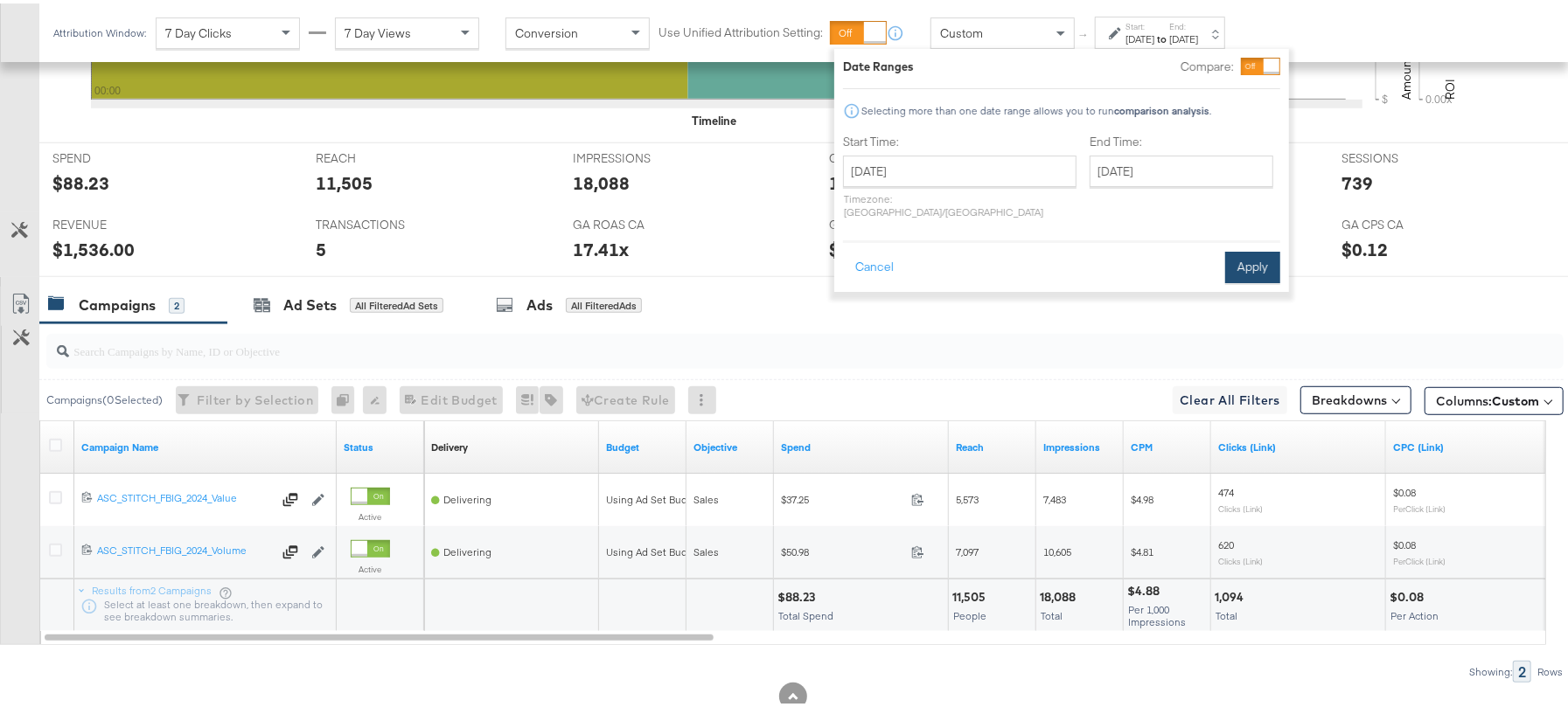 click on "Apply" at bounding box center (1252, 264) 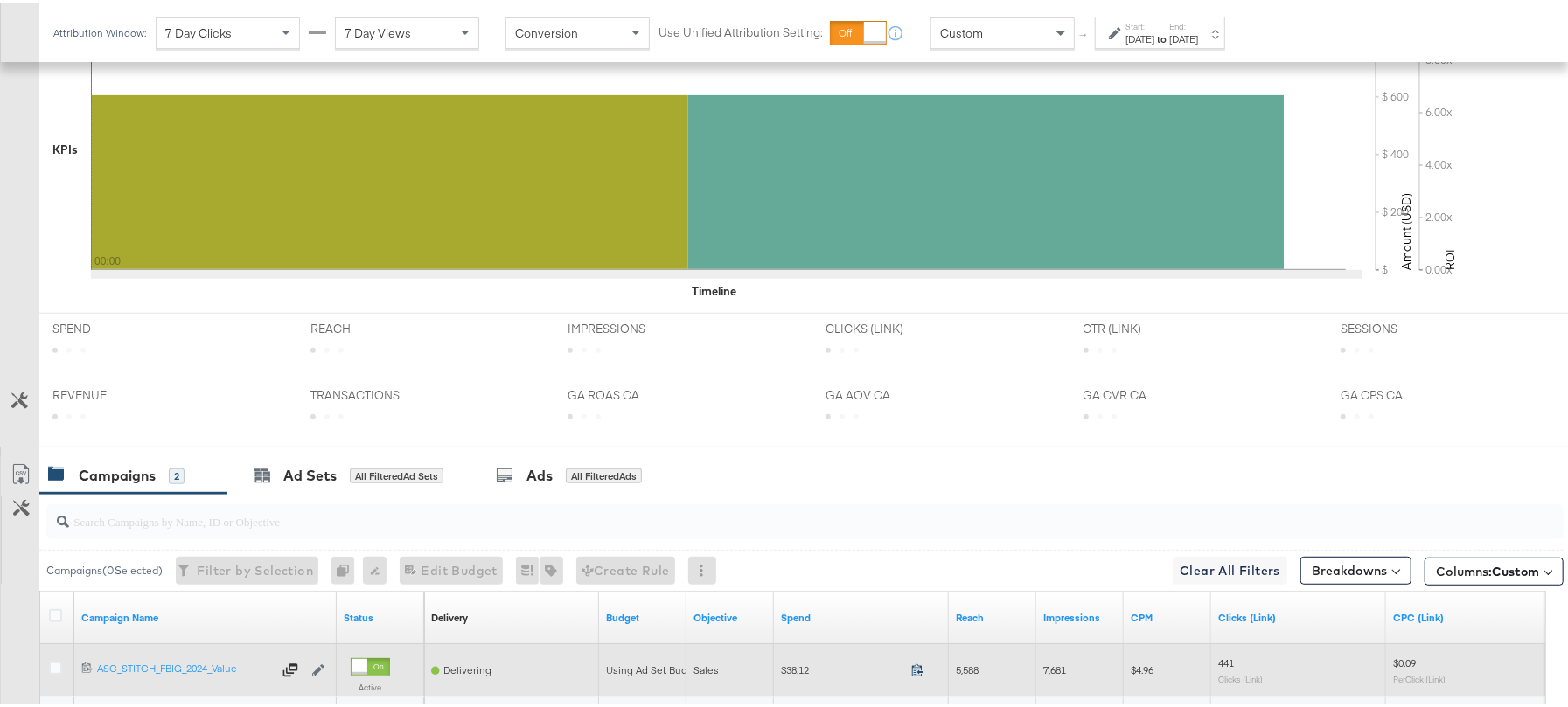 scroll, scrollTop: 699, scrollLeft: 0, axis: vertical 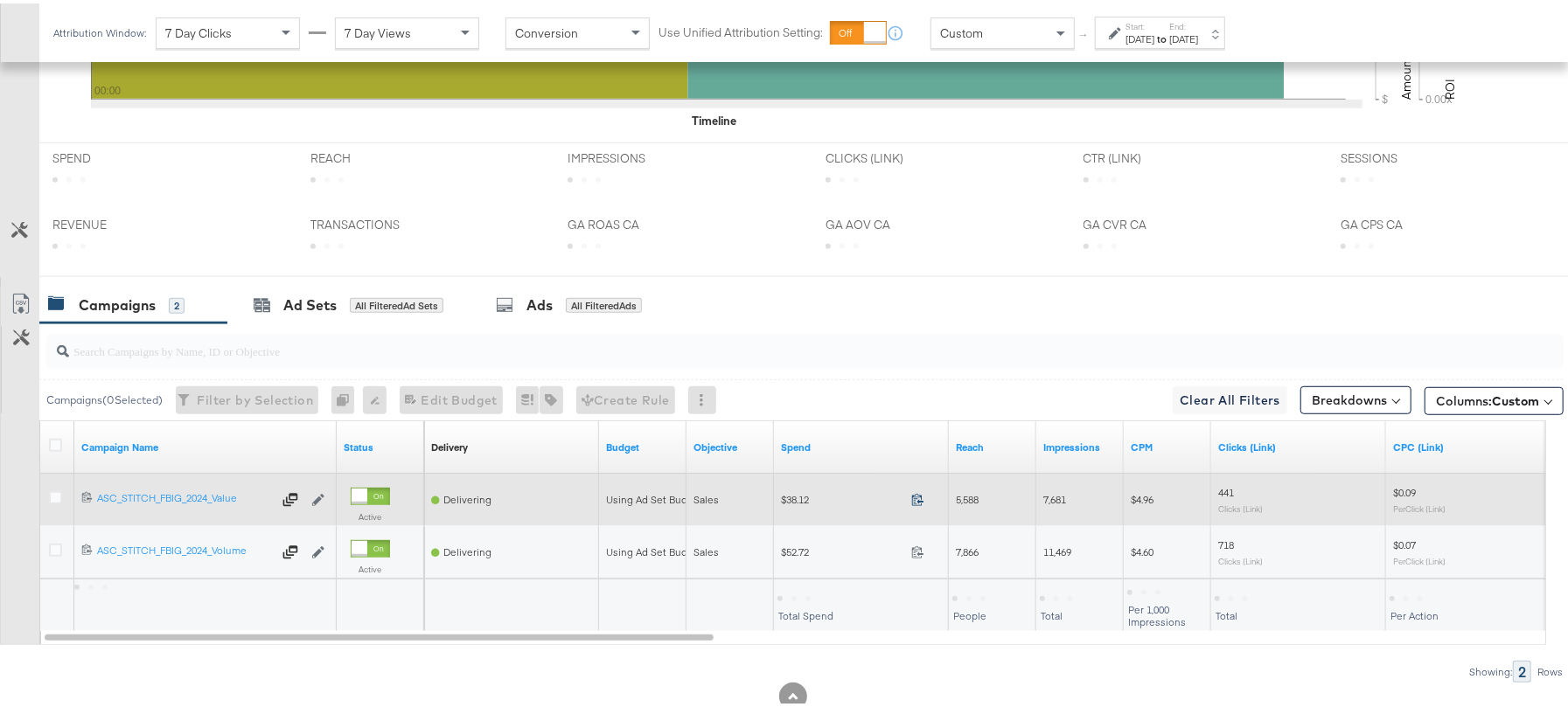 click 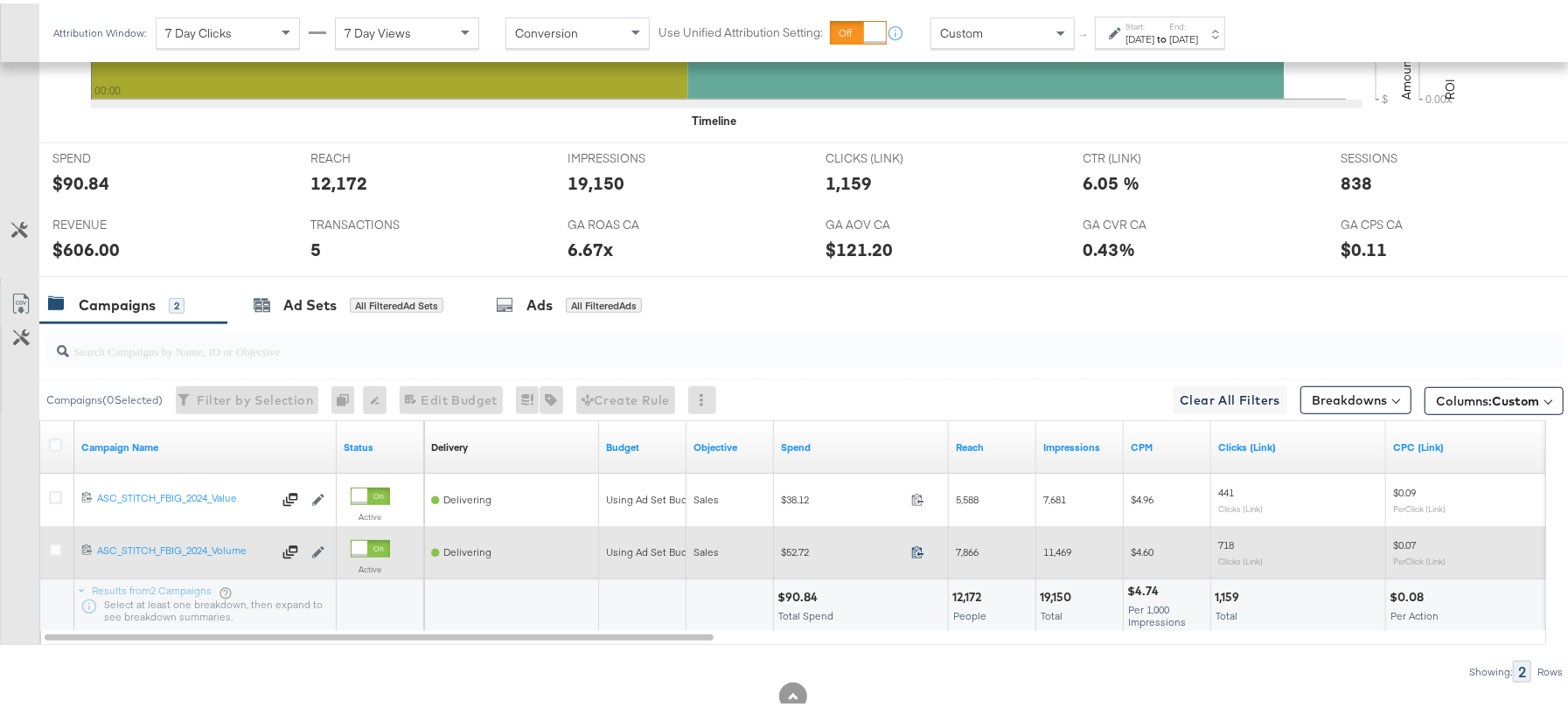 click 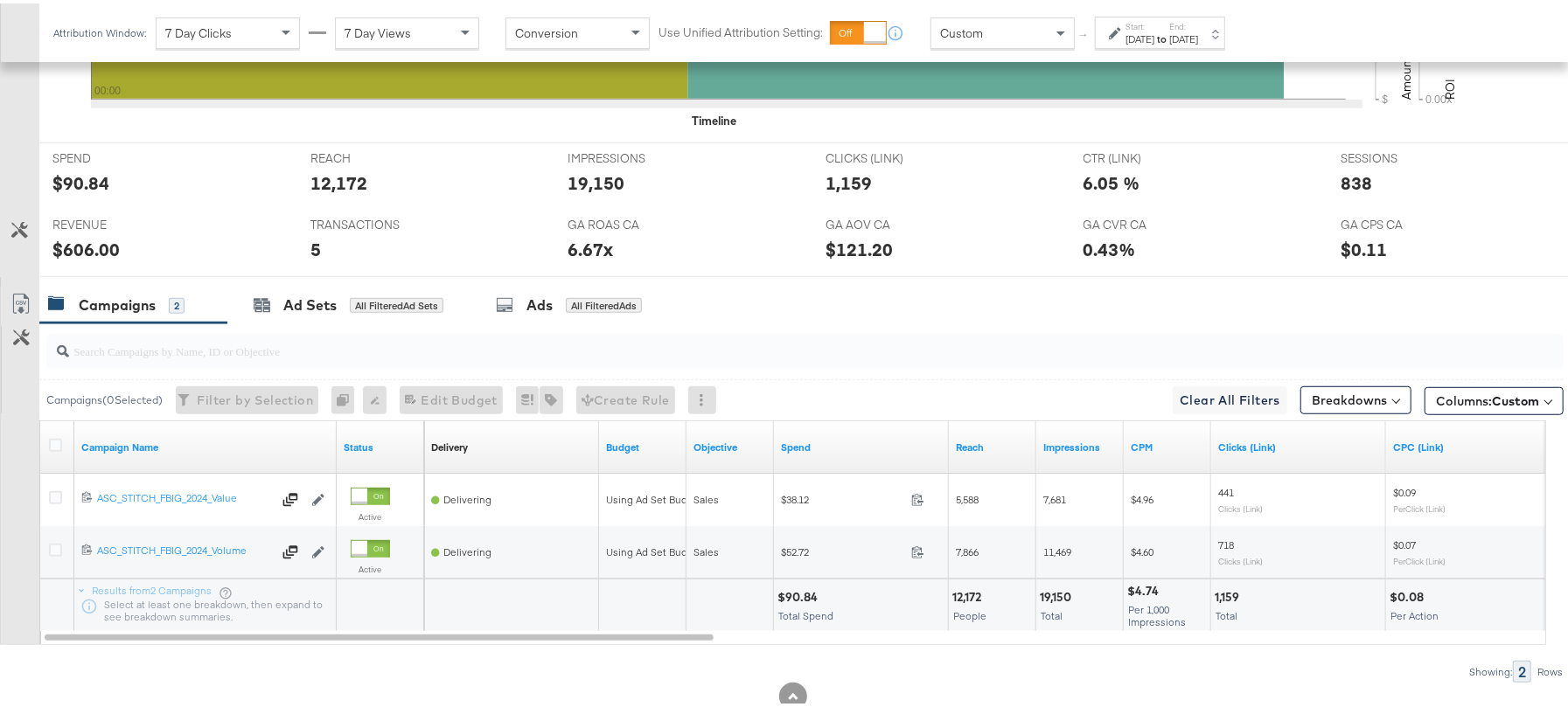 click on "$606.00" at bounding box center (86, 246) 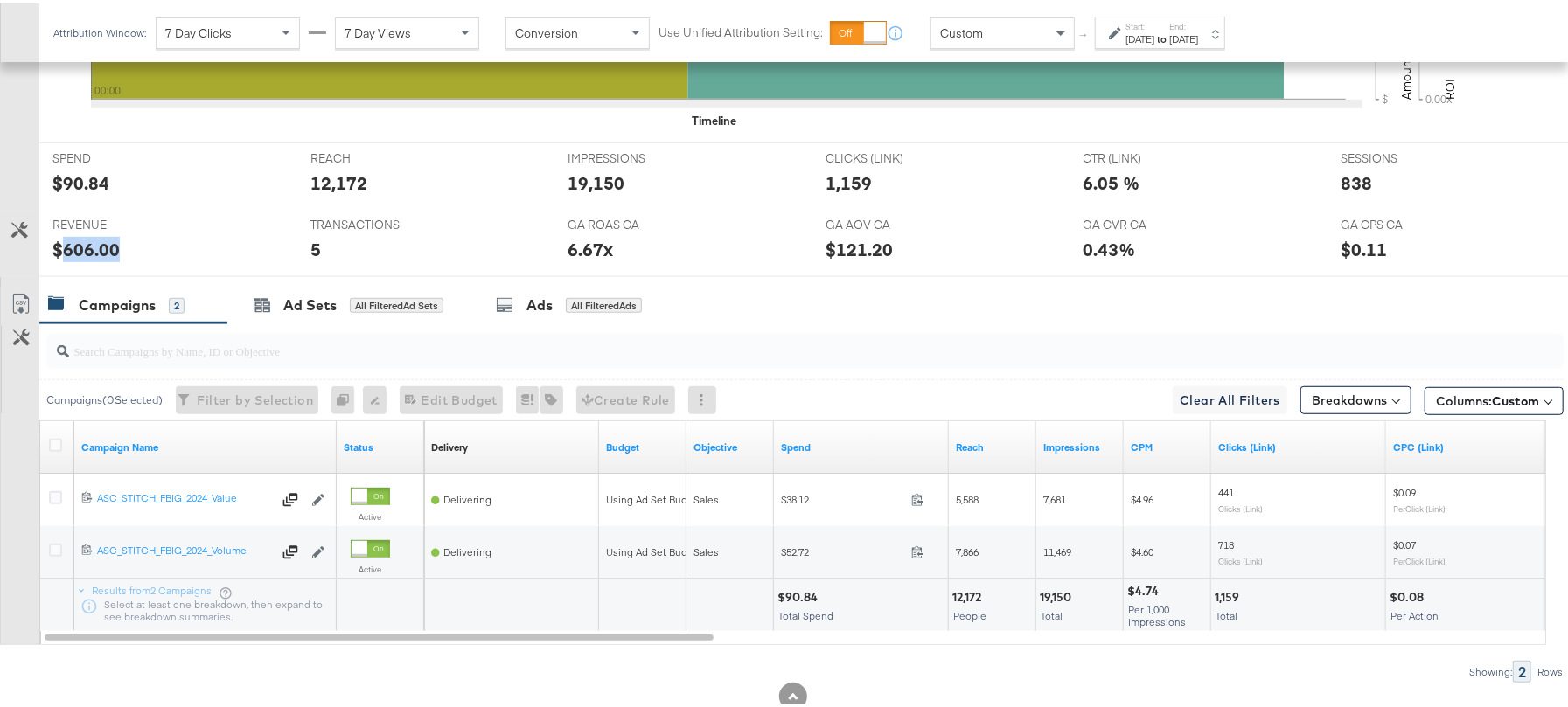 click on "$606.00" at bounding box center [86, 246] 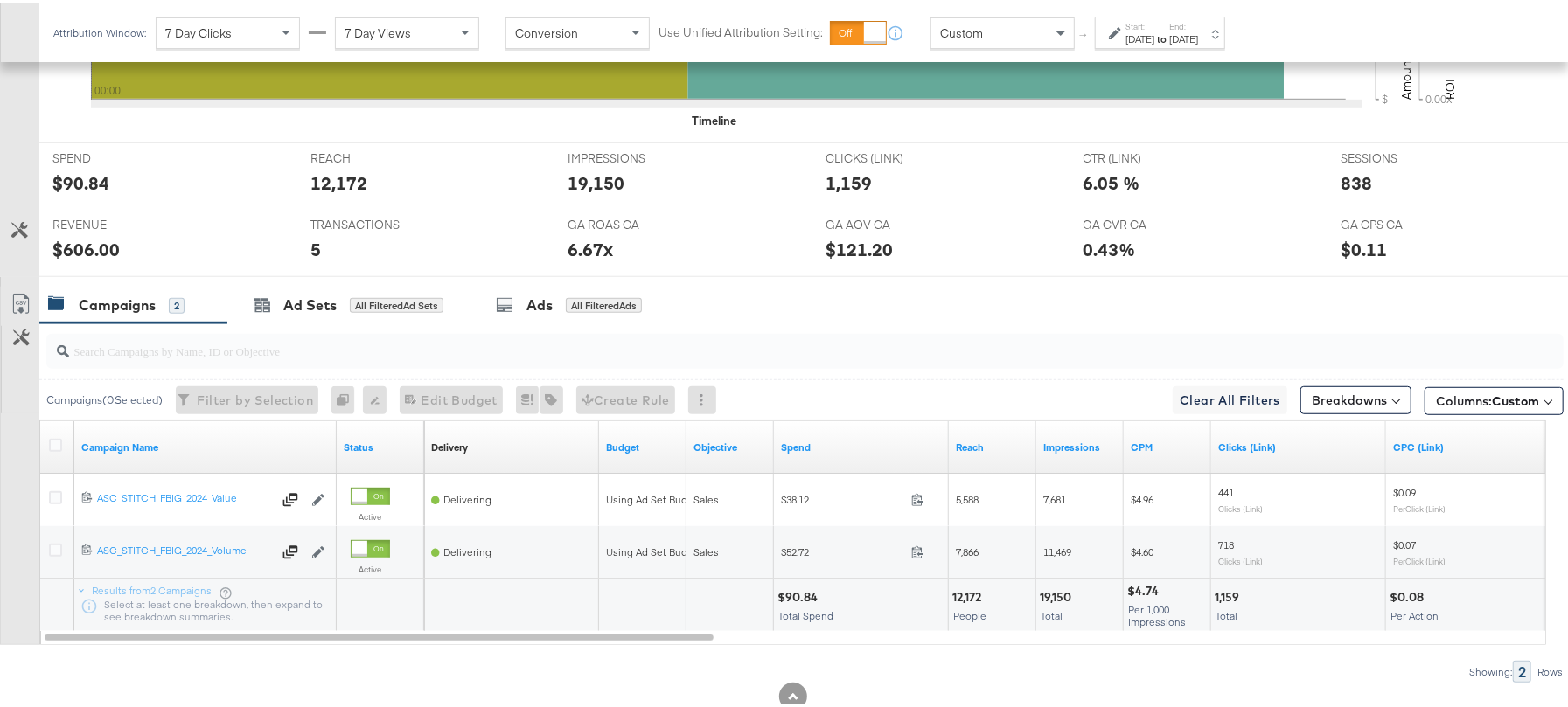 click on "$90.84" at bounding box center (800, 593) 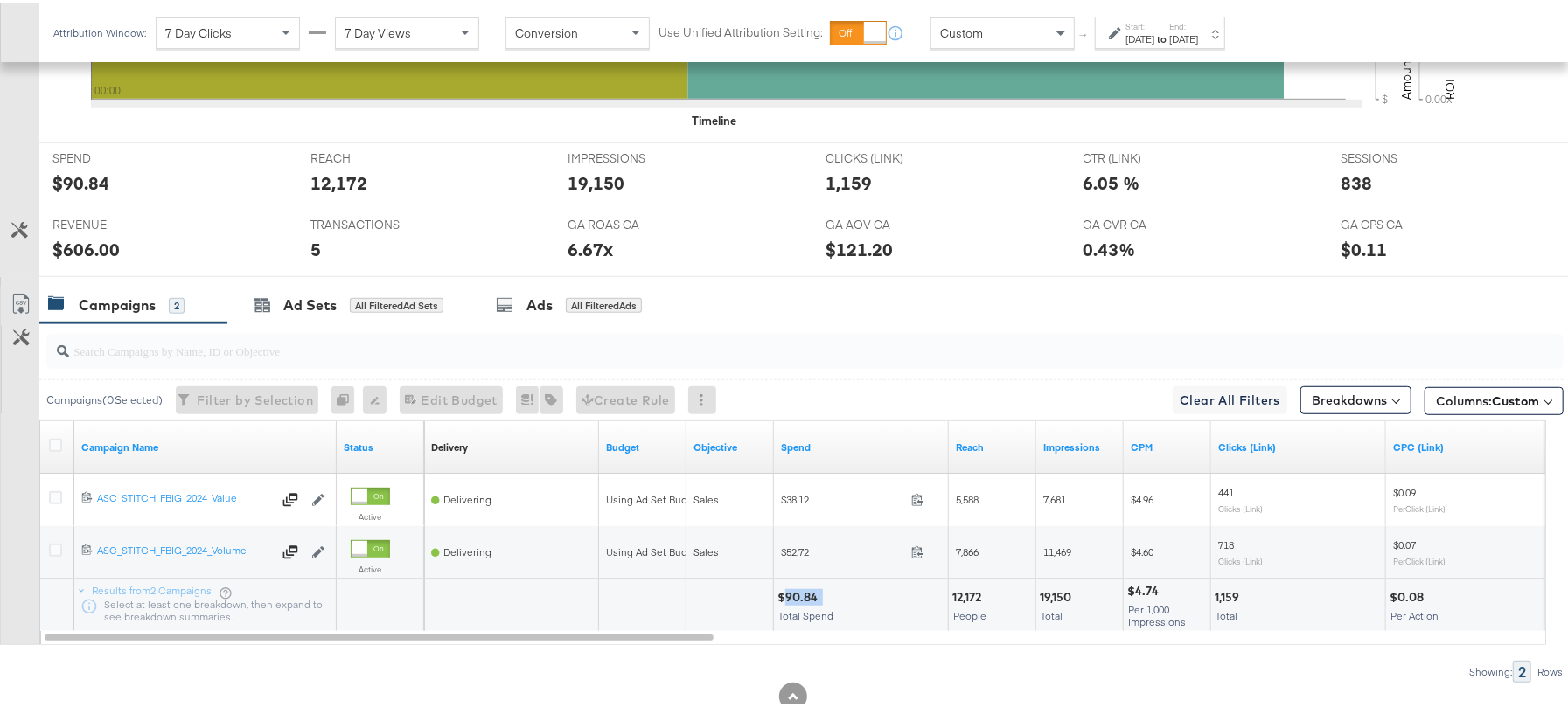 click on "$90.84" at bounding box center [800, 593] 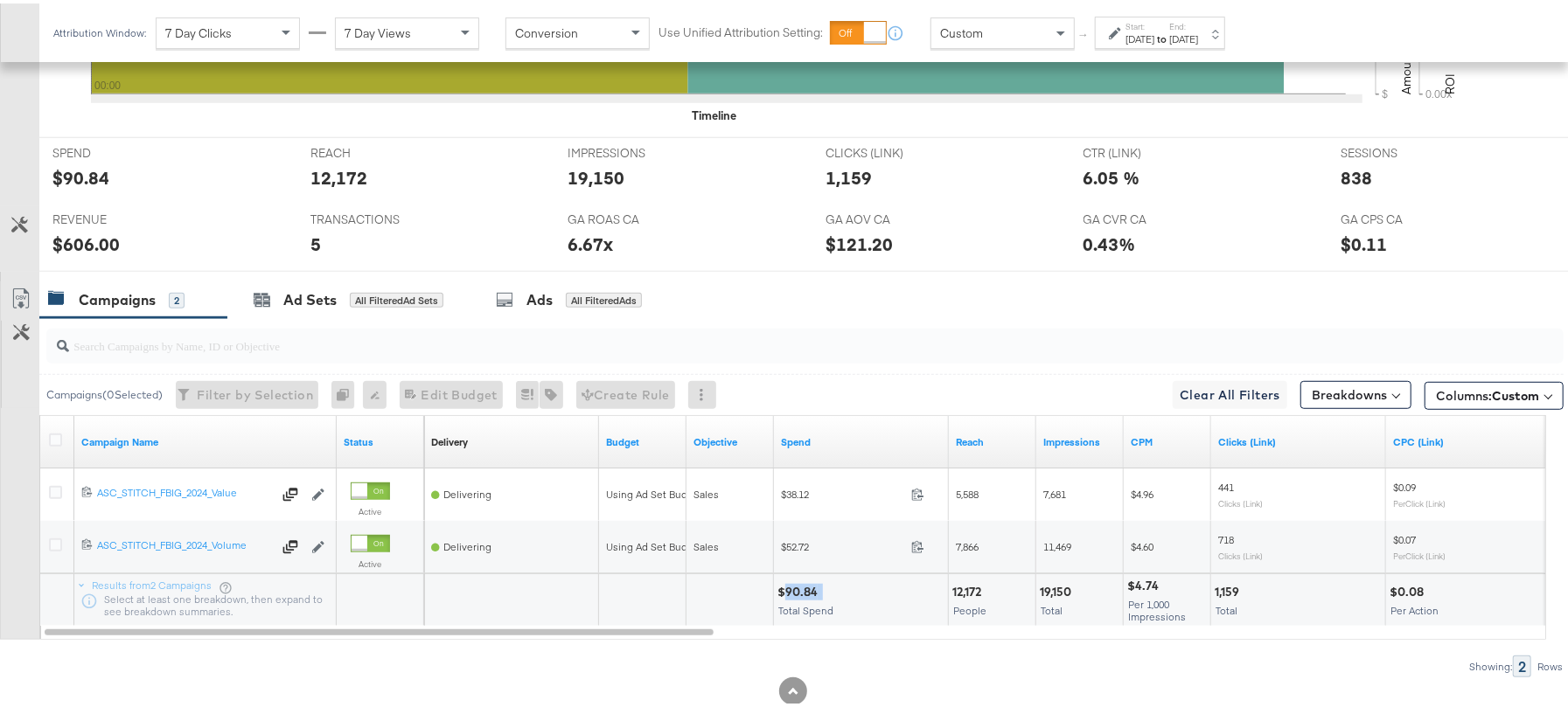type 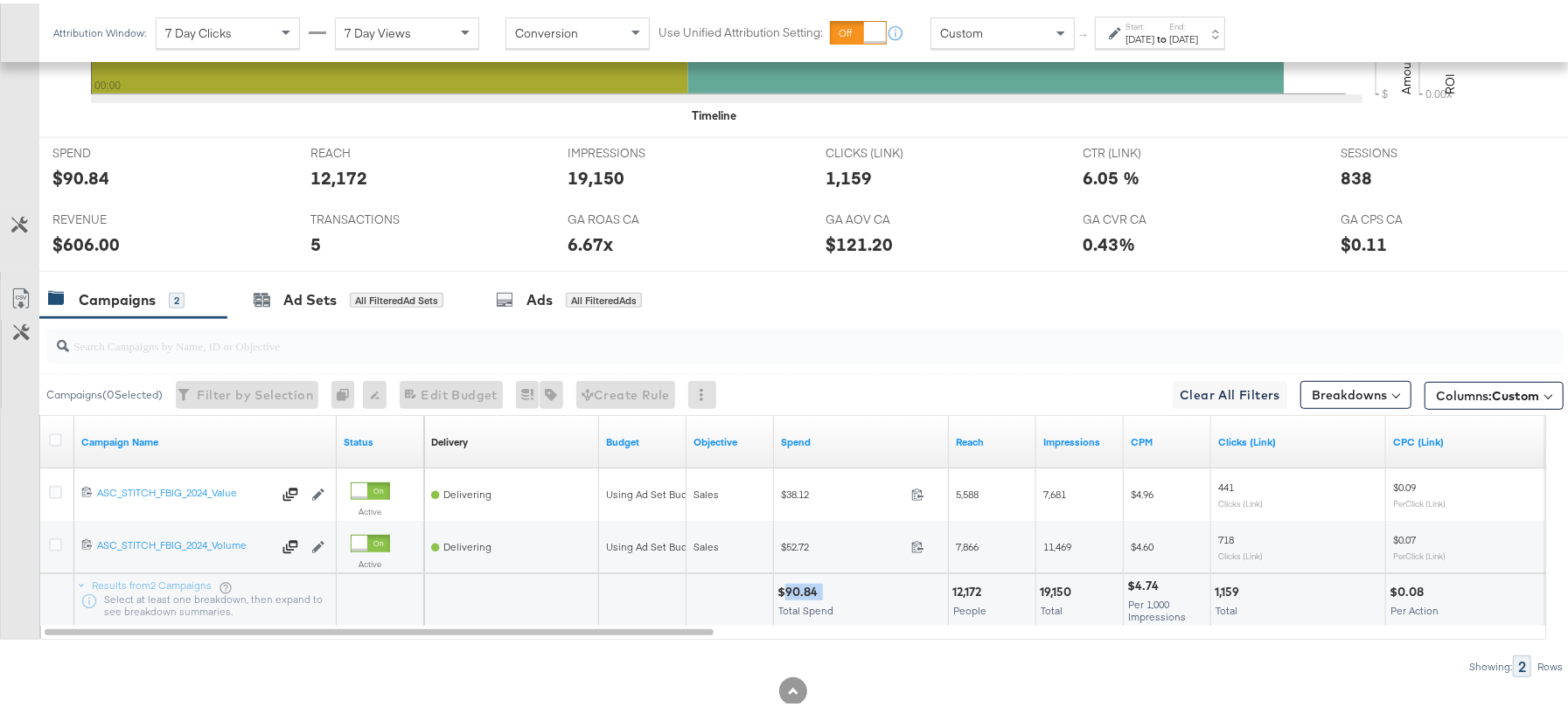 scroll, scrollTop: 0, scrollLeft: 0, axis: both 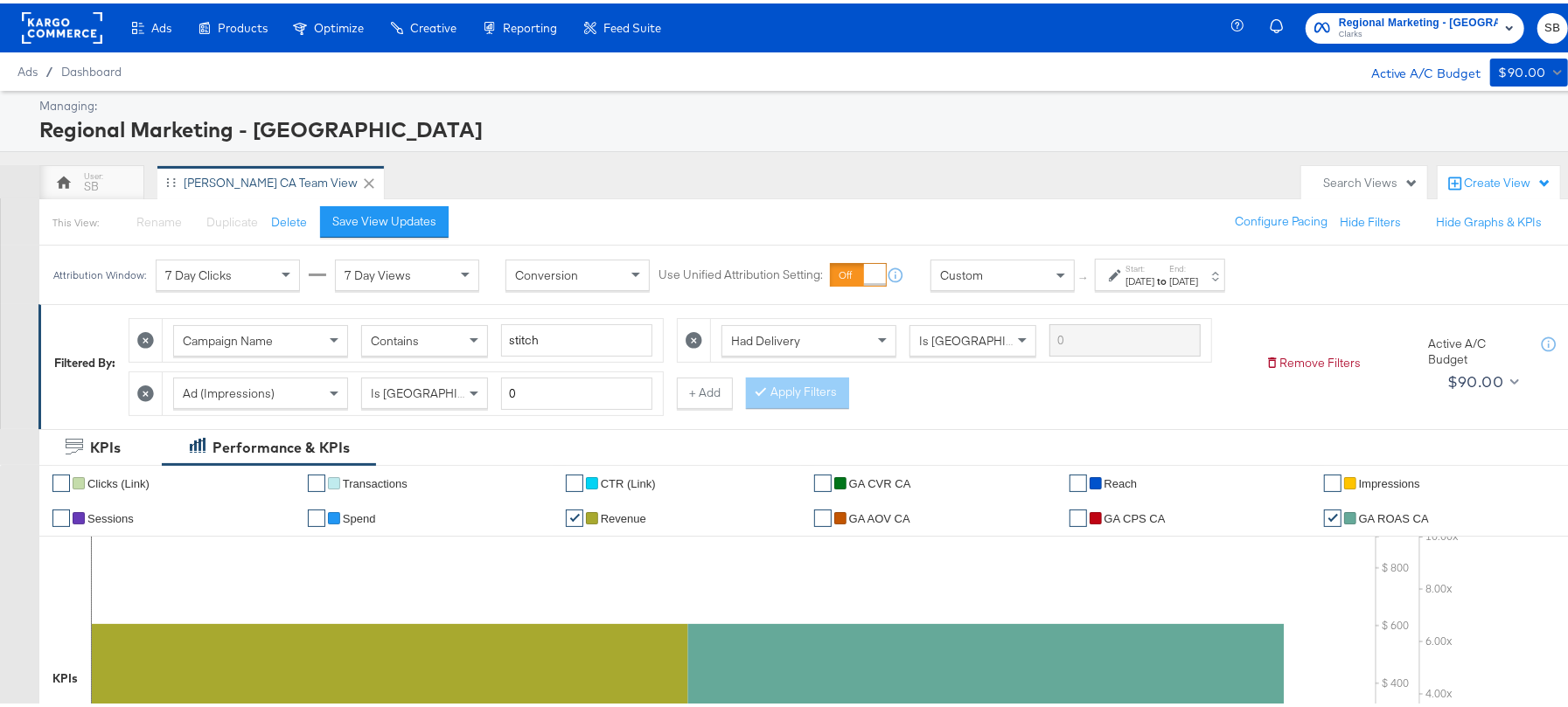 click 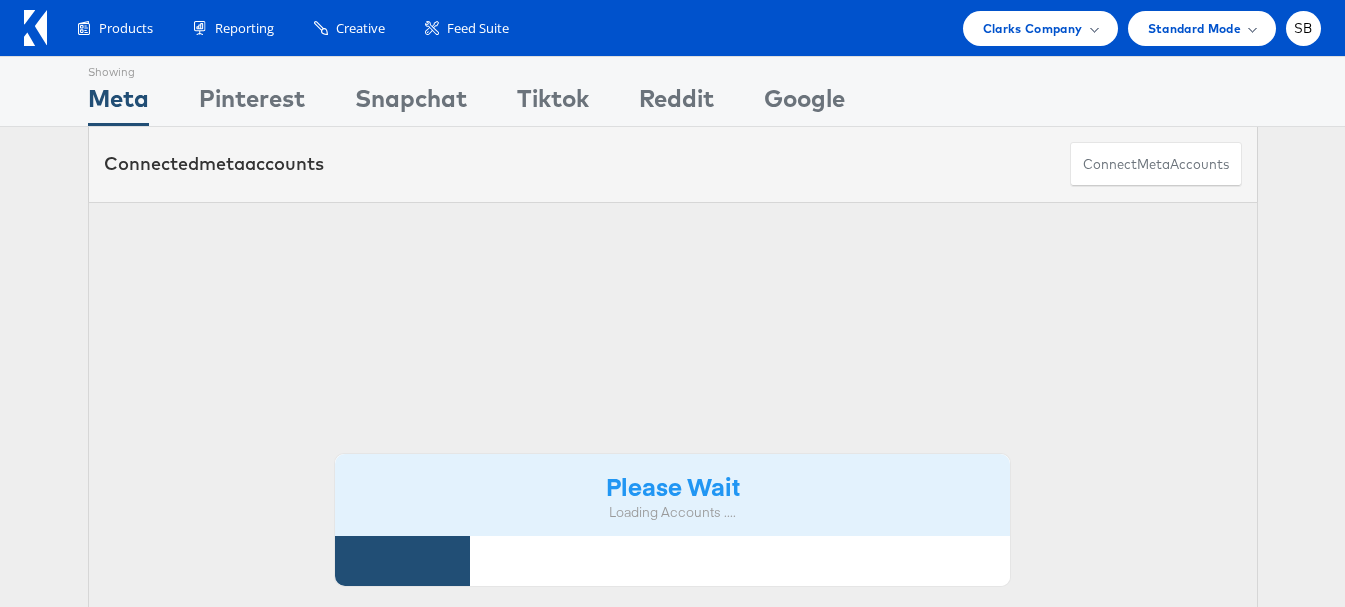 scroll, scrollTop: 0, scrollLeft: 0, axis: both 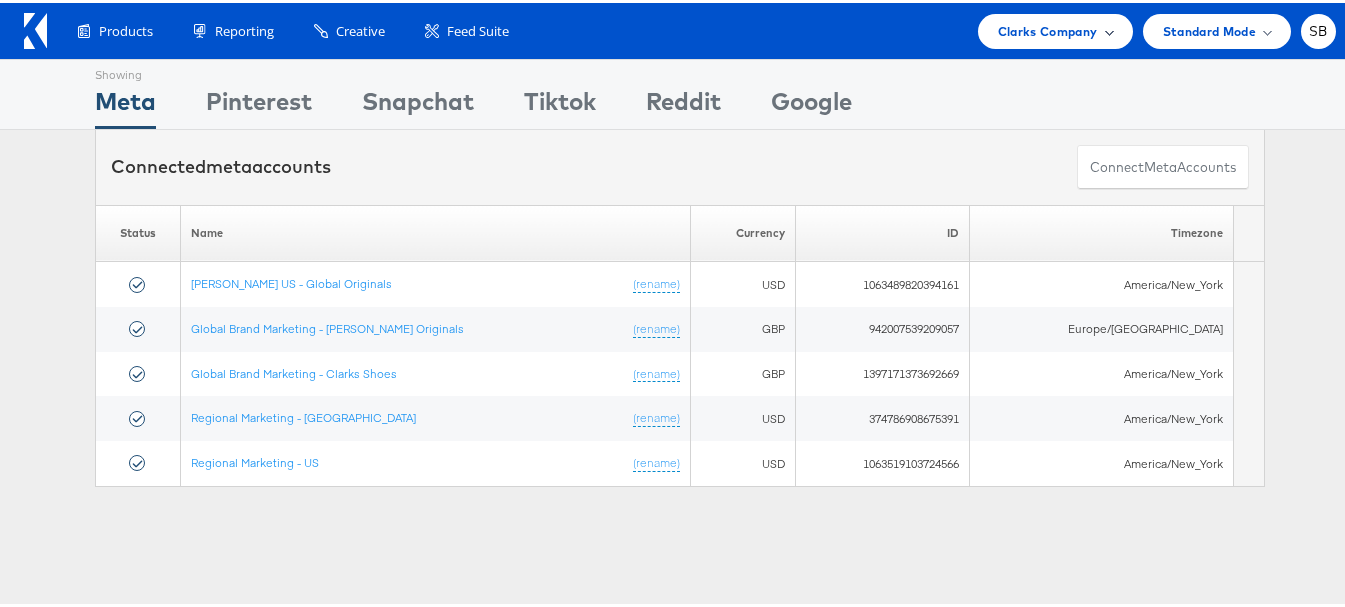 click on "Clarks Company" at bounding box center (1048, 28) 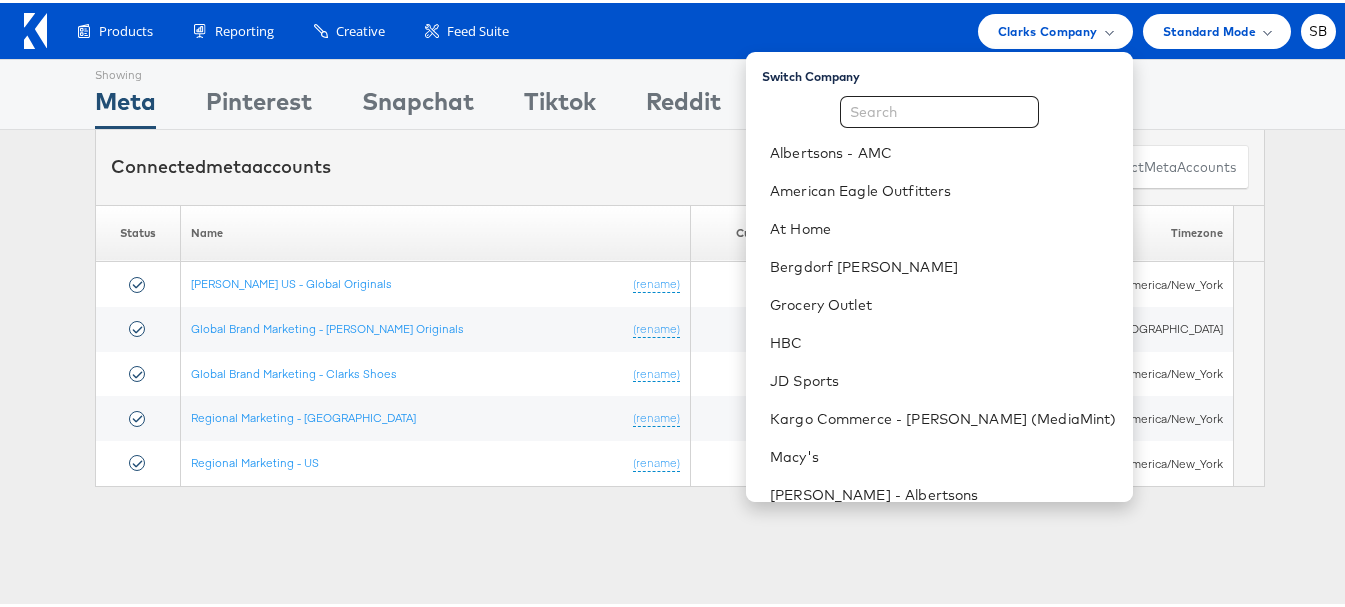 click on "Showing
Meta
Showing
Pinterest
Showing
[GEOGRAPHIC_DATA]
Showing
Tiktok
Showing
Reddit
Showing
Google" at bounding box center (680, 91) 